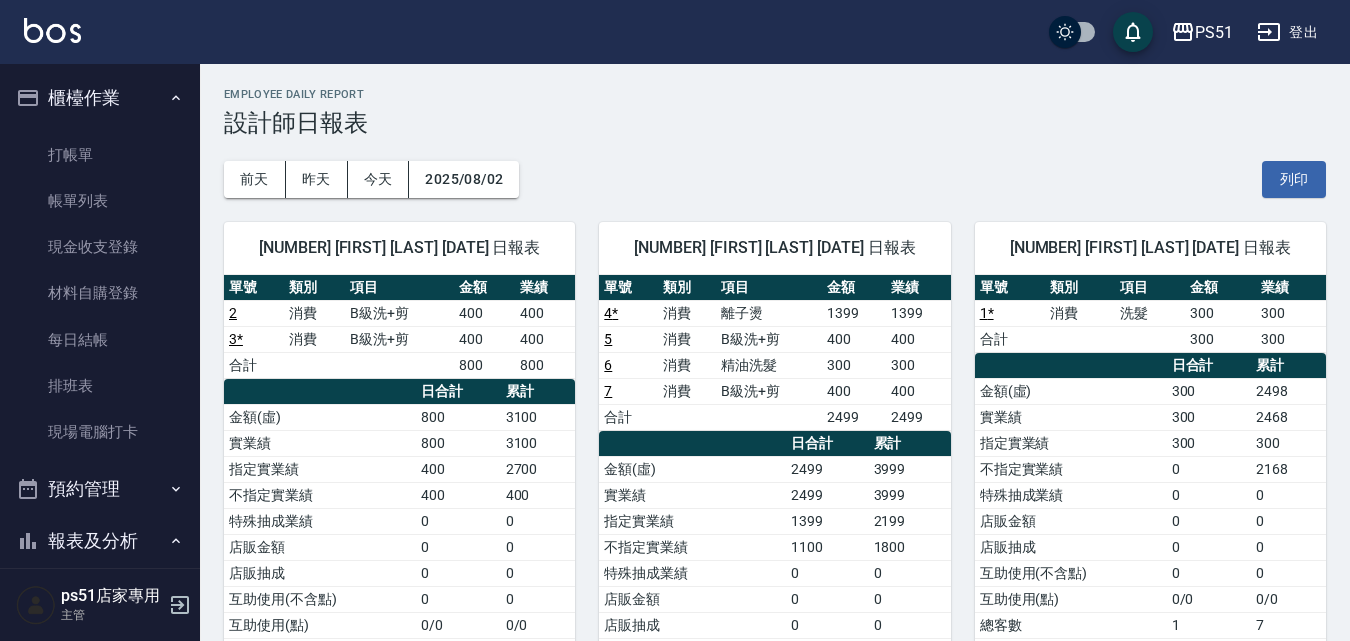 scroll, scrollTop: 0, scrollLeft: 0, axis: both 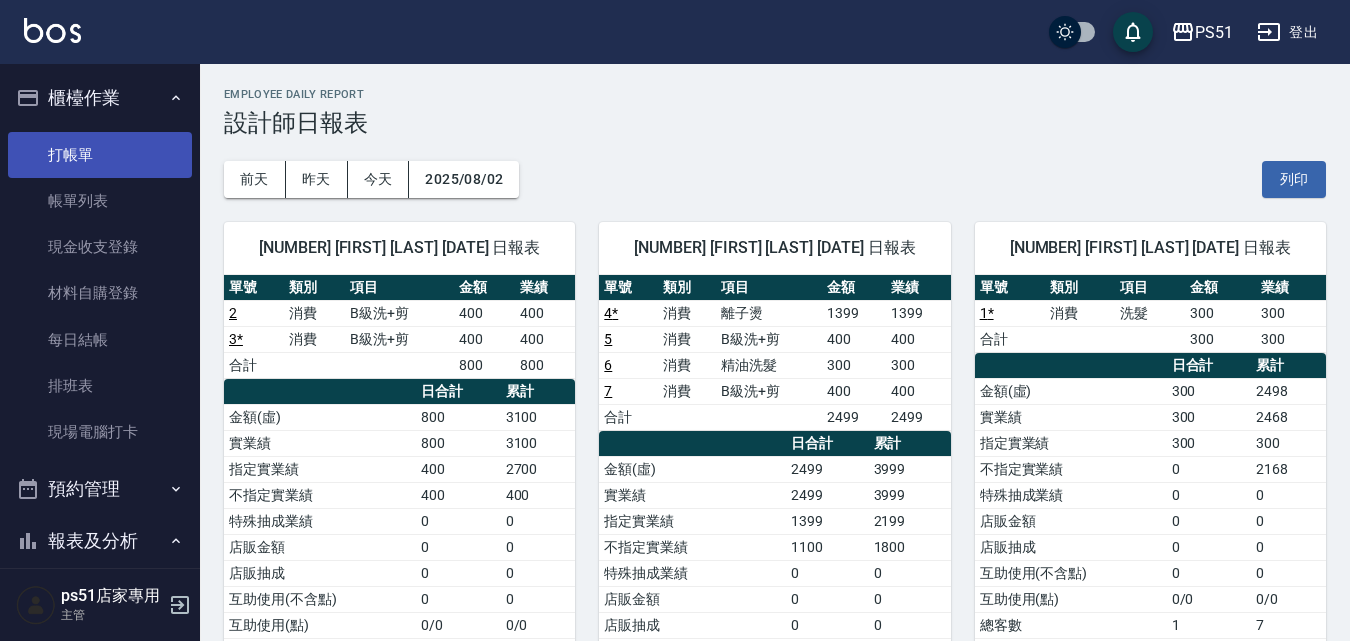 click on "打帳單" at bounding box center (100, 155) 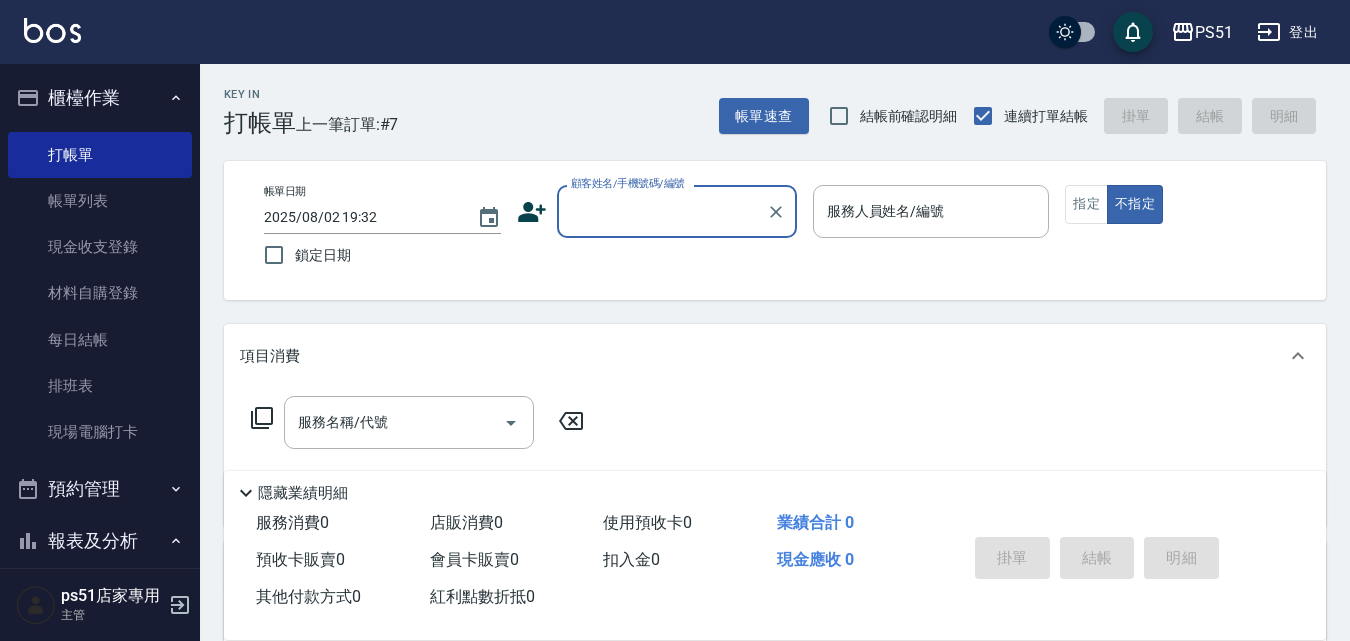 click on "顧客姓名/手機號碼/編號" at bounding box center [662, 211] 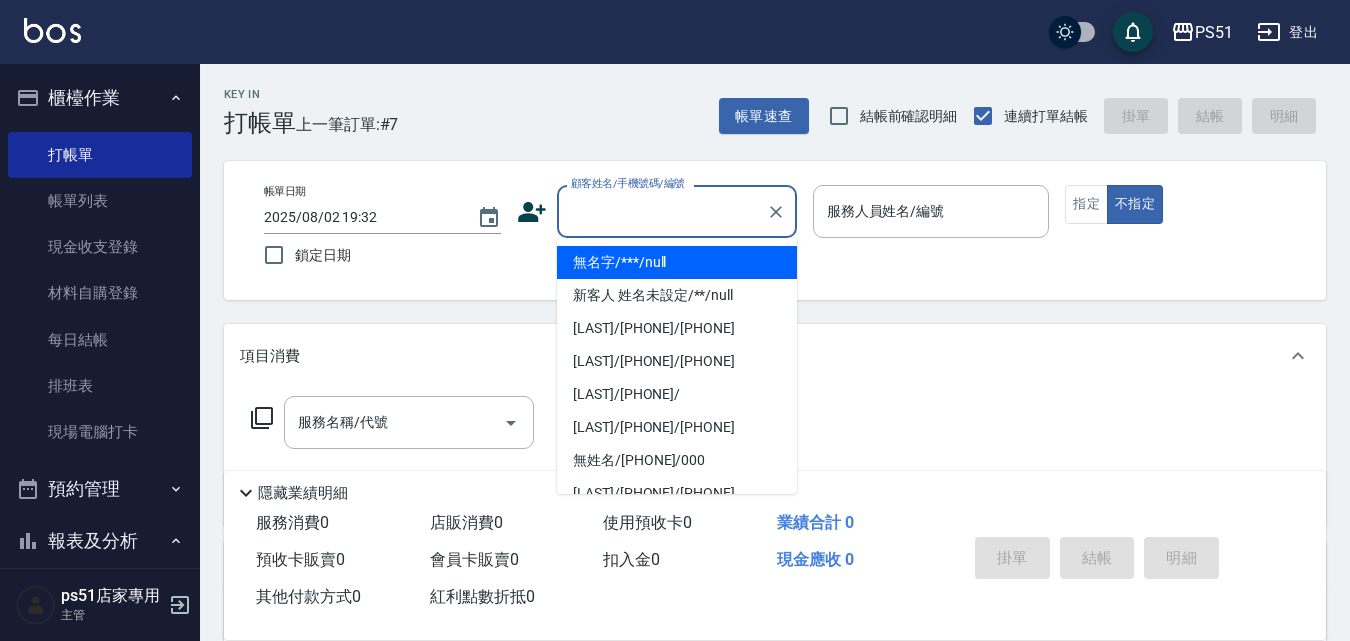 drag, startPoint x: 660, startPoint y: 253, endPoint x: 901, endPoint y: 246, distance: 241.10164 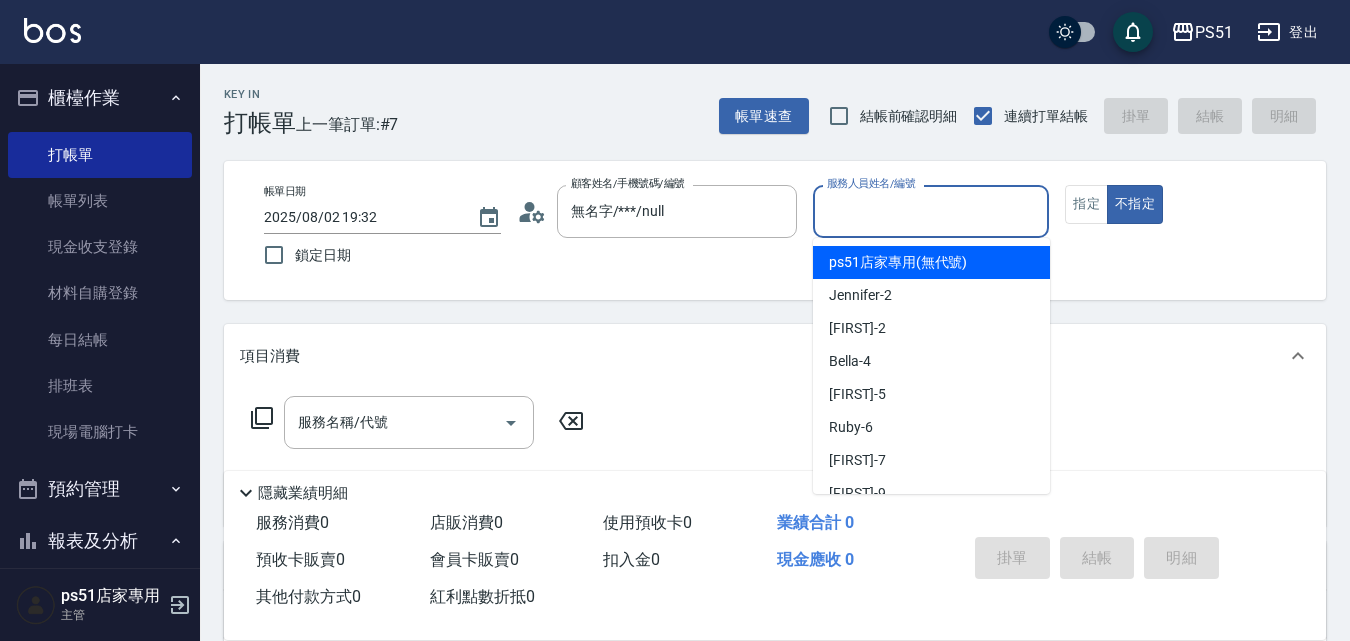 click on "服務人員姓名/編號" at bounding box center [931, 211] 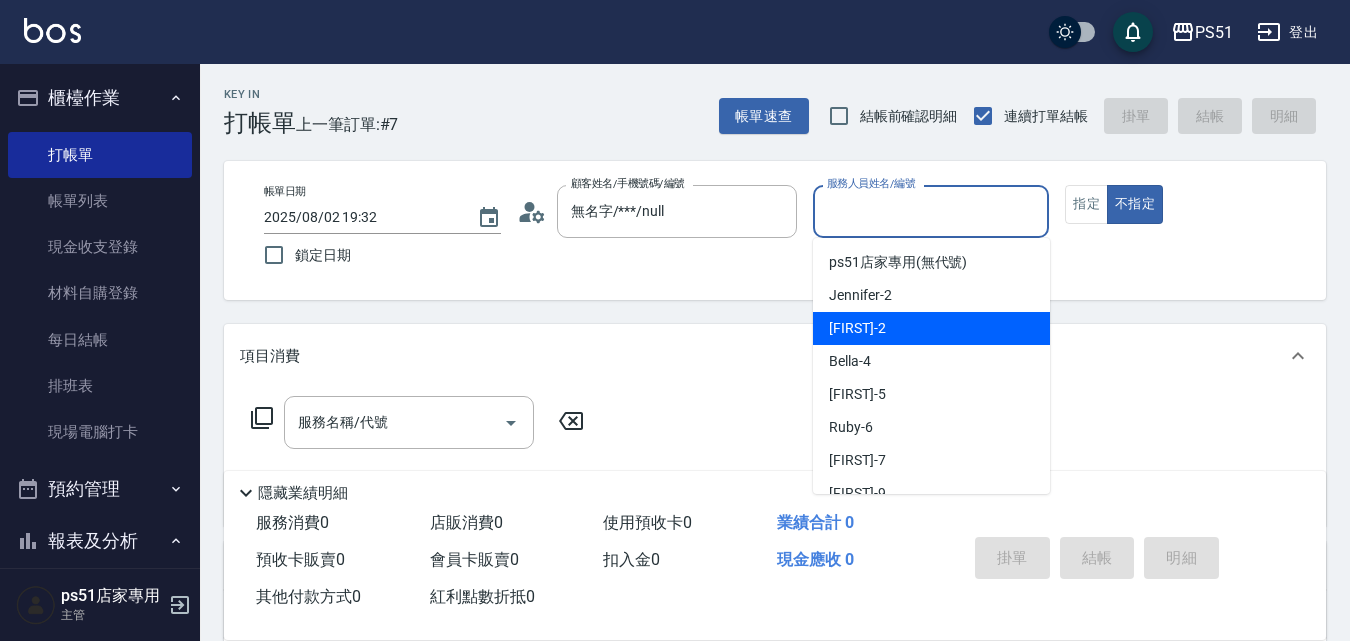 click on "[FIRST] -2" at bounding box center [931, 328] 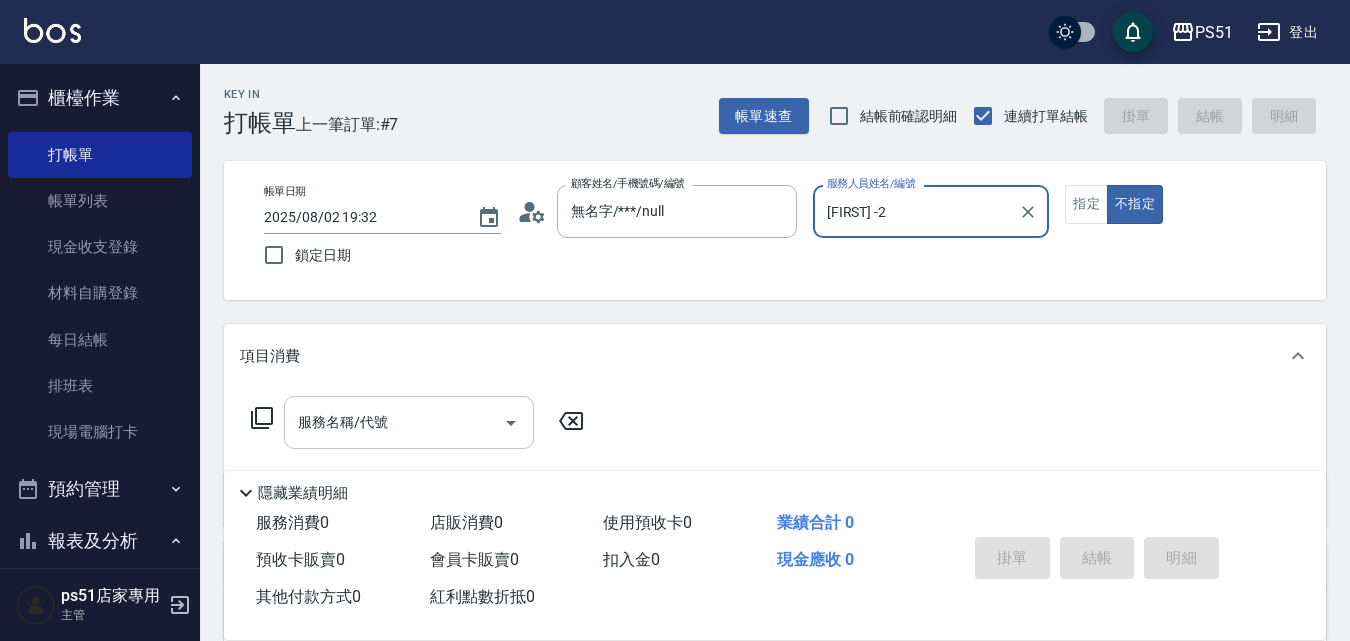 click on "服務名稱/代號" at bounding box center [394, 422] 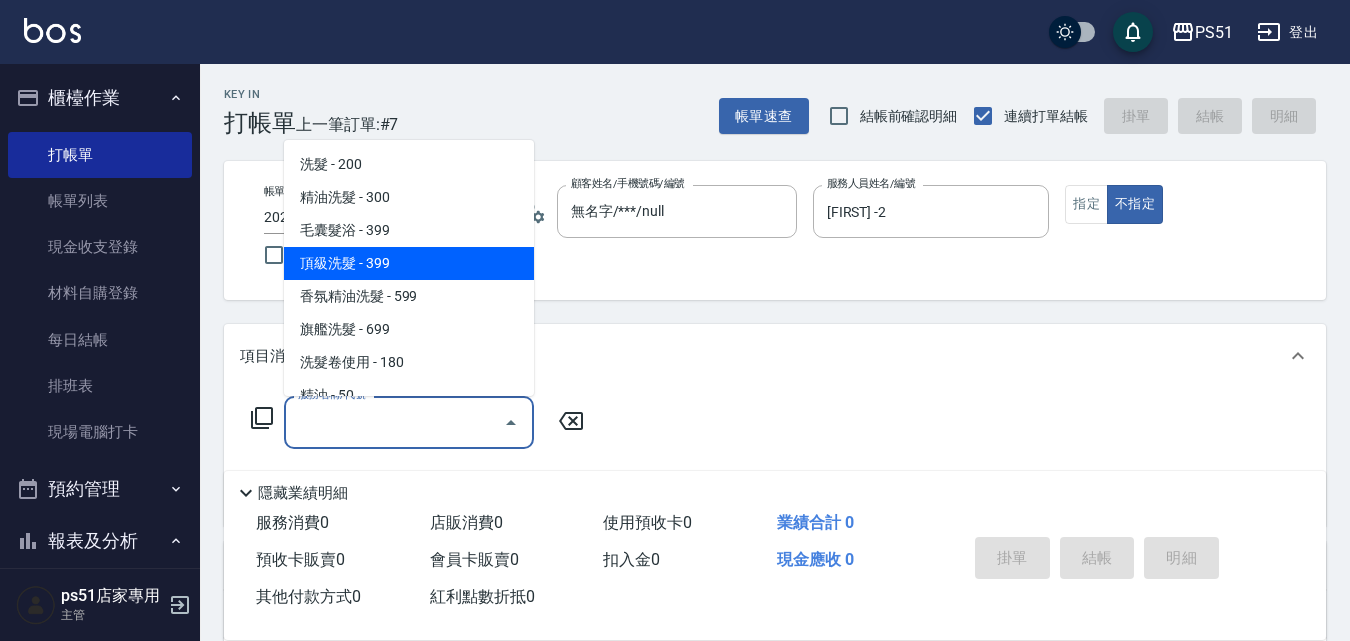 scroll, scrollTop: 233, scrollLeft: 0, axis: vertical 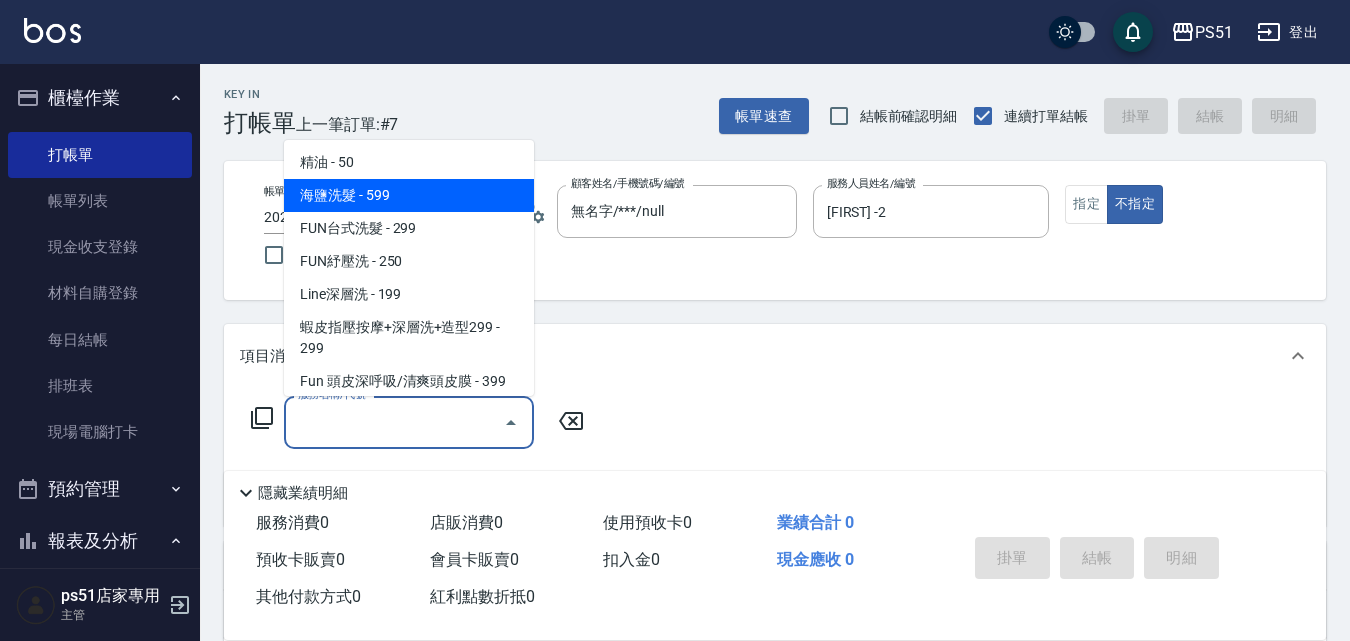 click on "海鹽洗髮 - 599" at bounding box center [409, 195] 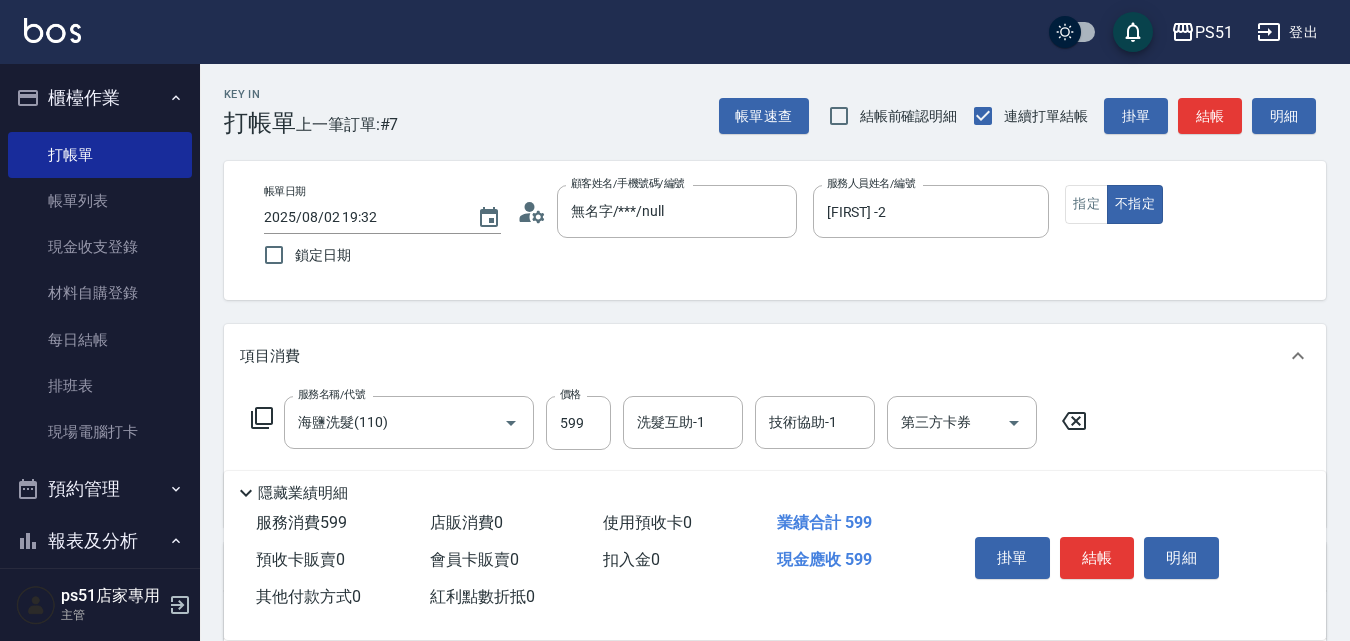 click on "服務名稱/代號 海鹽洗髮(110) 服務名稱/代號 價格 599 價格 洗髮互助-1 洗髮互助-1 技術協助-1 技術協助-1 第三方卡券 第三方卡券" at bounding box center (669, 453) 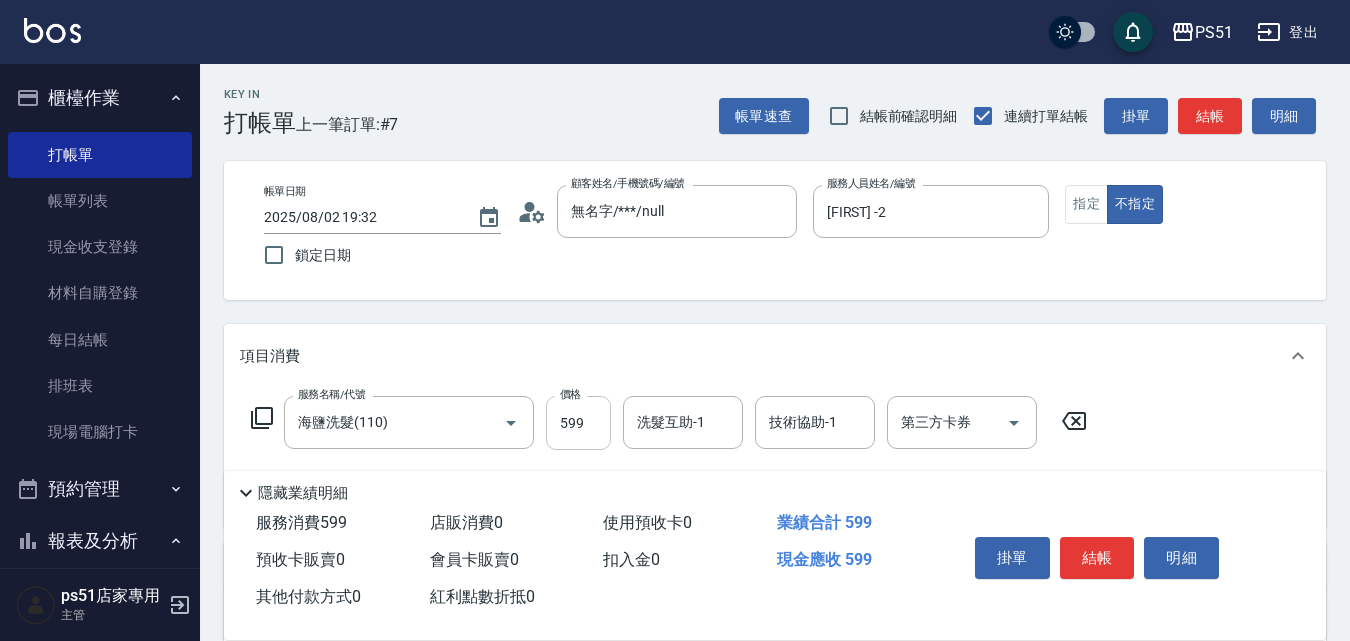 click on "599" at bounding box center [578, 423] 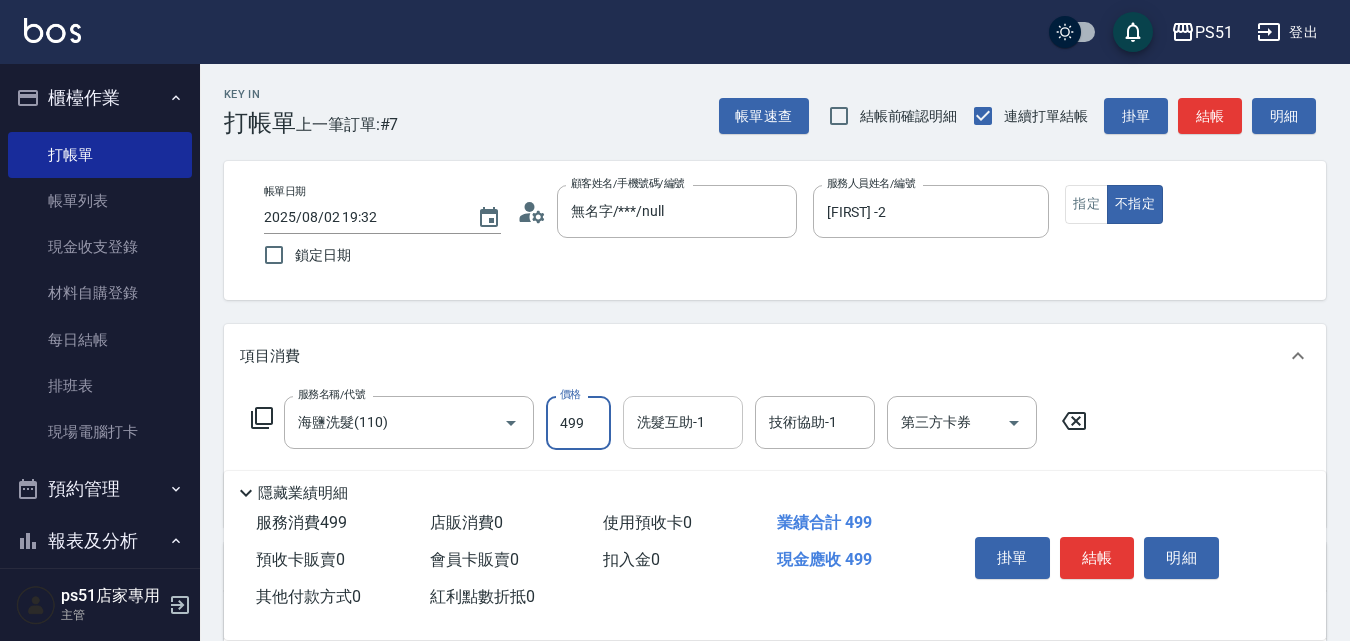 type on "499" 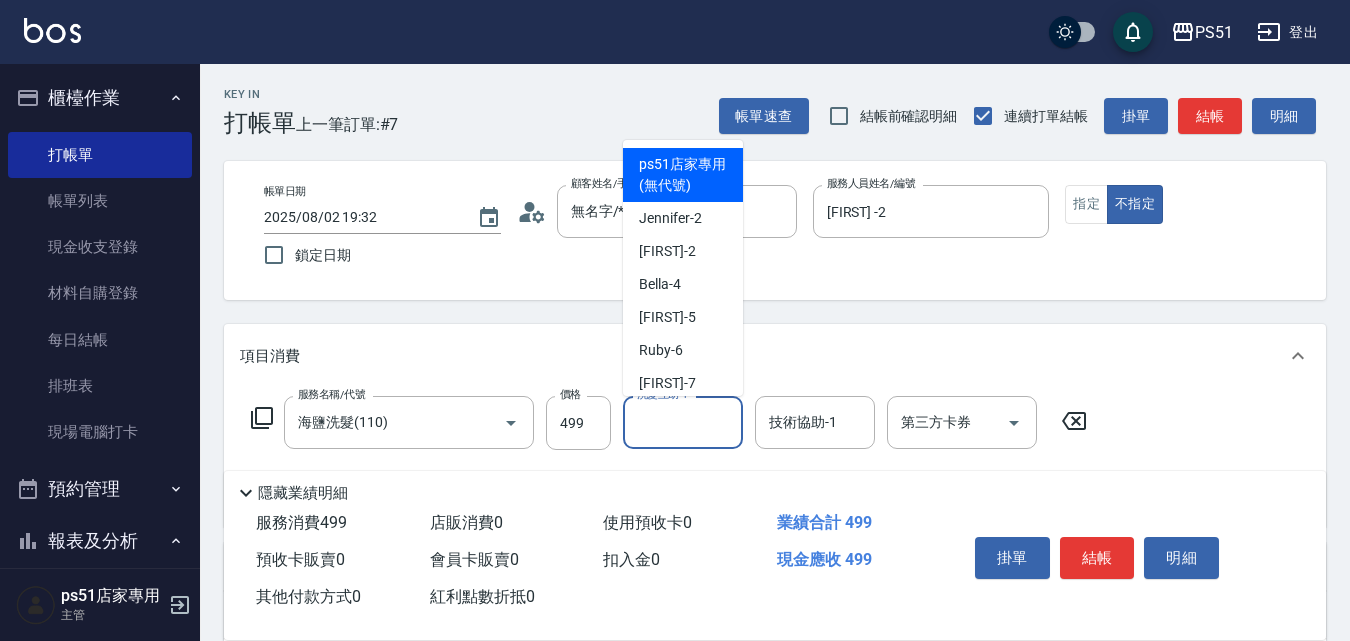 click on "洗髮互助-1" at bounding box center [683, 422] 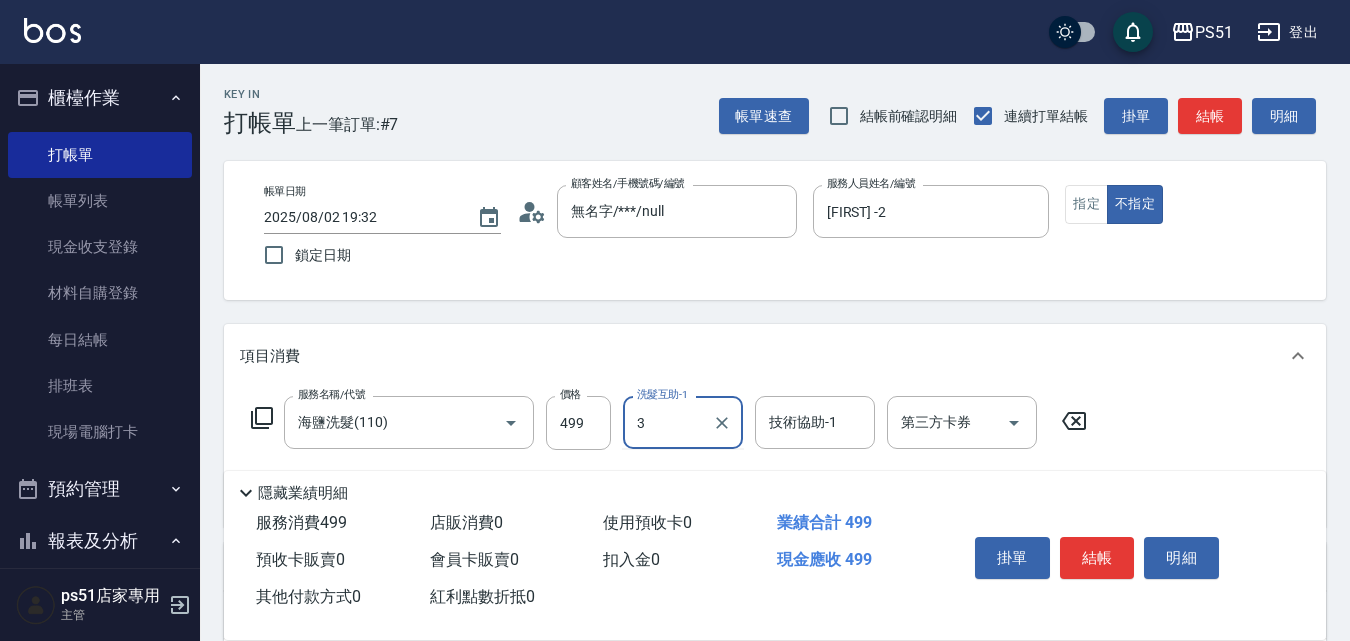 type on "3" 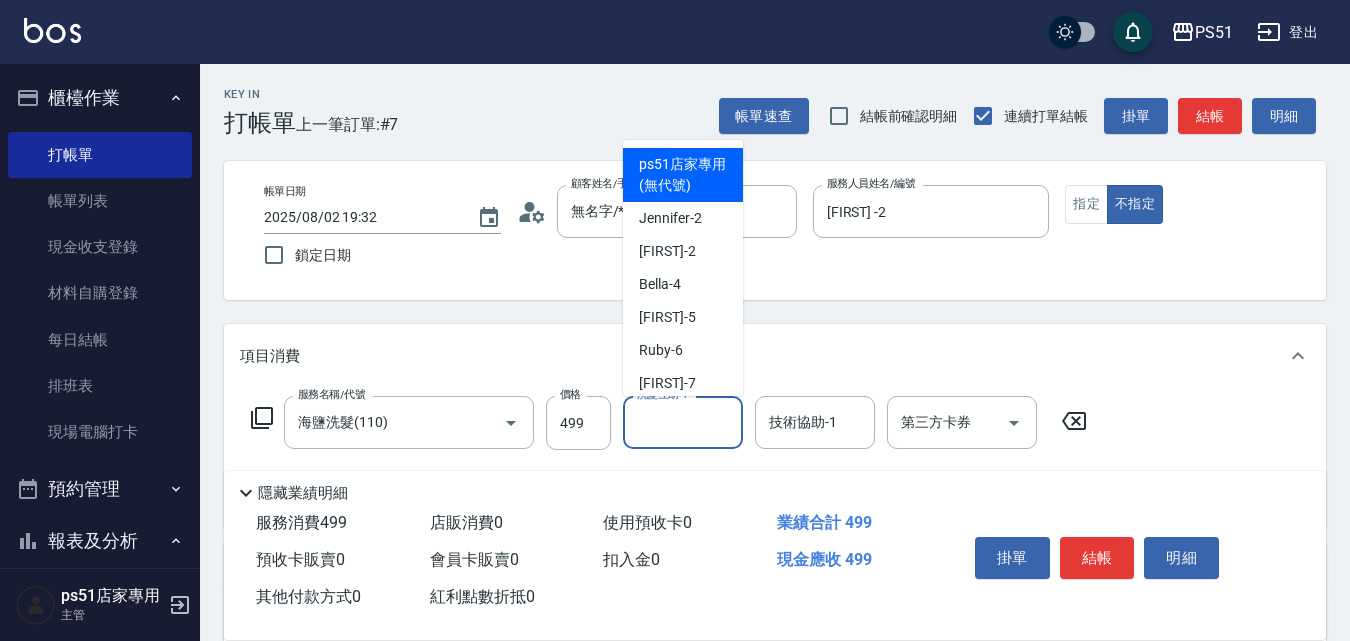 click on "洗髮互助-1" at bounding box center [683, 422] 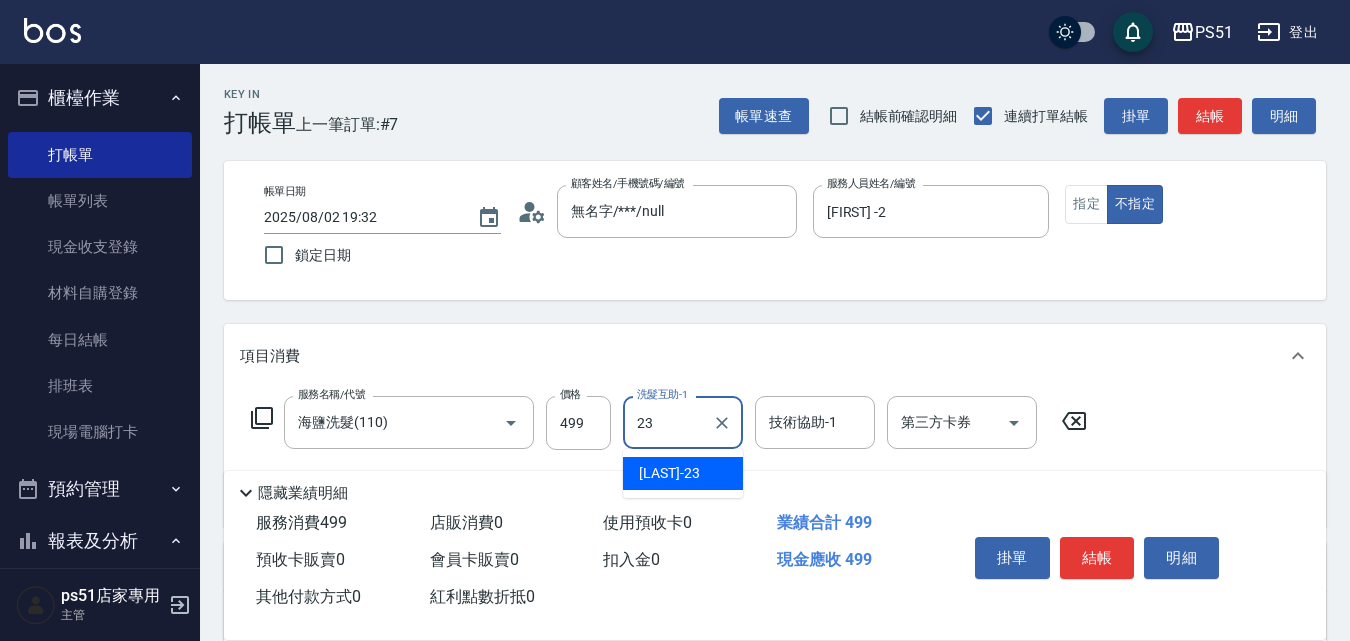click on "[LAST] -23" at bounding box center [669, 473] 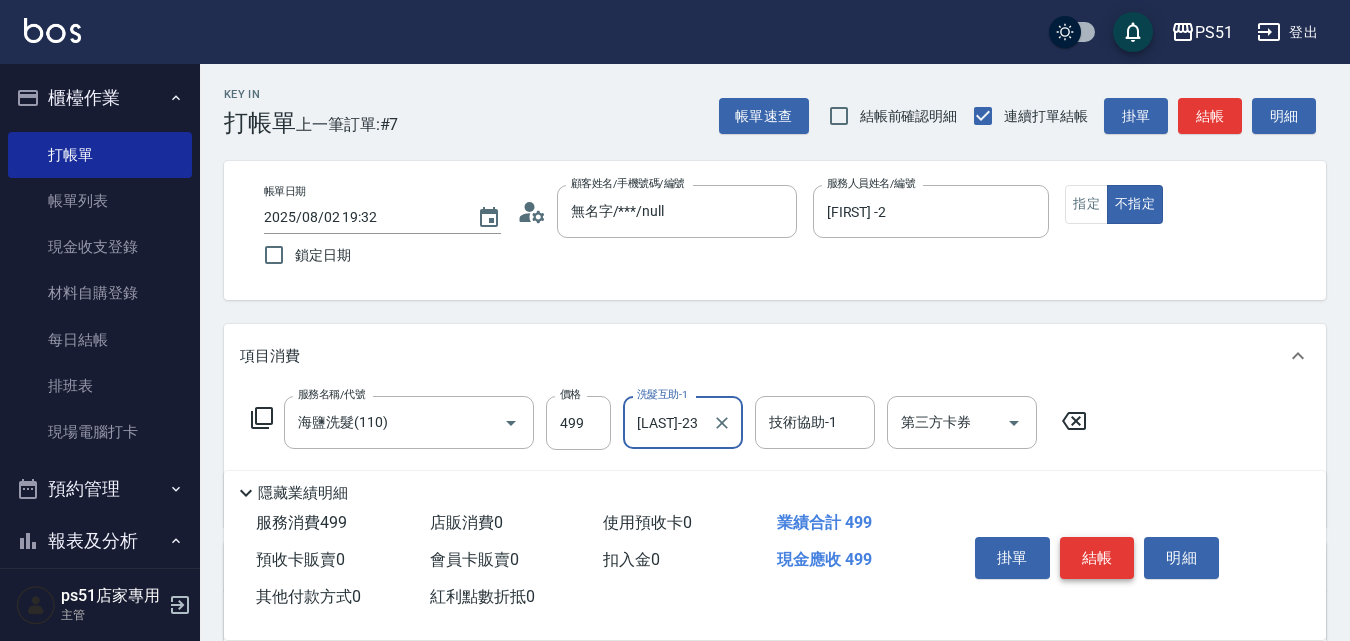 type on "[LAST]-23" 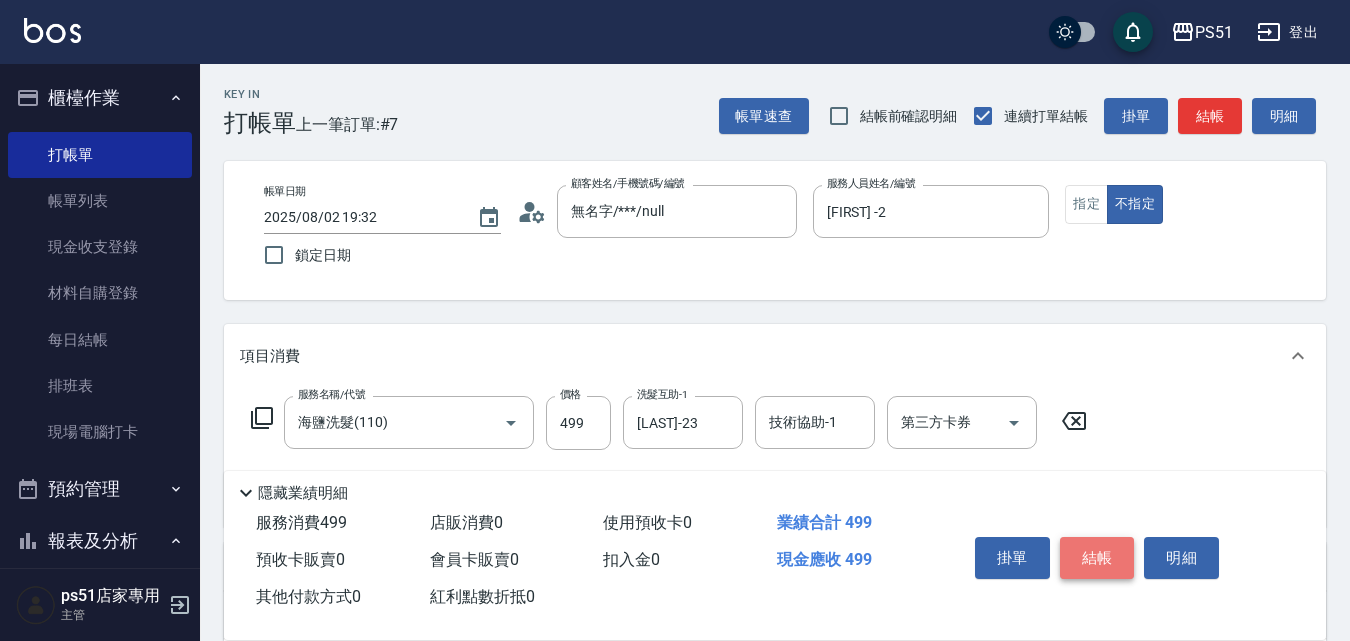 click on "結帳" at bounding box center [1097, 558] 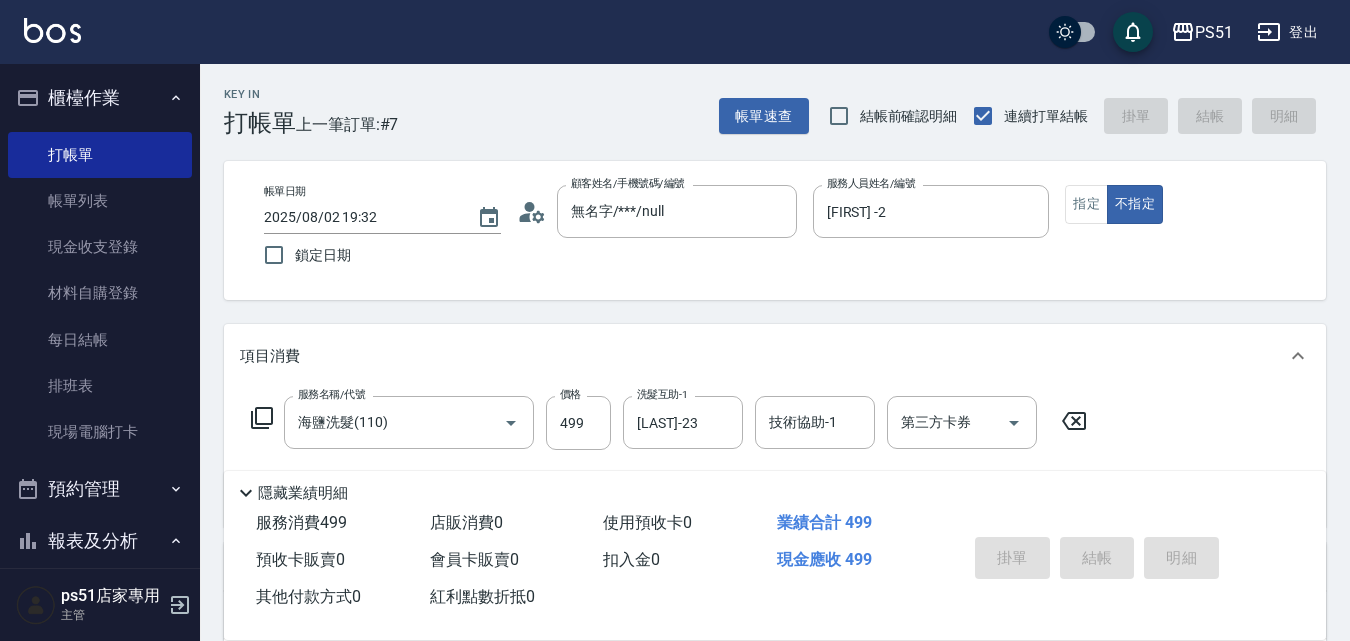 type on "[DATE] [TIME]" 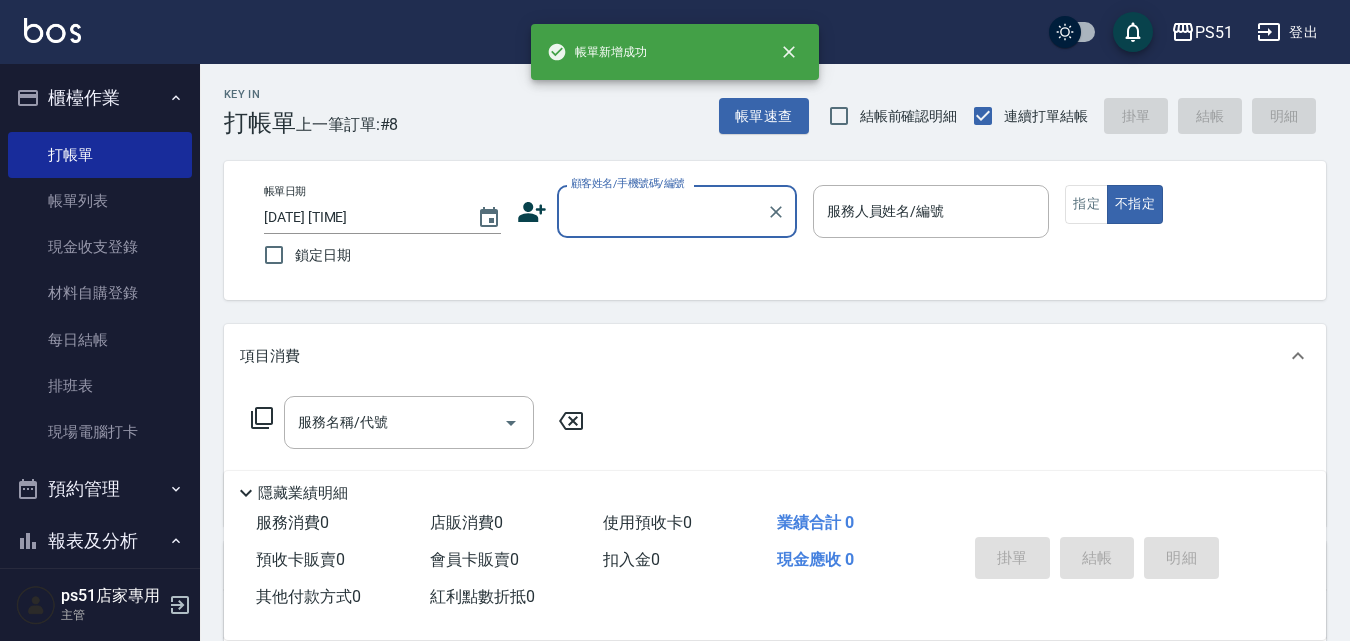 click on "顧客姓名/手機號碼/編號" at bounding box center (662, 211) 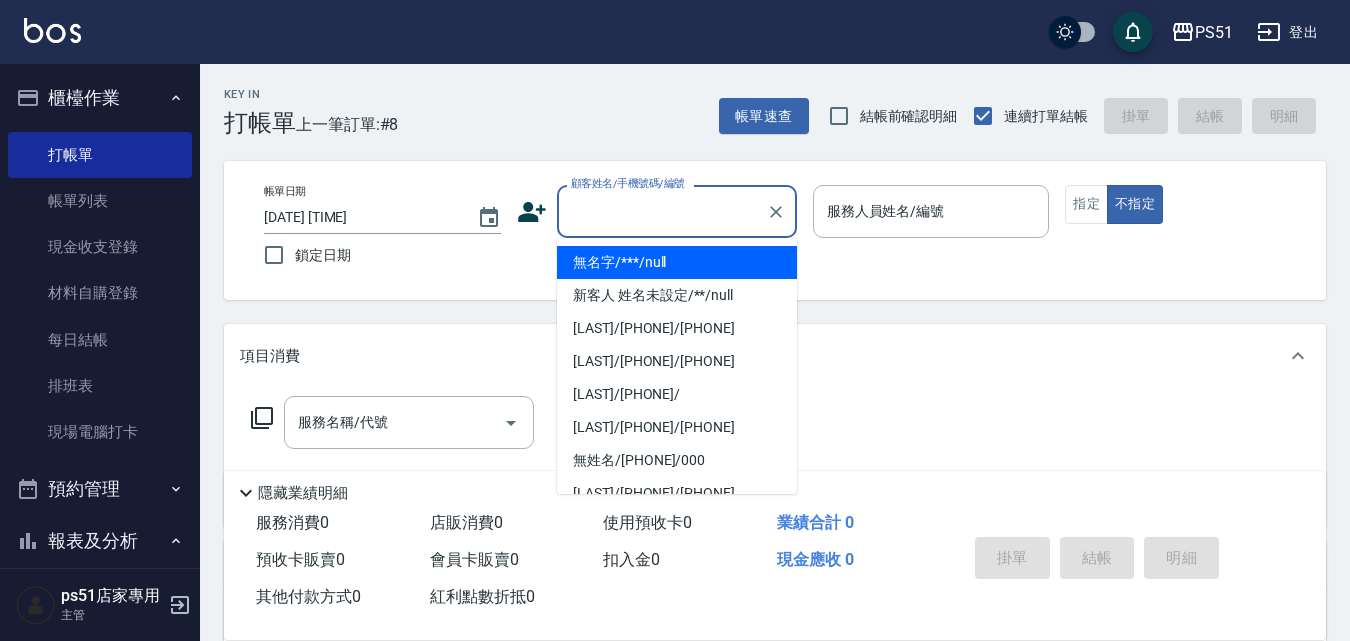 click on "無名字/***/null" at bounding box center (677, 262) 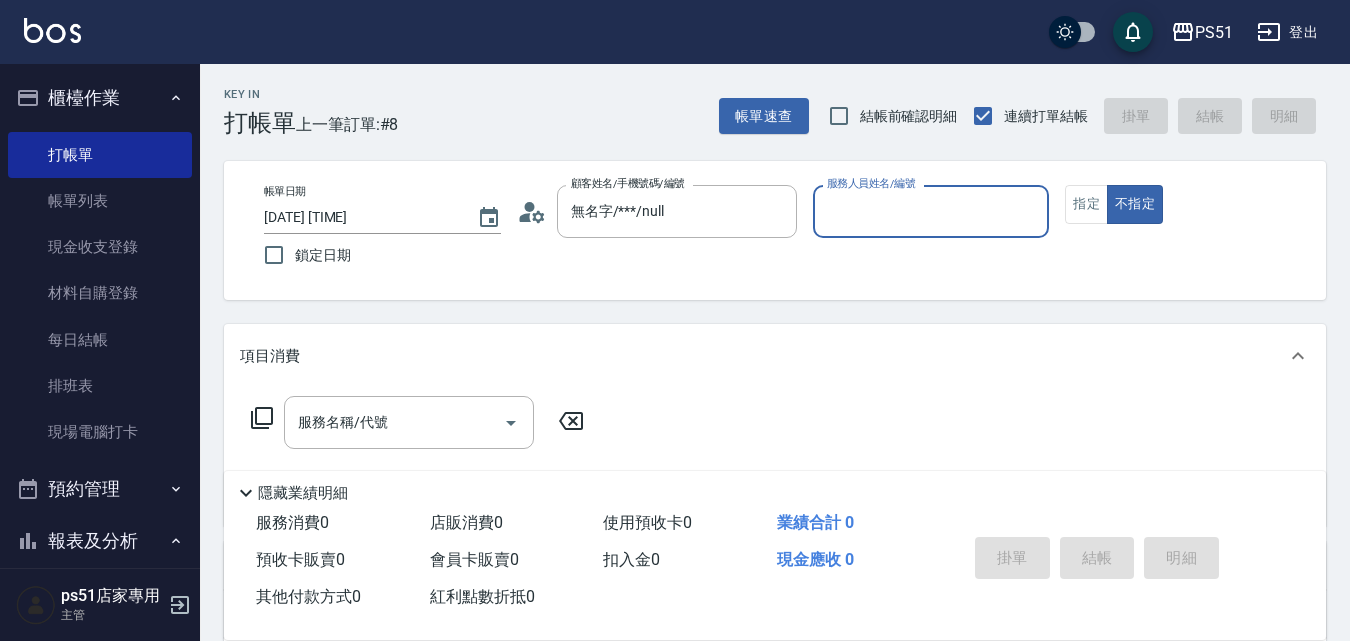 click on "服務人員姓名/編號" at bounding box center [931, 211] 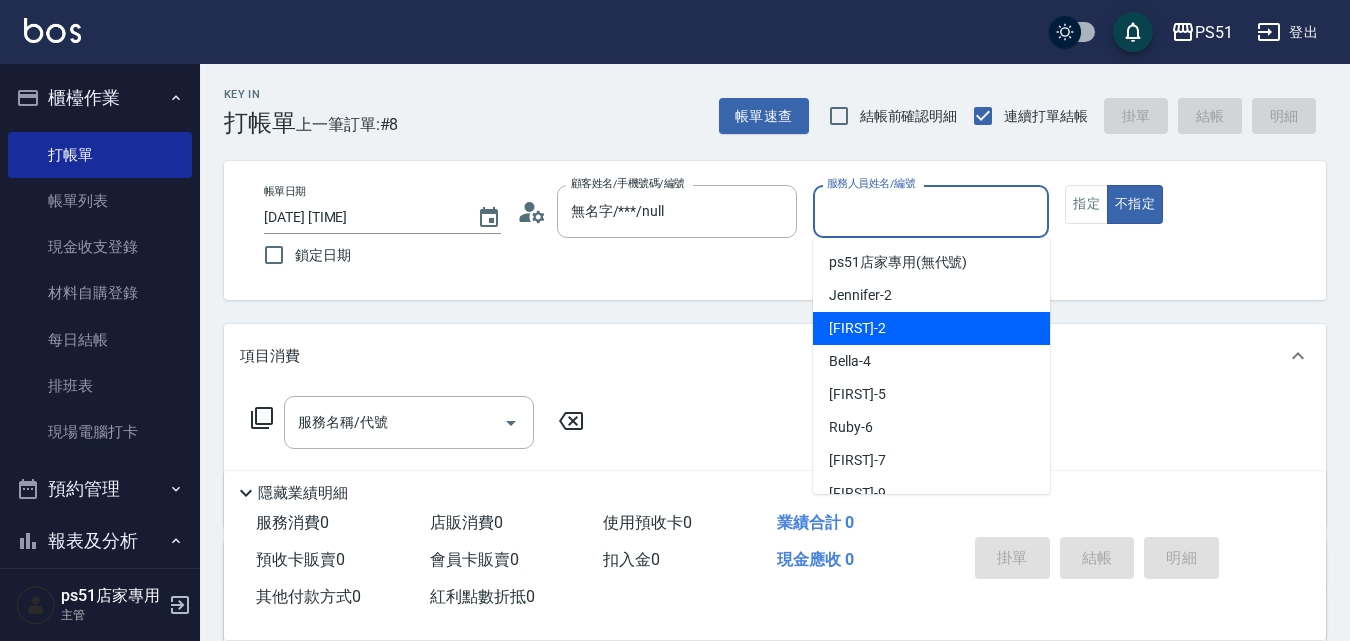 click on "[FIRST] -2" at bounding box center (931, 328) 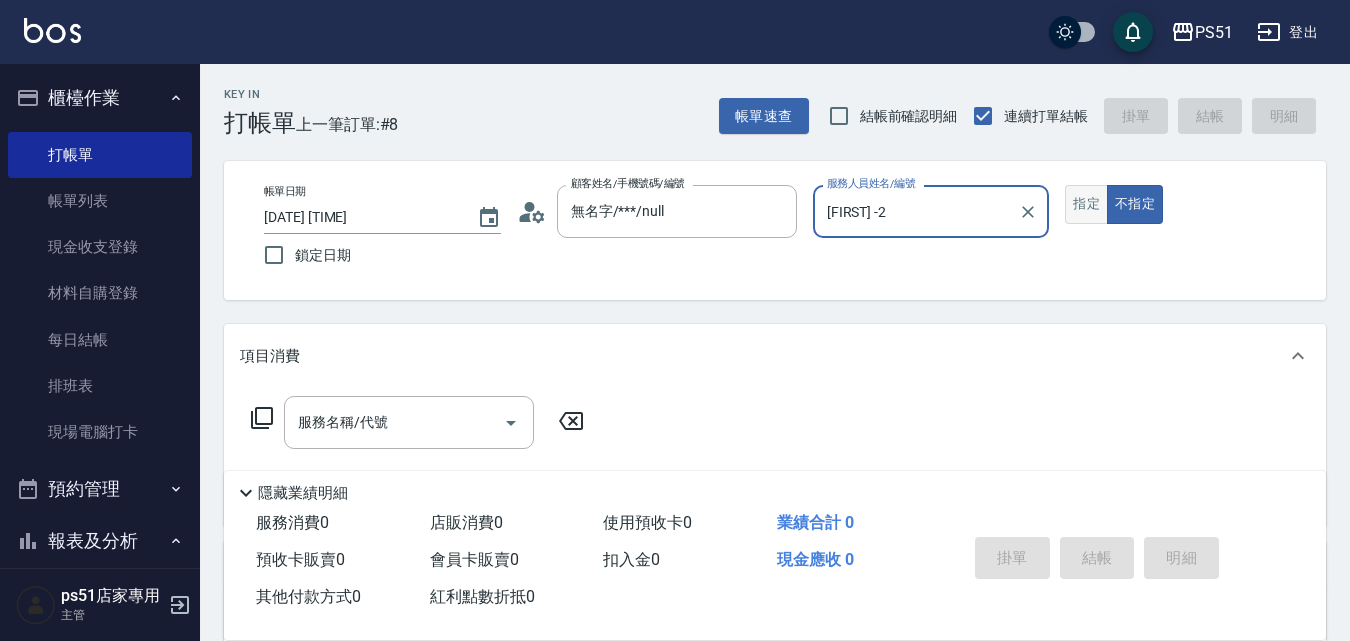 click on "指定" at bounding box center [1086, 204] 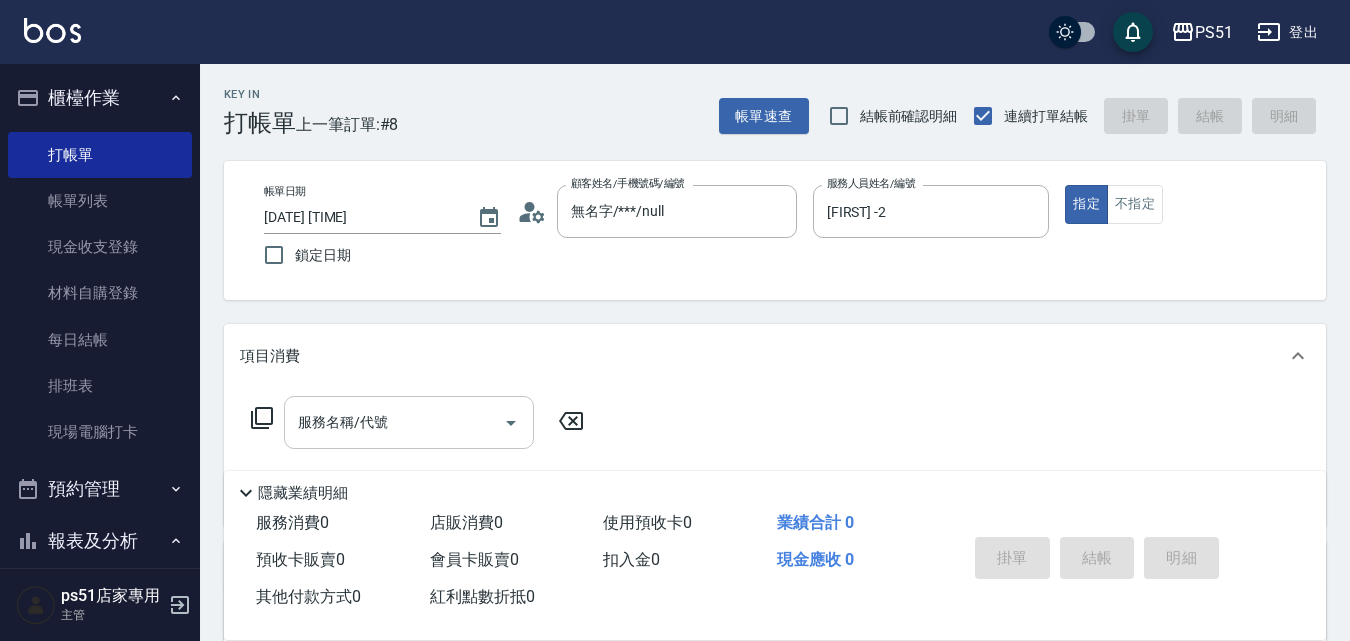click on "服務名稱/代號 服務名稱/代號" at bounding box center (409, 422) 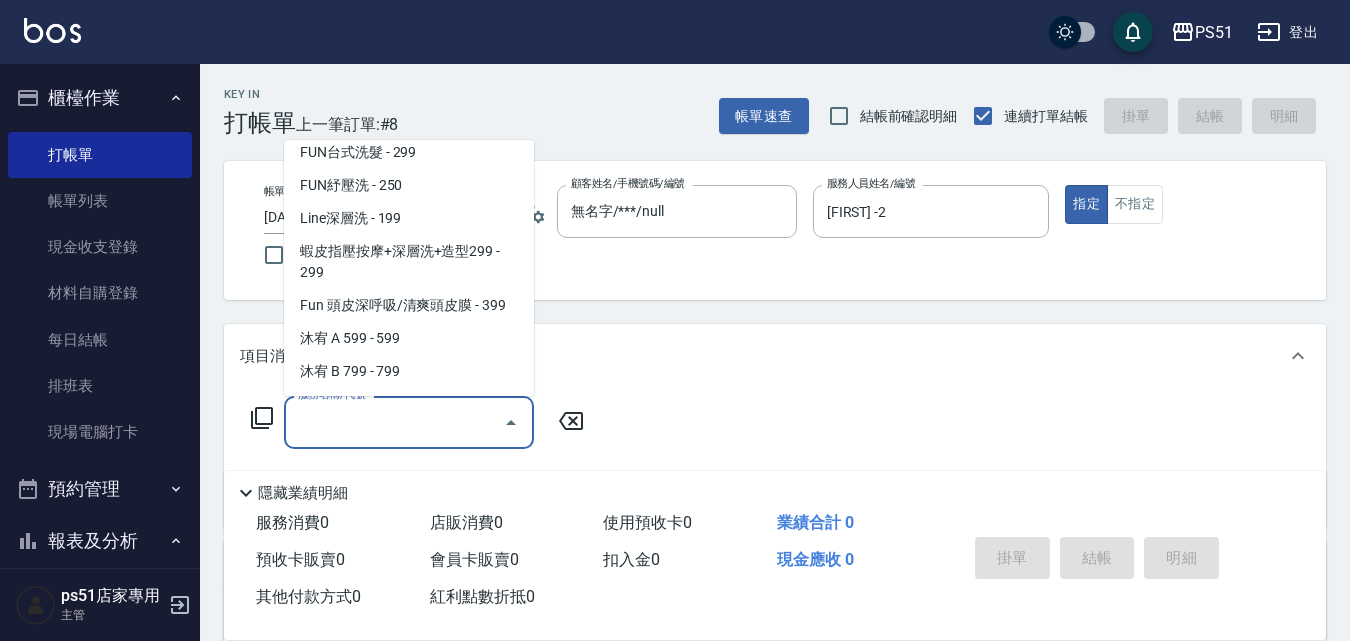 scroll, scrollTop: 467, scrollLeft: 0, axis: vertical 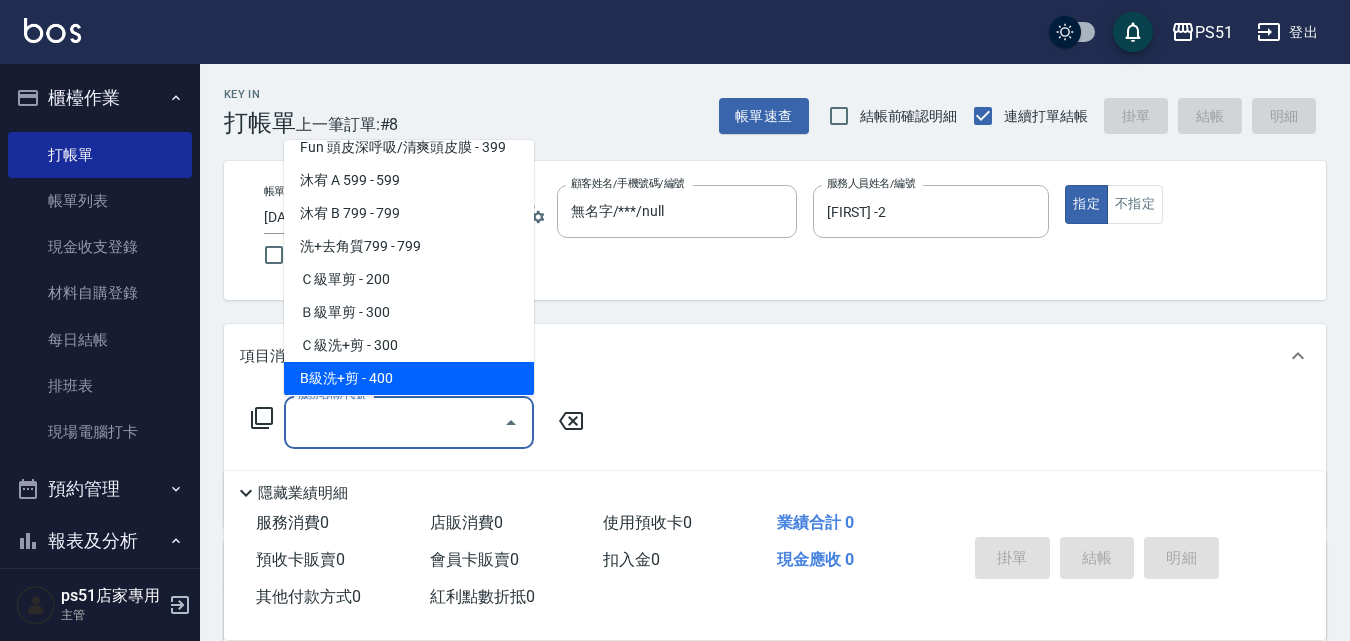 click on "B級洗+剪 - 400" at bounding box center [409, 378] 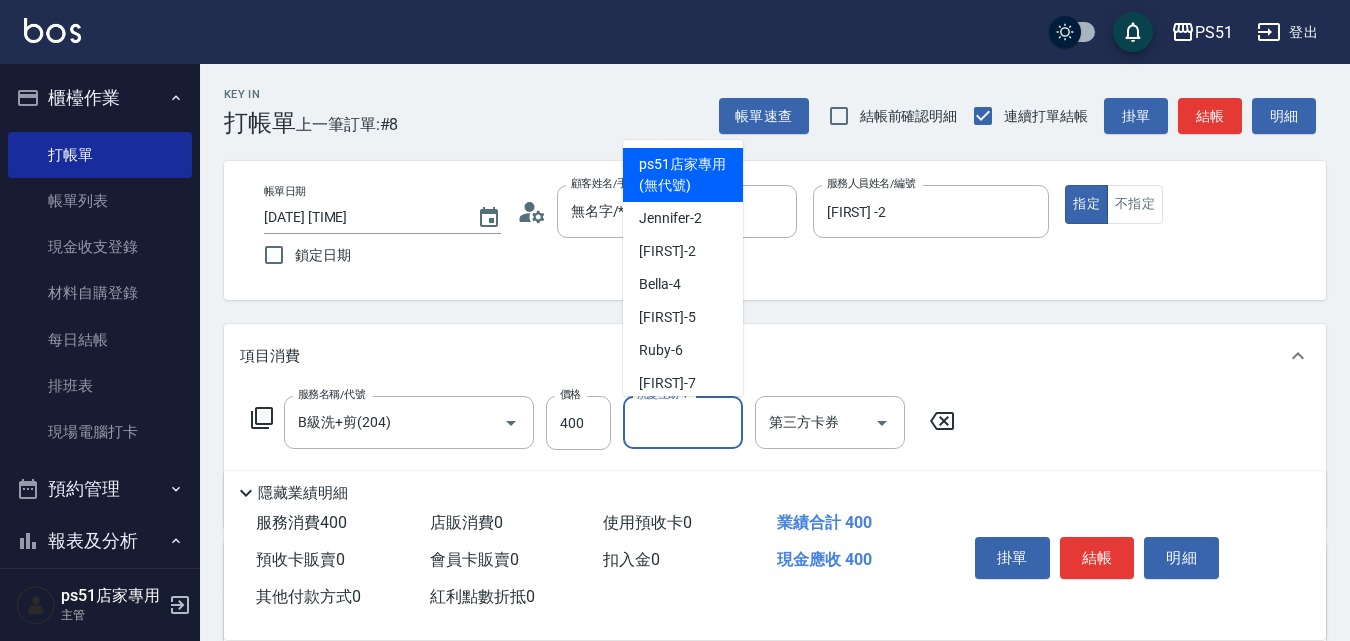 click on "洗髮互助-1" at bounding box center [683, 422] 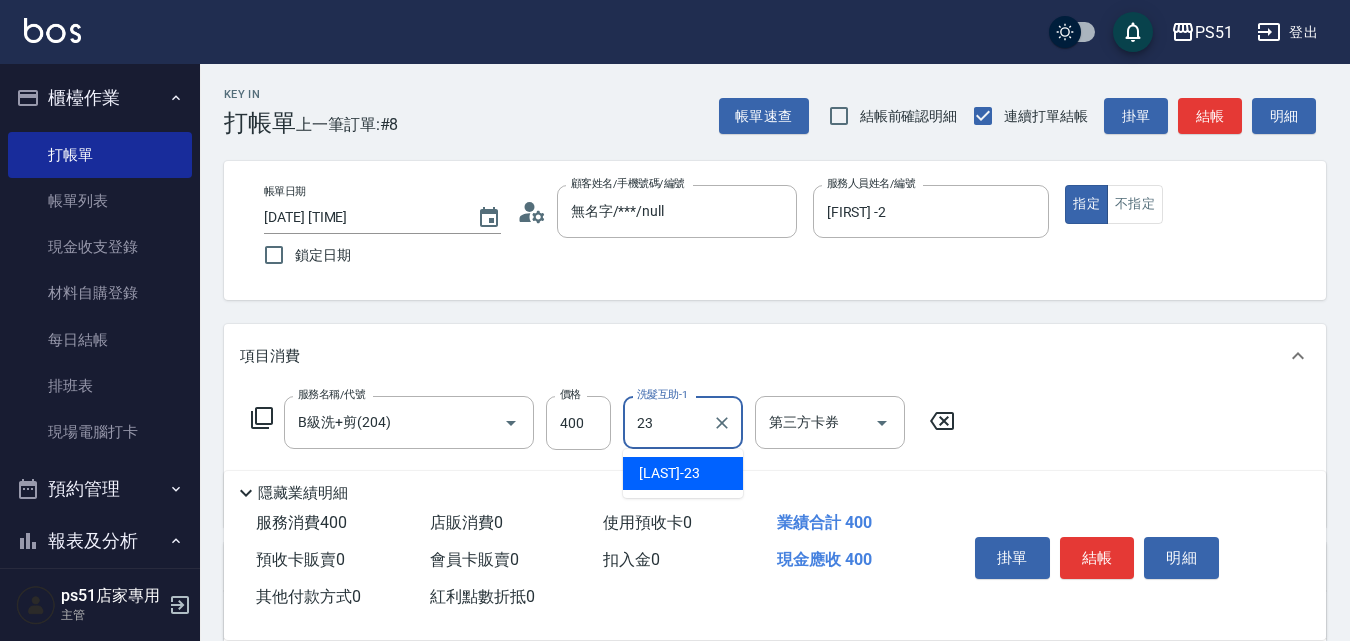 click on "[LAST] -23" at bounding box center (683, 473) 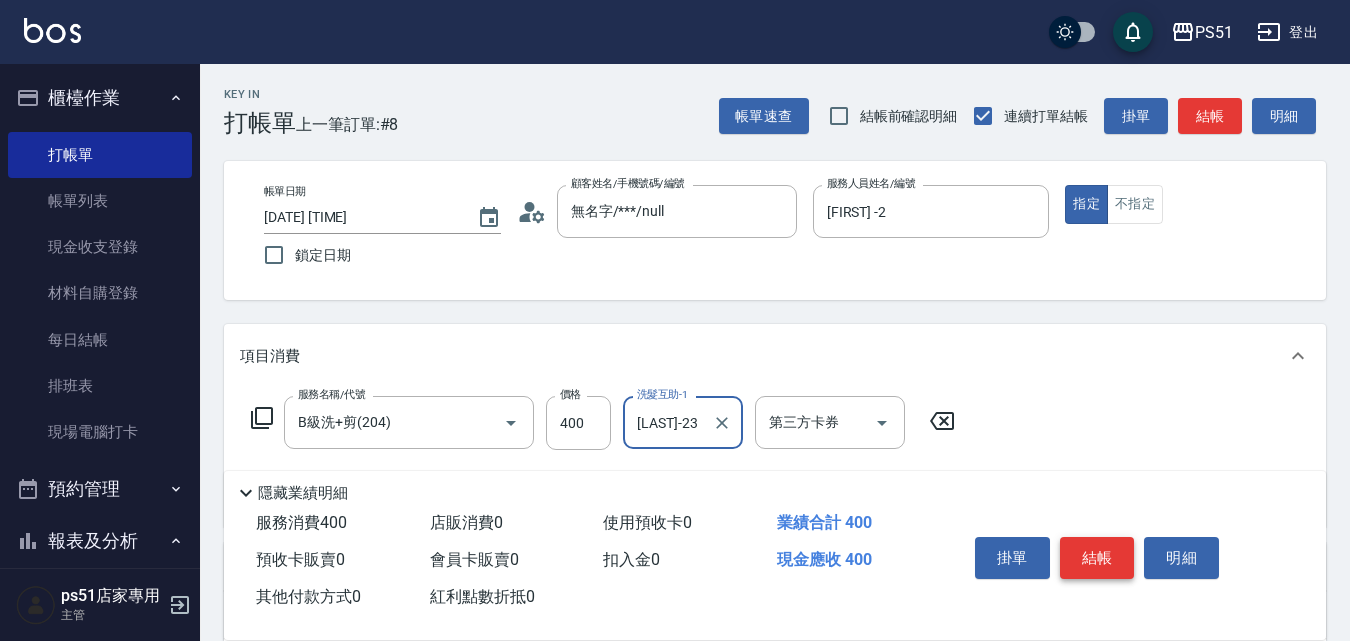 type on "[LAST]-23" 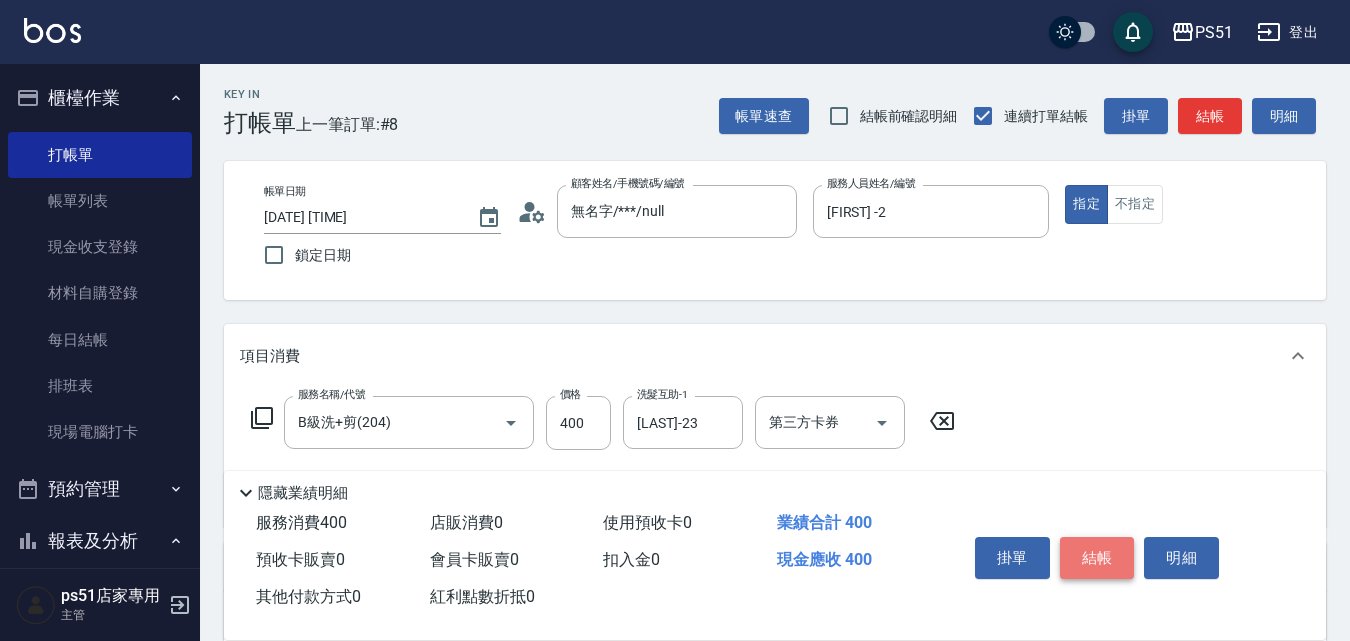 click on "結帳" at bounding box center (1097, 558) 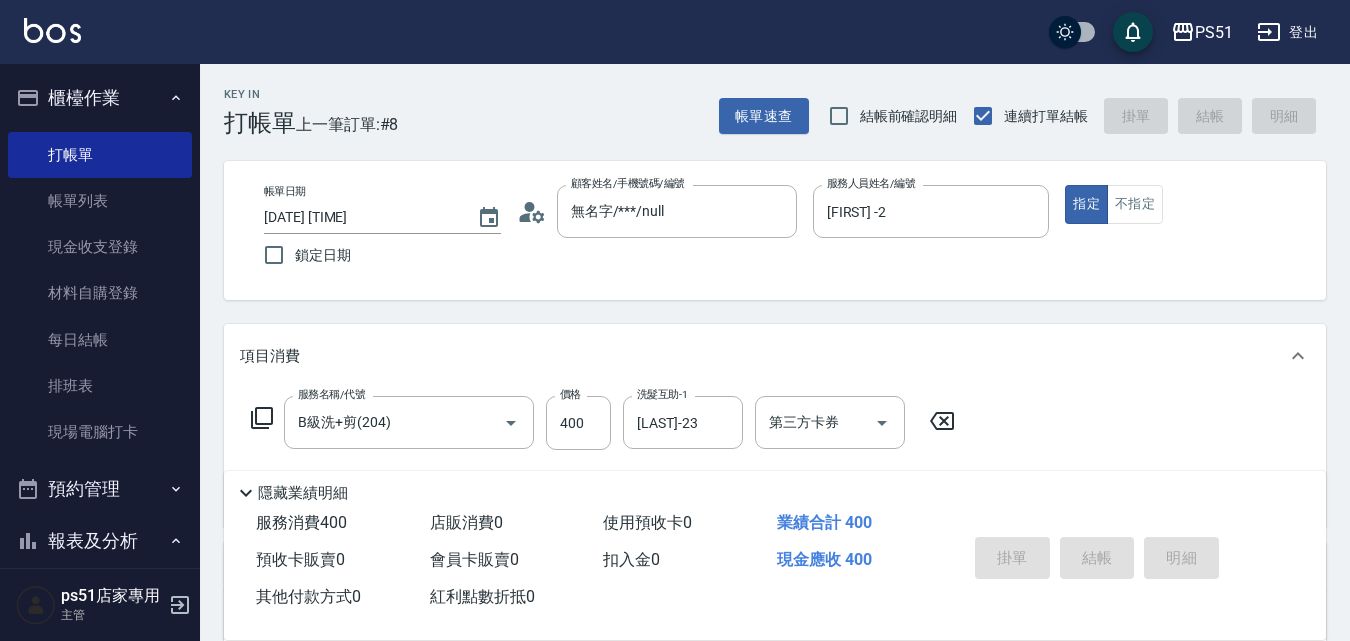 type 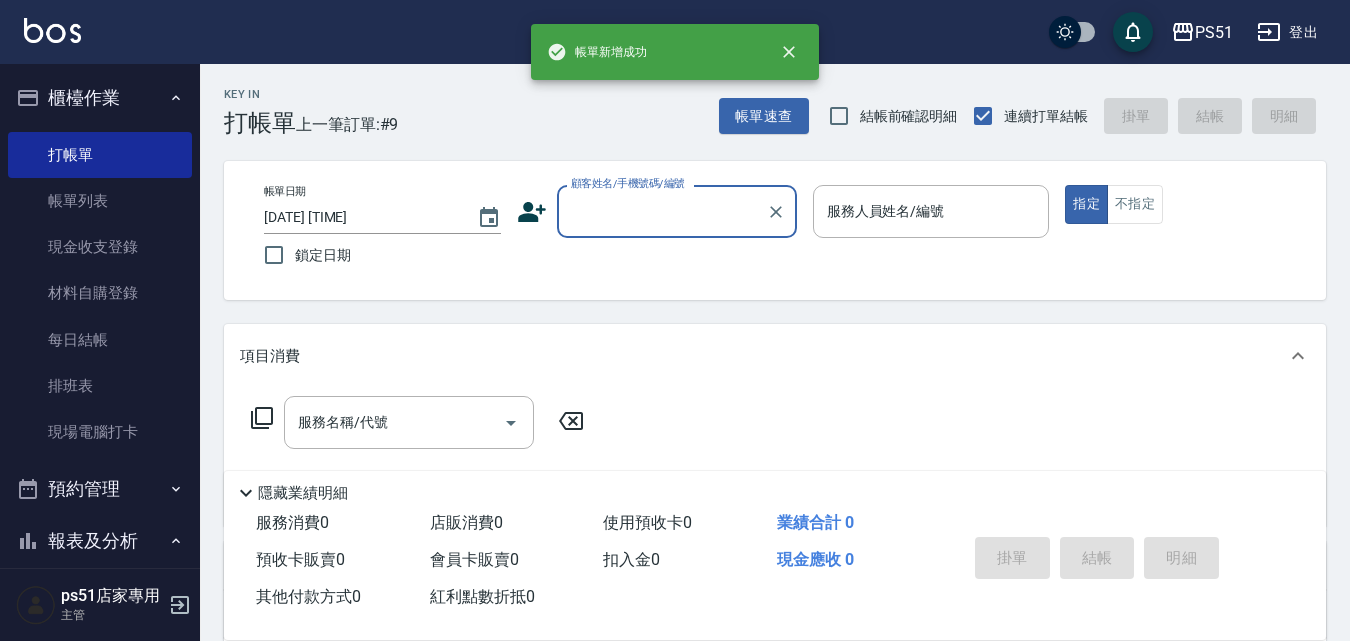 click on "顧客姓名/手機號碼/編號" at bounding box center [662, 211] 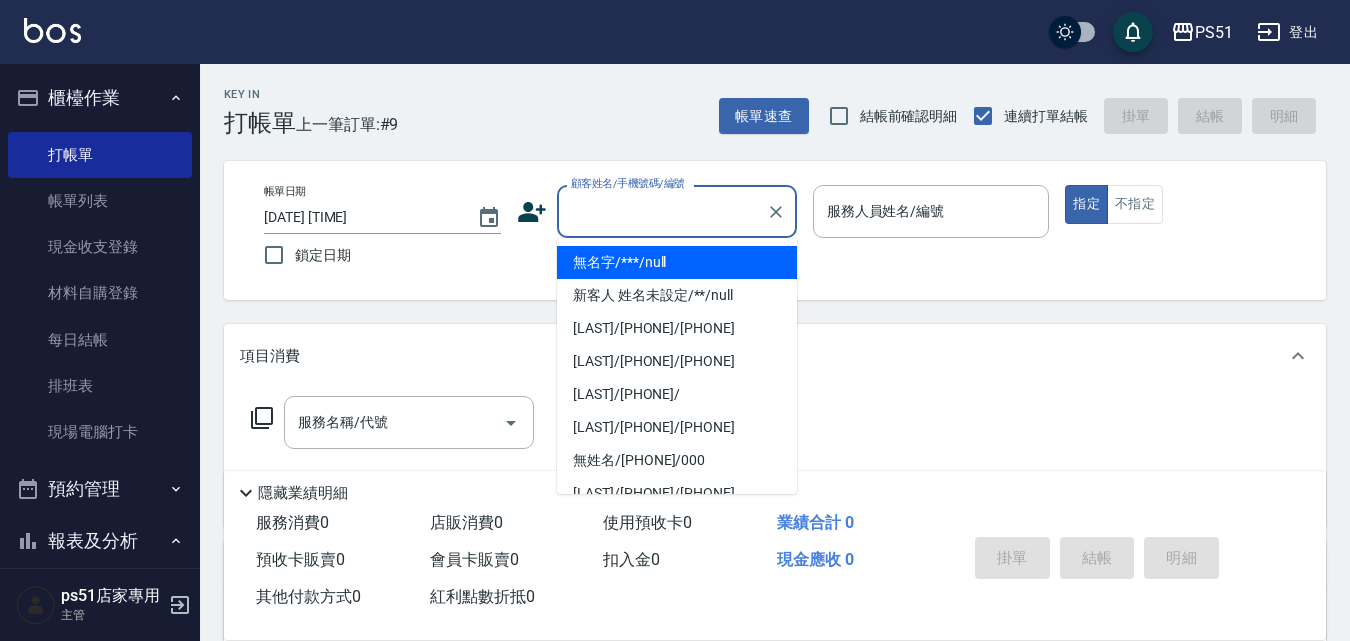 click on "無名字/***/null" at bounding box center (677, 262) 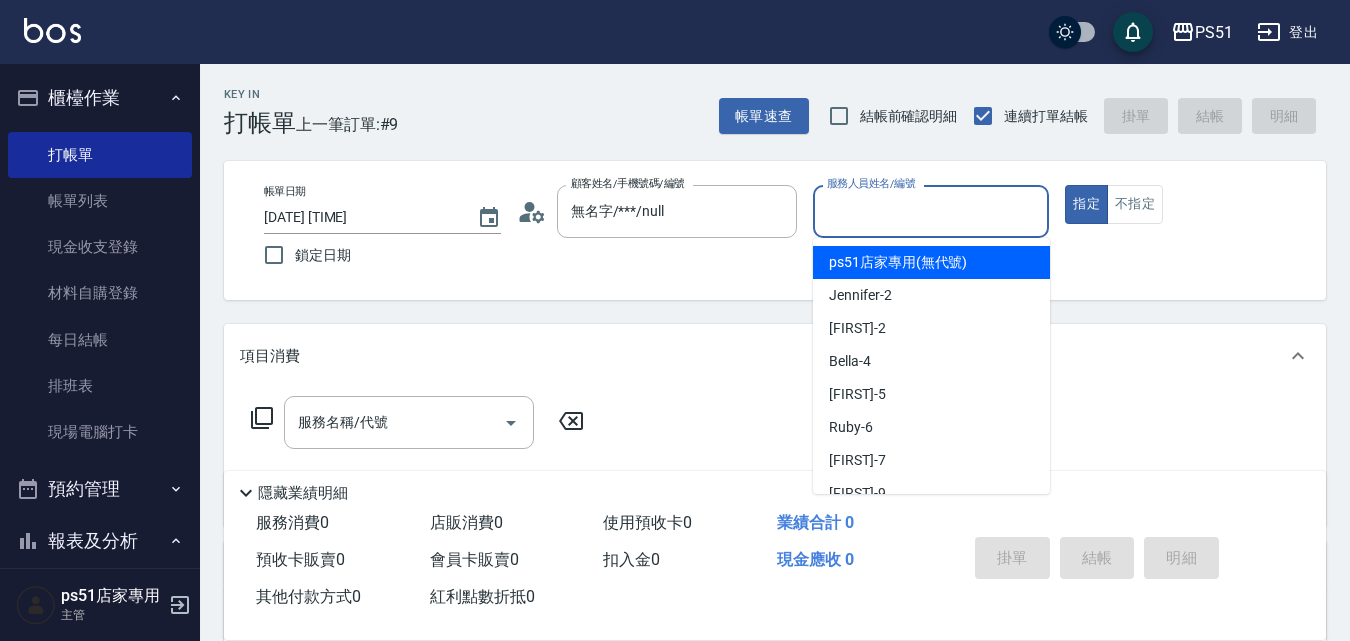 click on "服務人員姓名/編號" at bounding box center (931, 211) 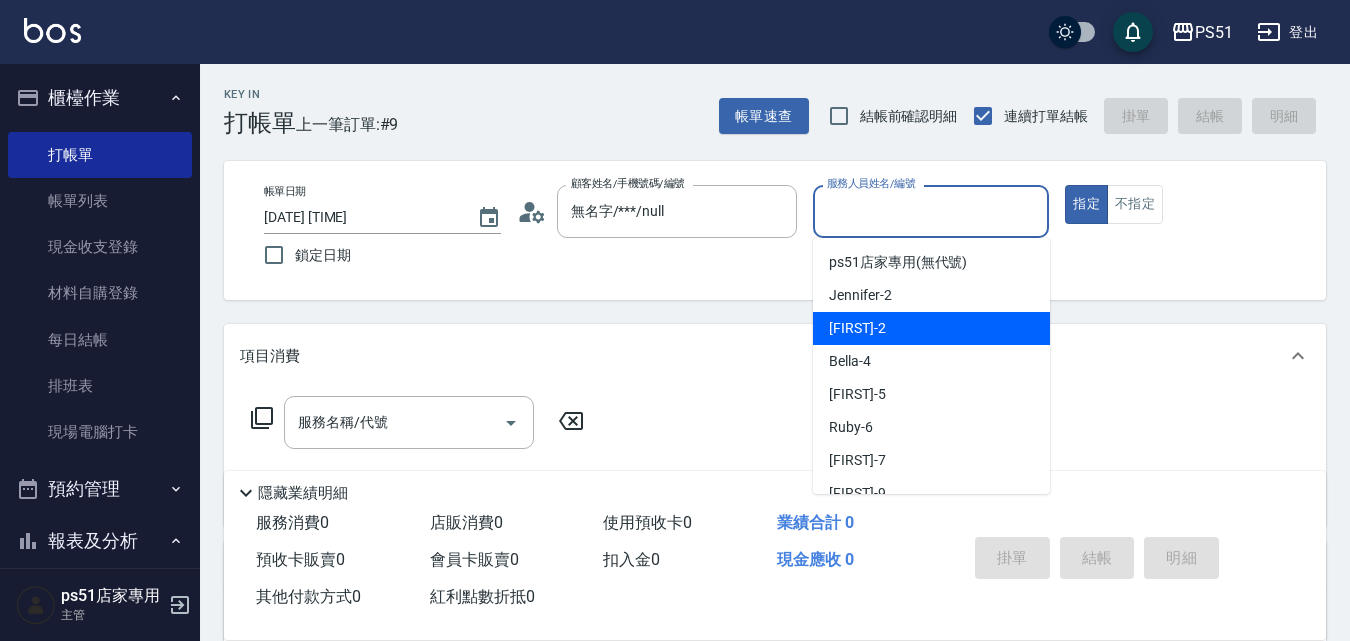 click on "[FIRST] -2" at bounding box center (931, 328) 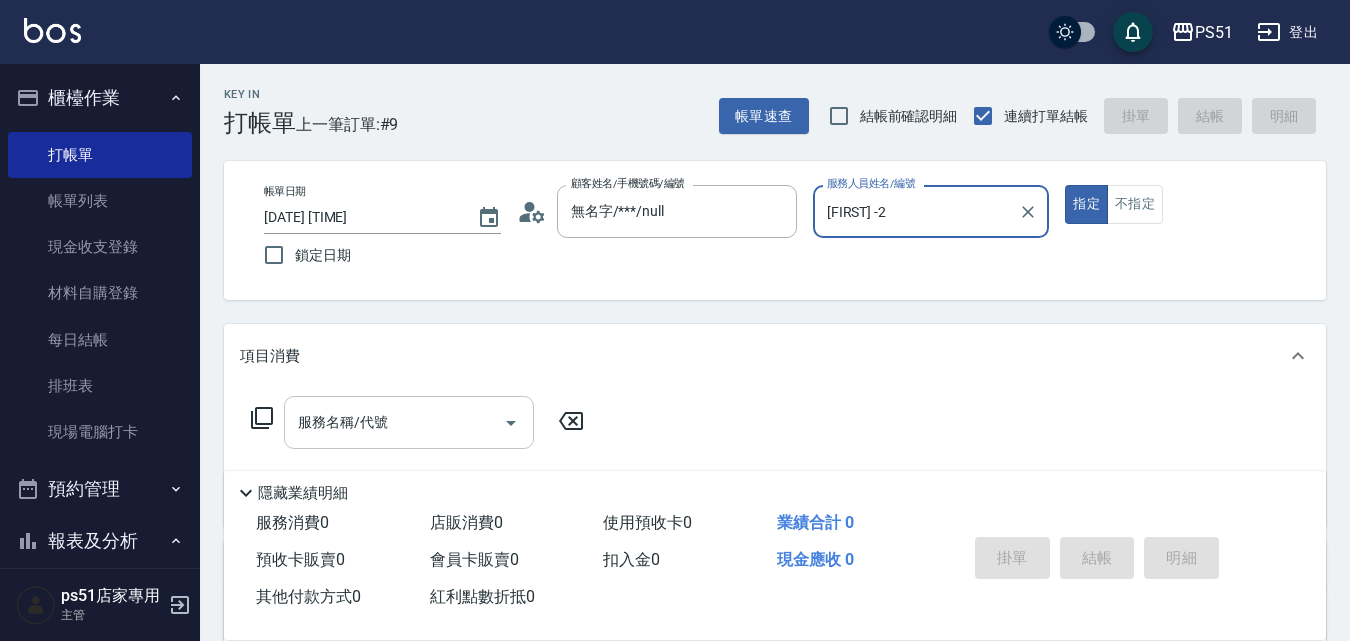 click on "服務名稱/代號" at bounding box center (394, 422) 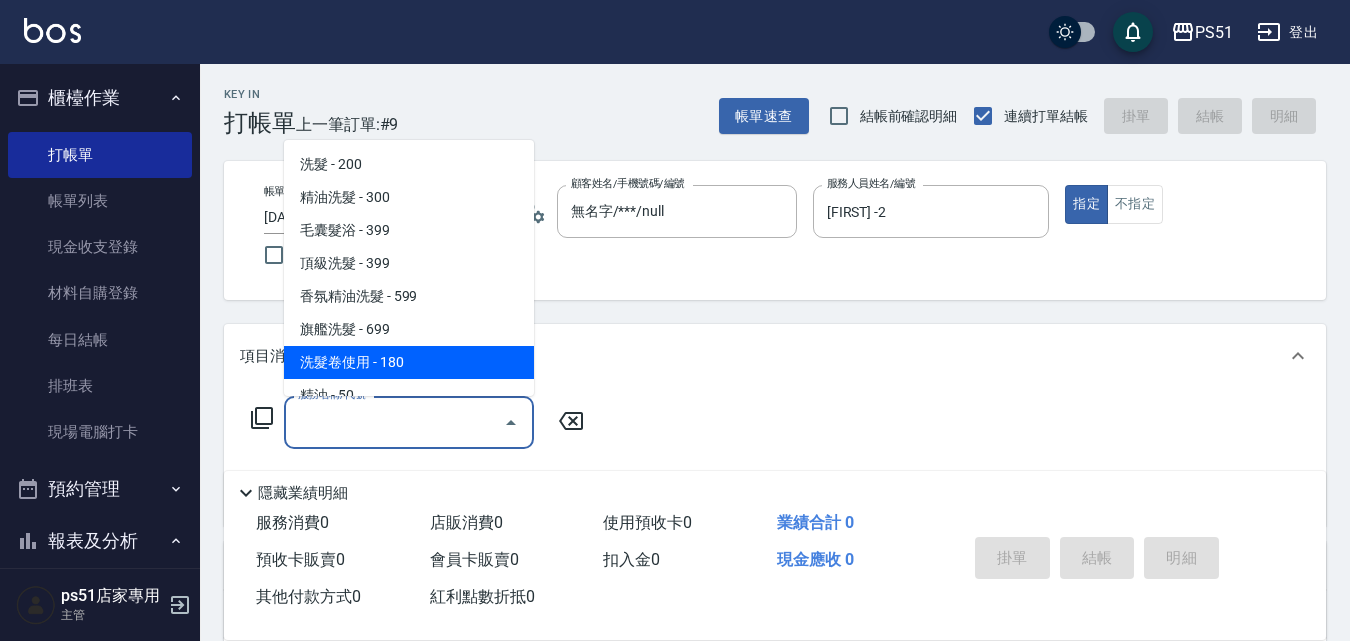 scroll, scrollTop: 467, scrollLeft: 0, axis: vertical 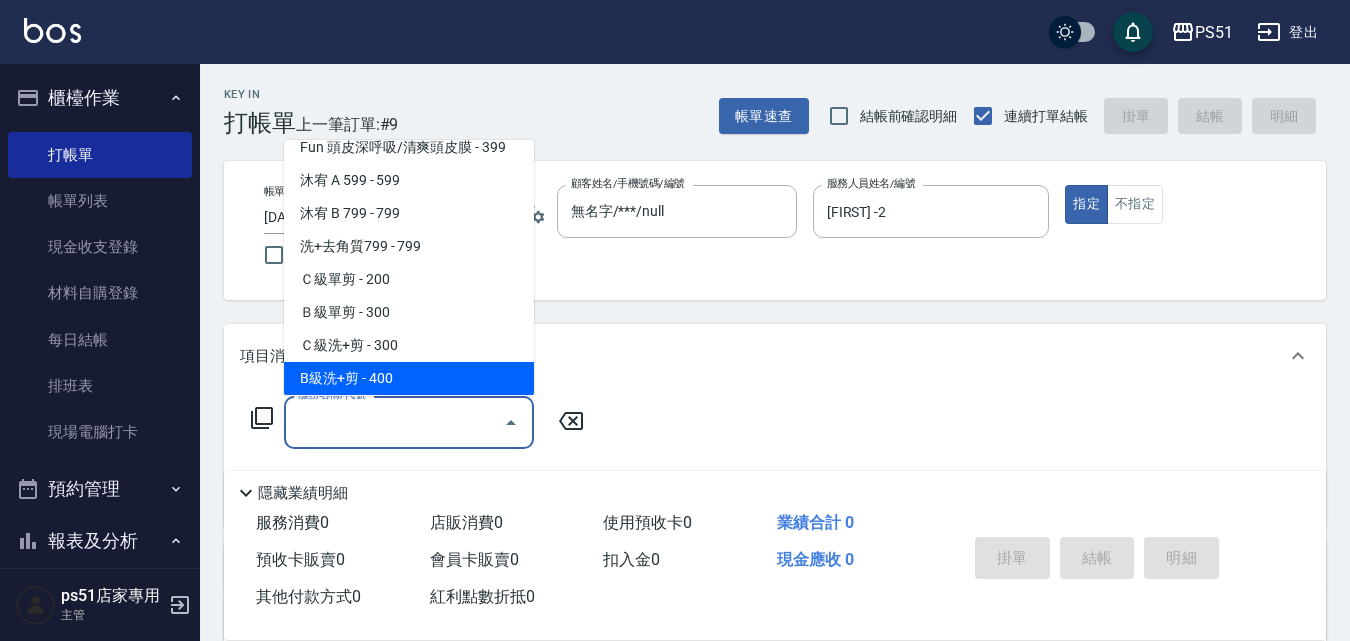 click on "B級洗+剪 - 400" at bounding box center (409, 378) 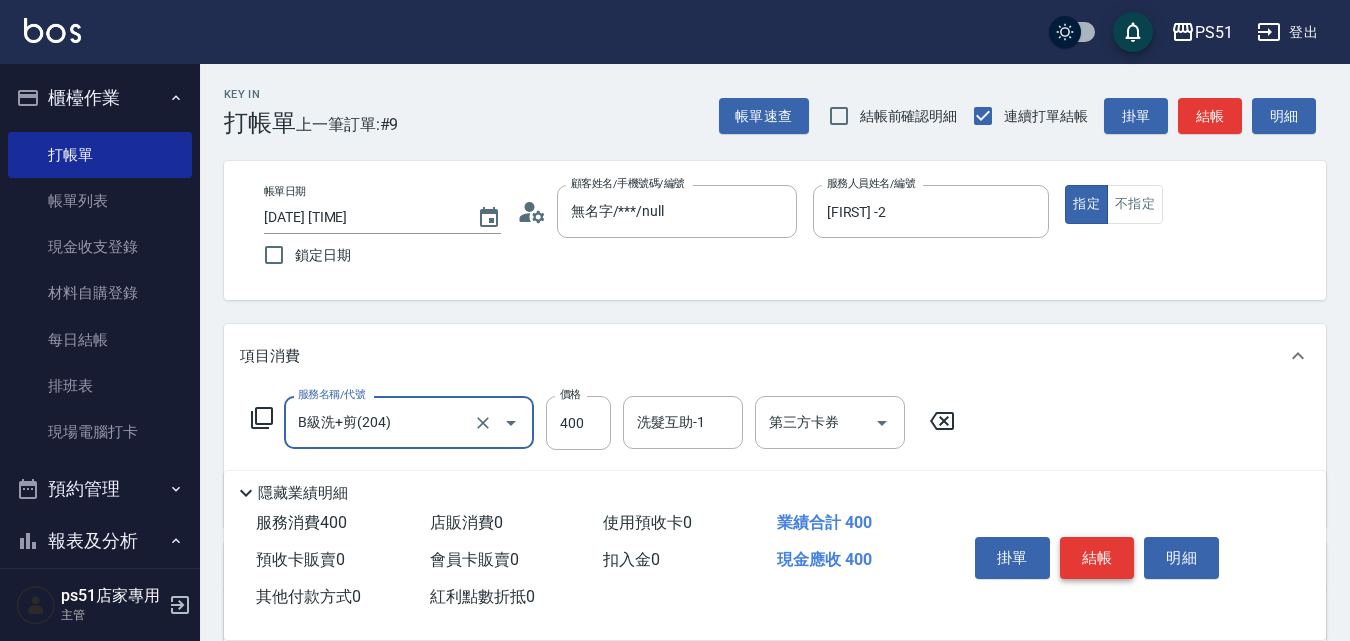 click on "結帳" at bounding box center (1097, 558) 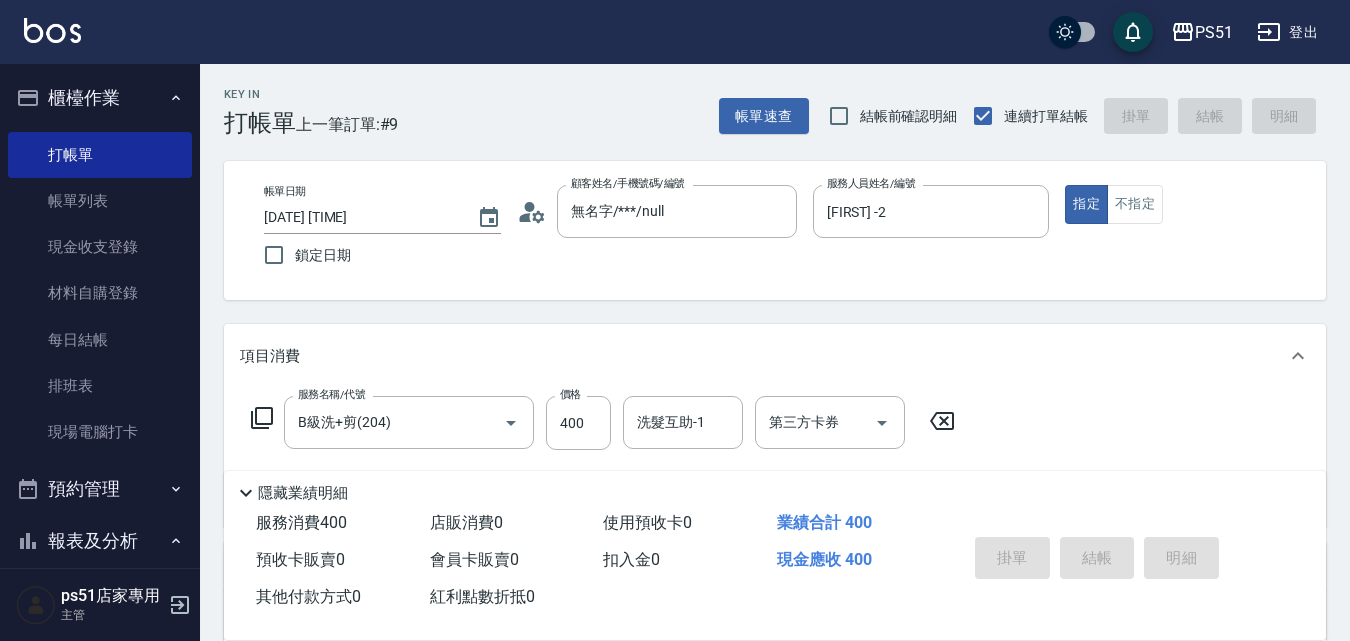 type 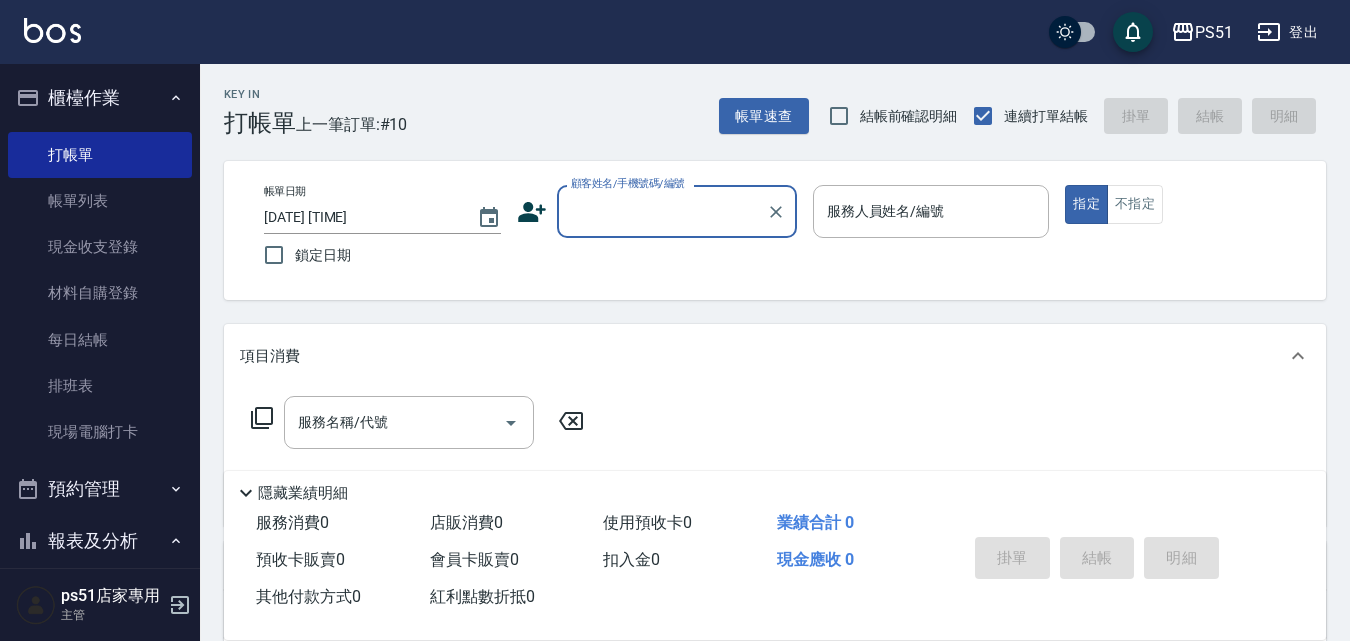 click on "顧客姓名/手機號碼/編號" at bounding box center [662, 211] 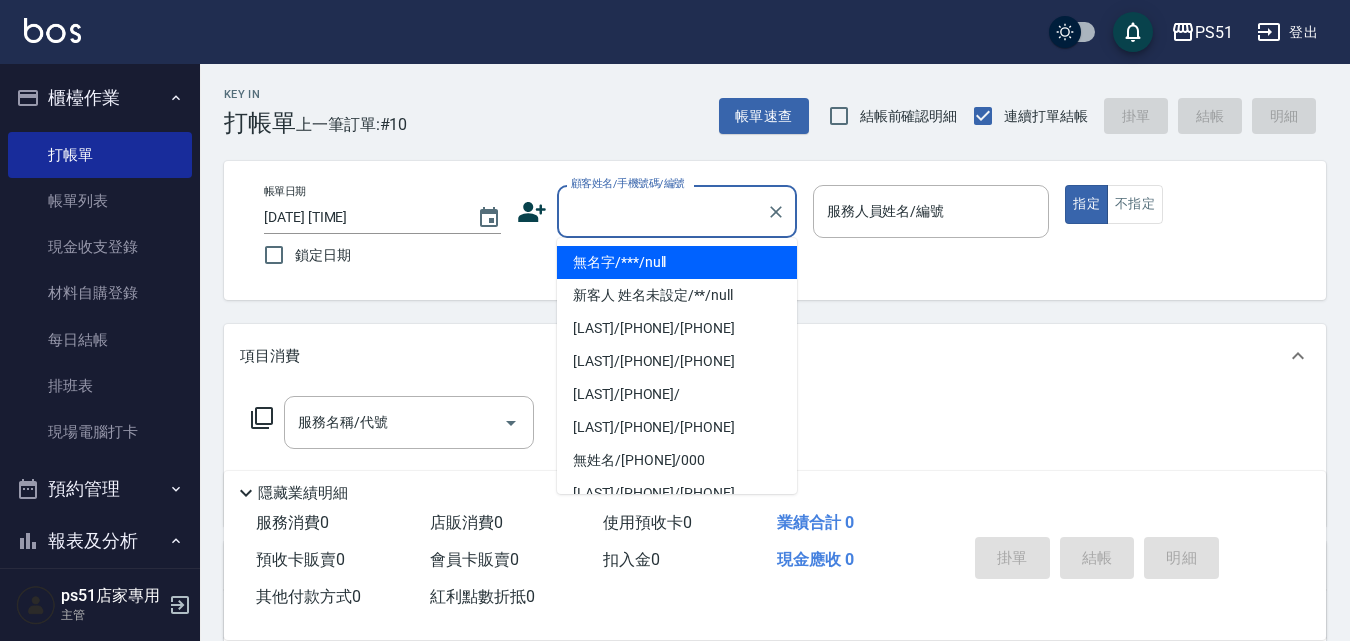 click on "無名字/***/null" at bounding box center (677, 262) 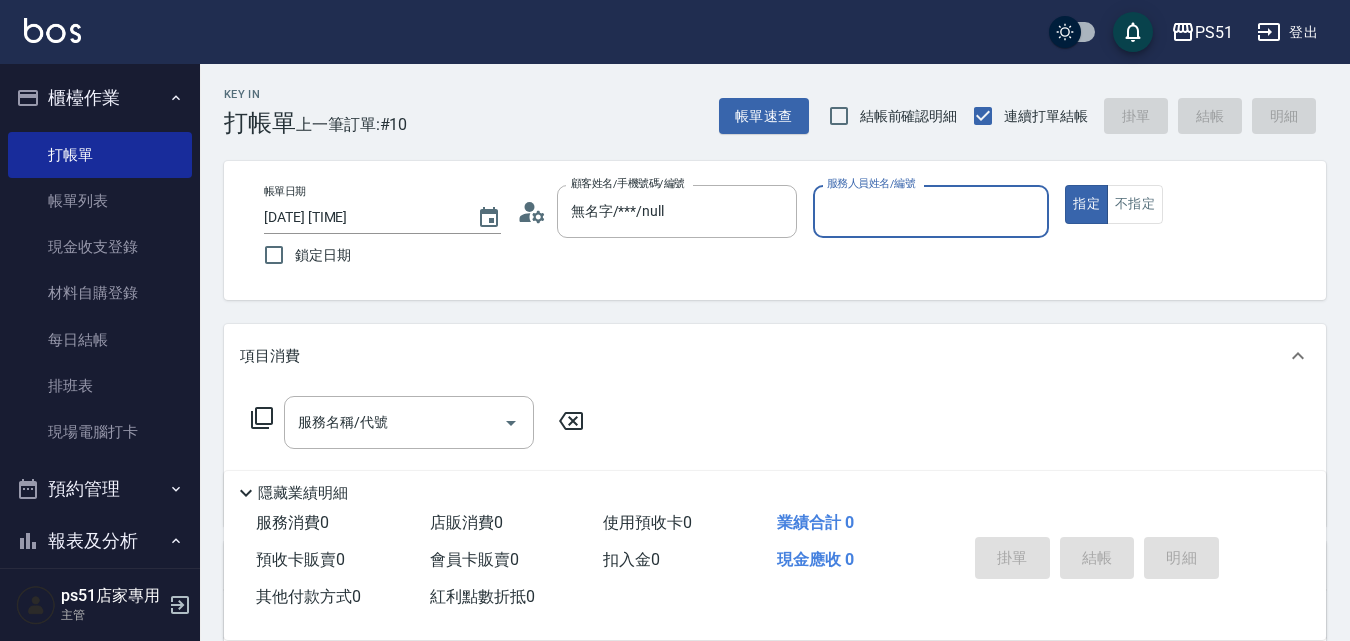 click on "服務人員姓名/編號" at bounding box center [931, 211] 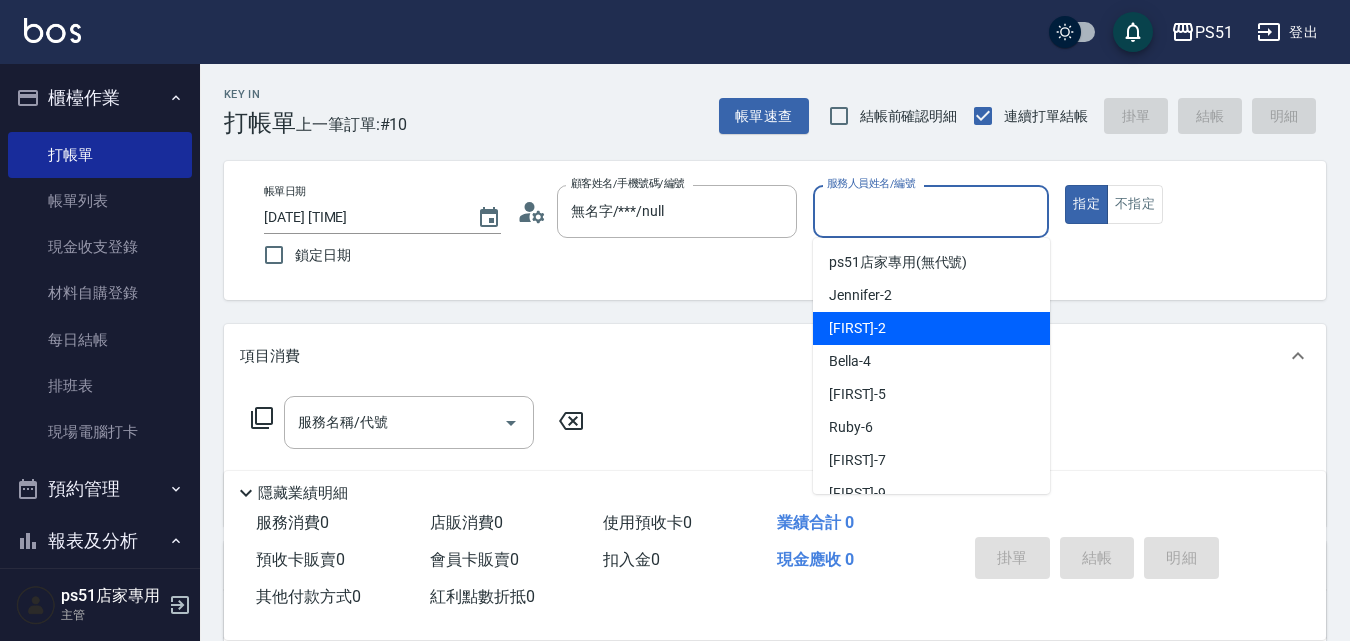 click on "[FIRST] -2" at bounding box center [931, 328] 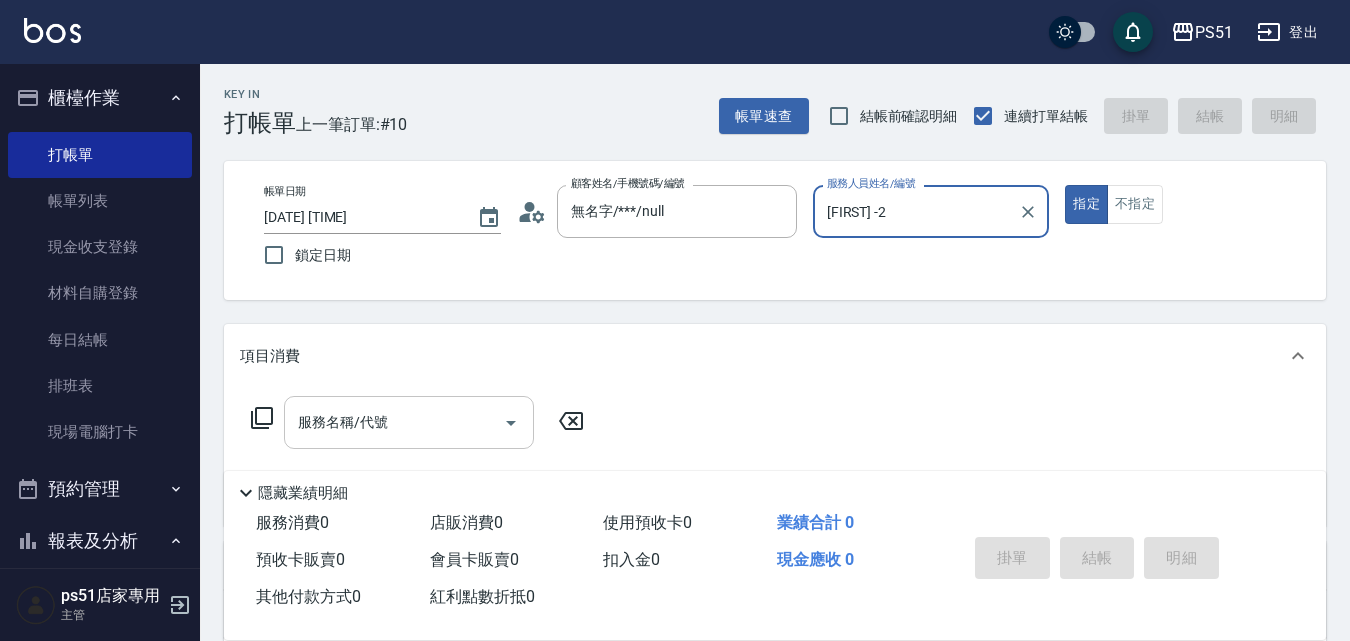 click on "服務名稱/代號" at bounding box center (409, 422) 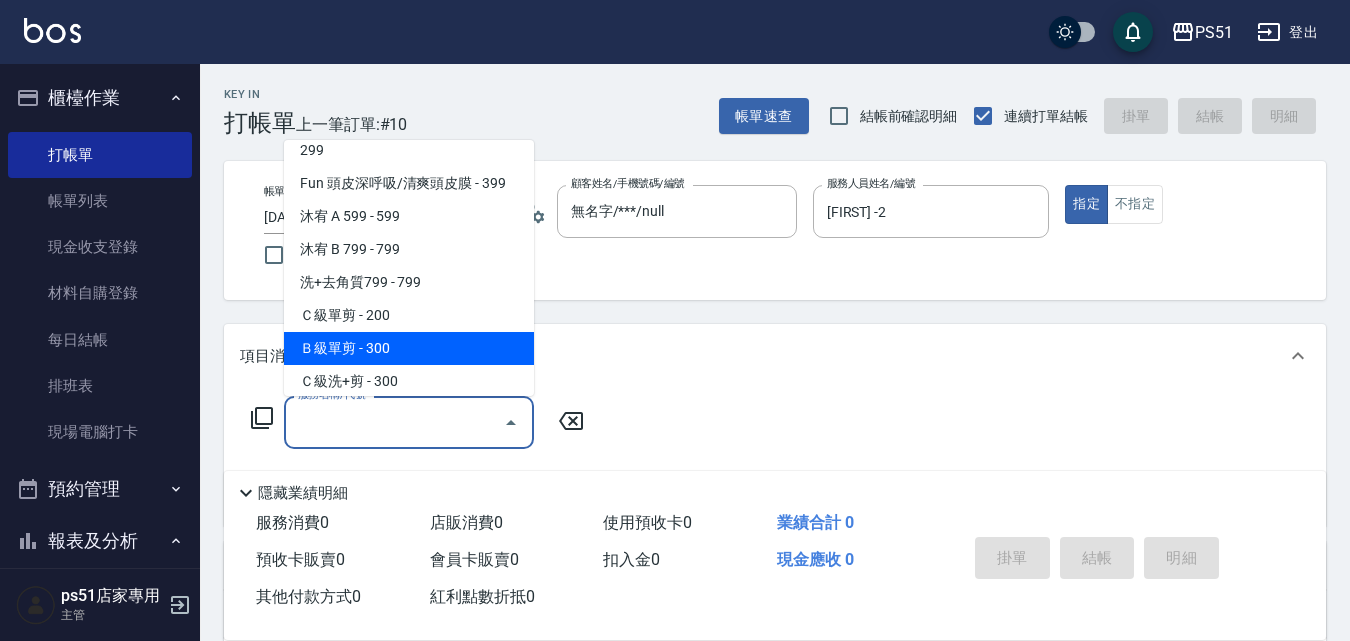 scroll, scrollTop: 467, scrollLeft: 0, axis: vertical 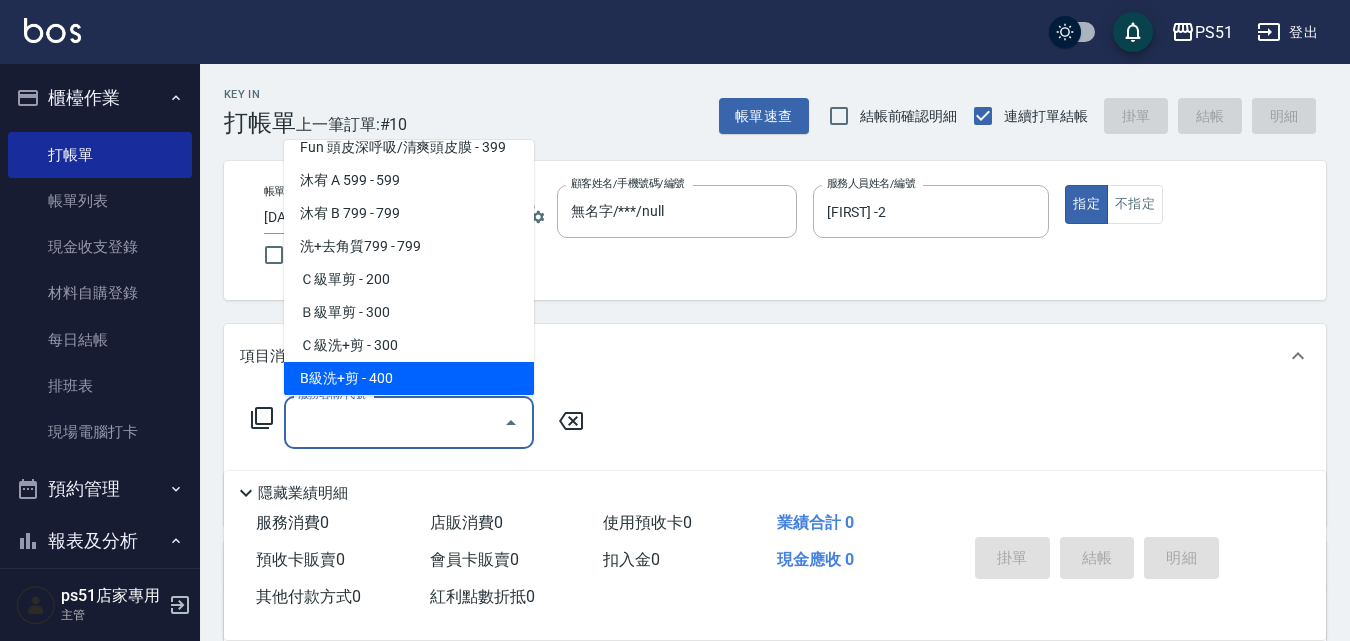 click on "B級洗+剪 - 400" at bounding box center (409, 378) 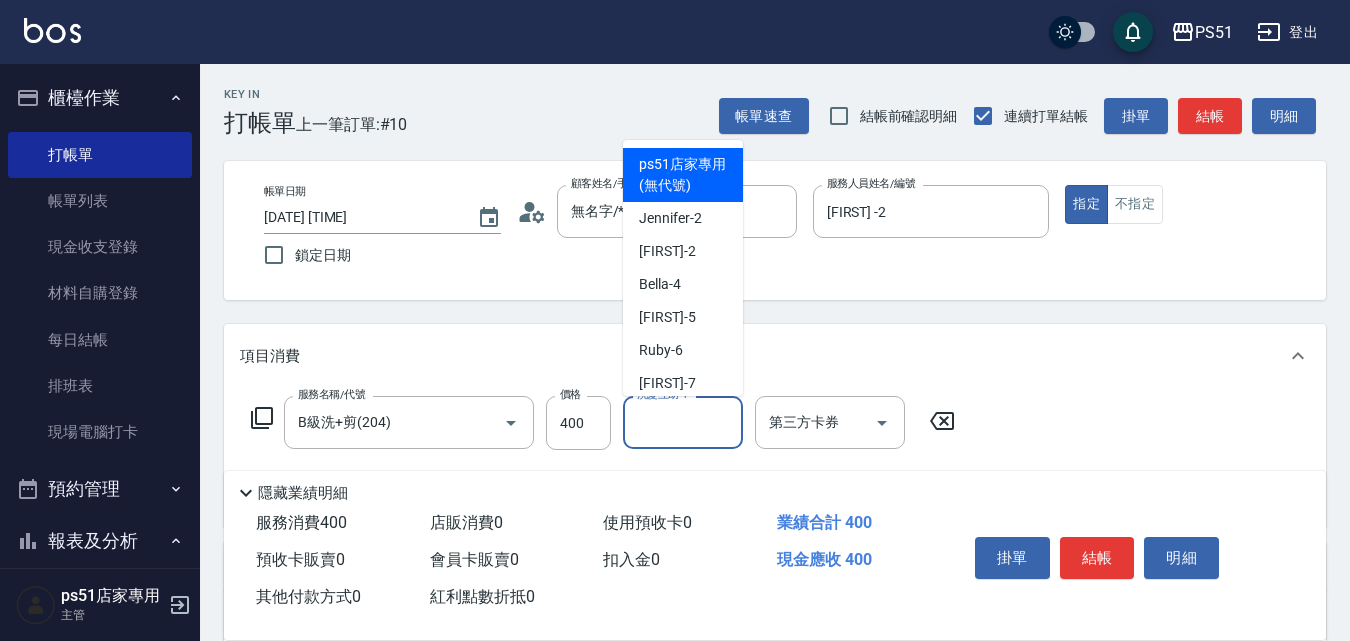 click on "洗髮互助-1" at bounding box center [683, 422] 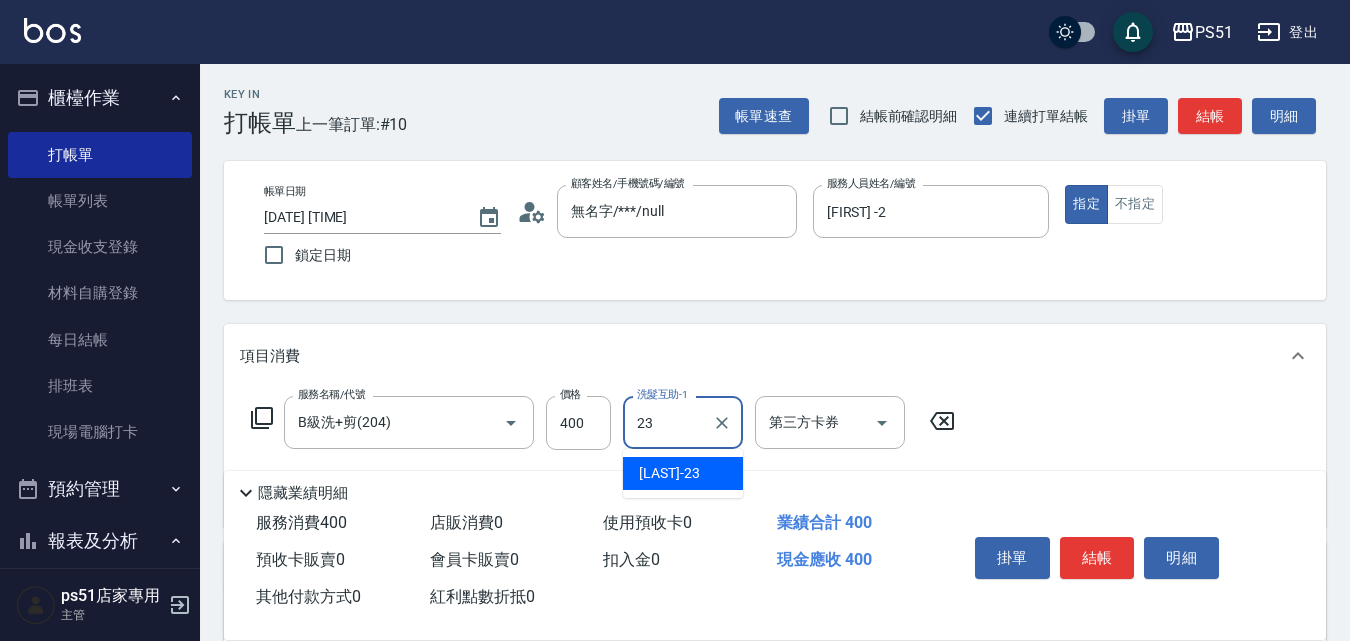 click on "[LAST] -23" at bounding box center [683, 473] 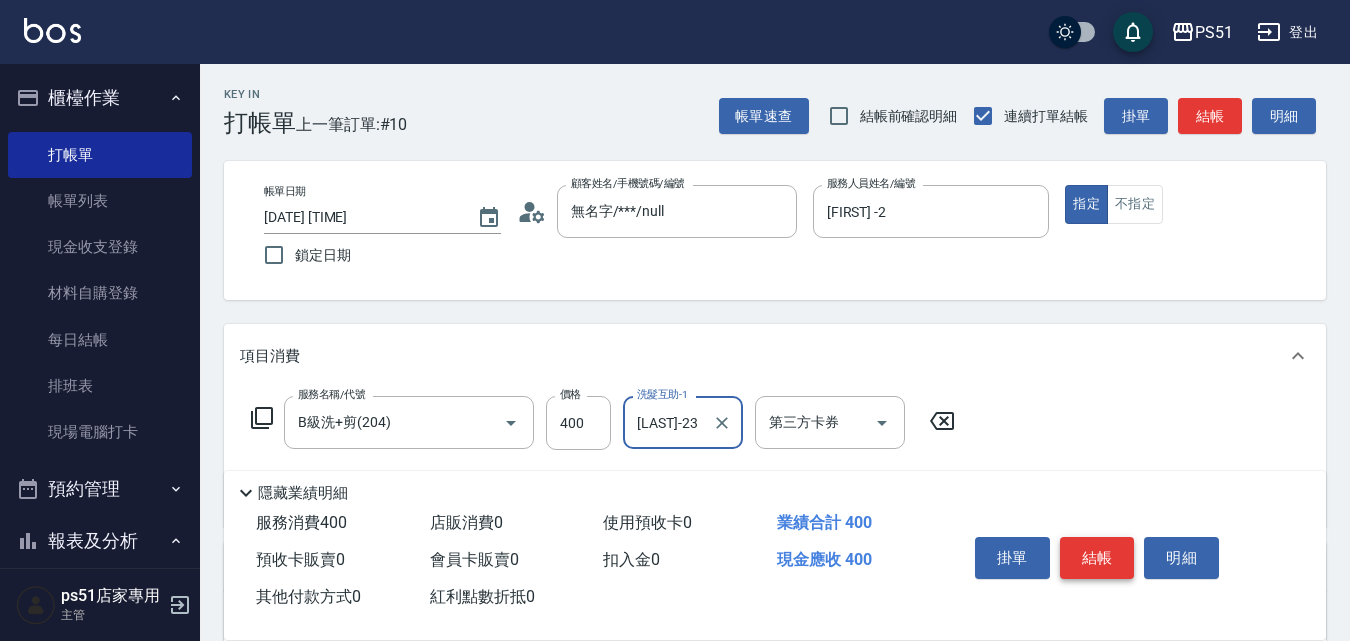 type on "[LAST]-23" 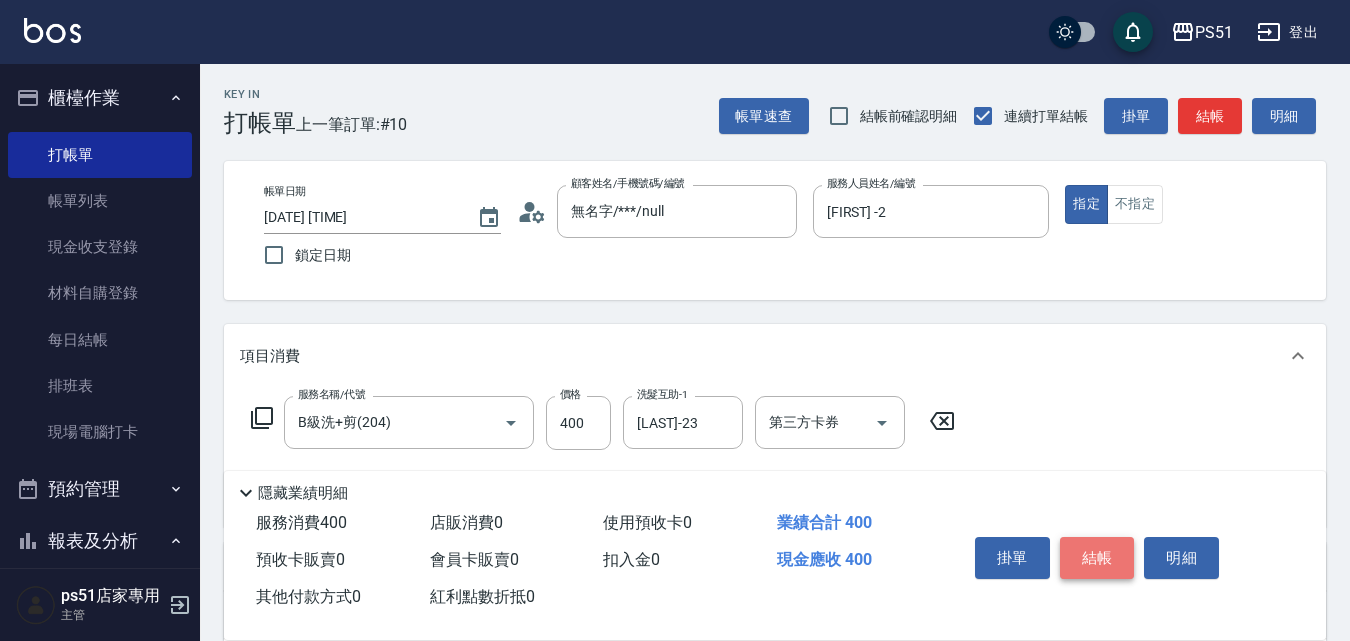 click on "結帳" at bounding box center [1097, 558] 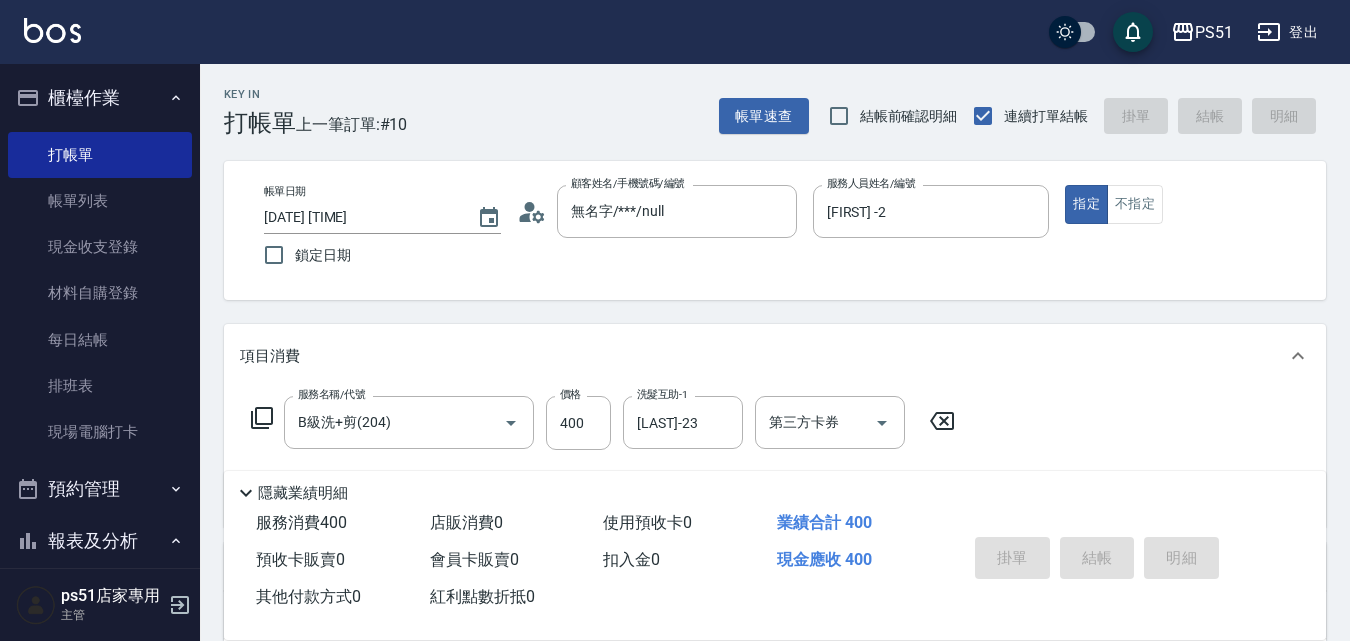 type 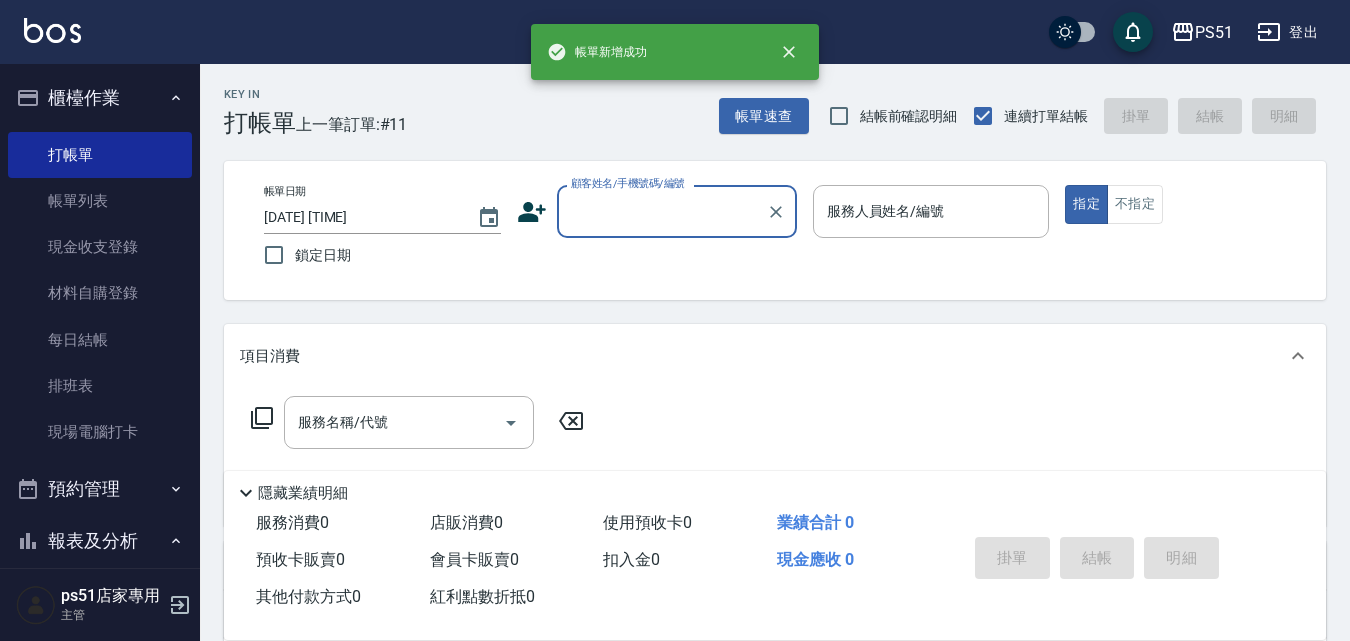 click on "顧客姓名/手機號碼/編號" at bounding box center (662, 211) 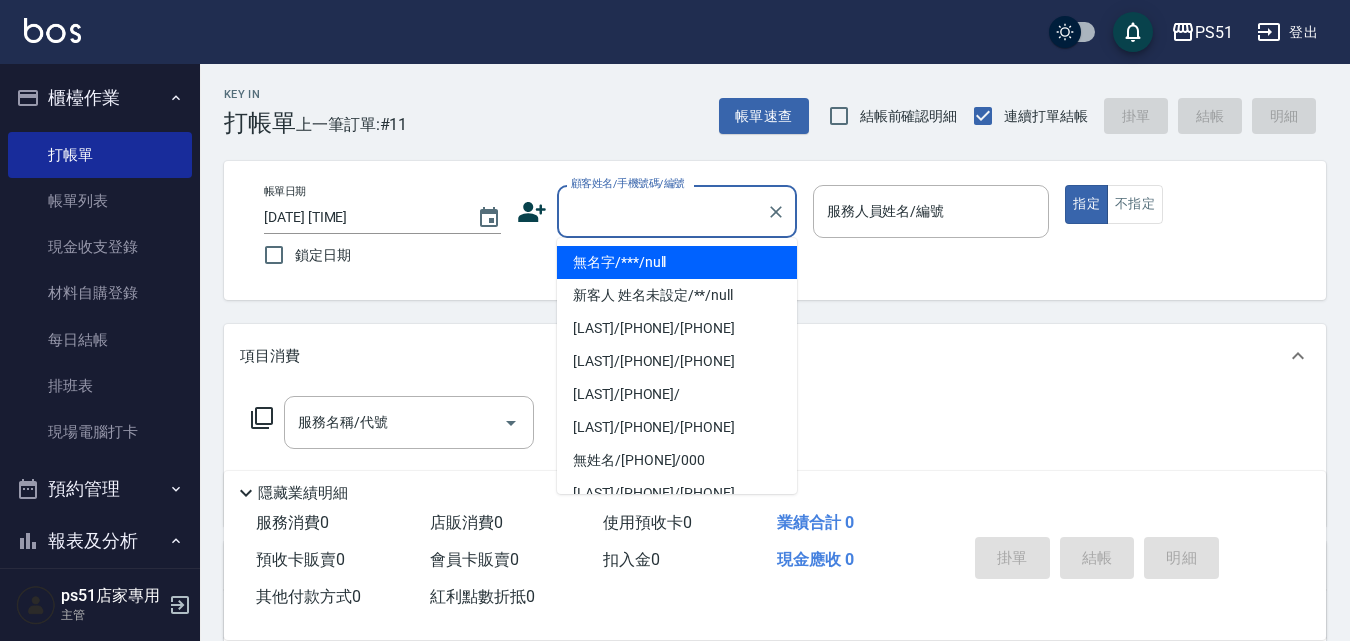 click on "無名字/***/null" at bounding box center [677, 262] 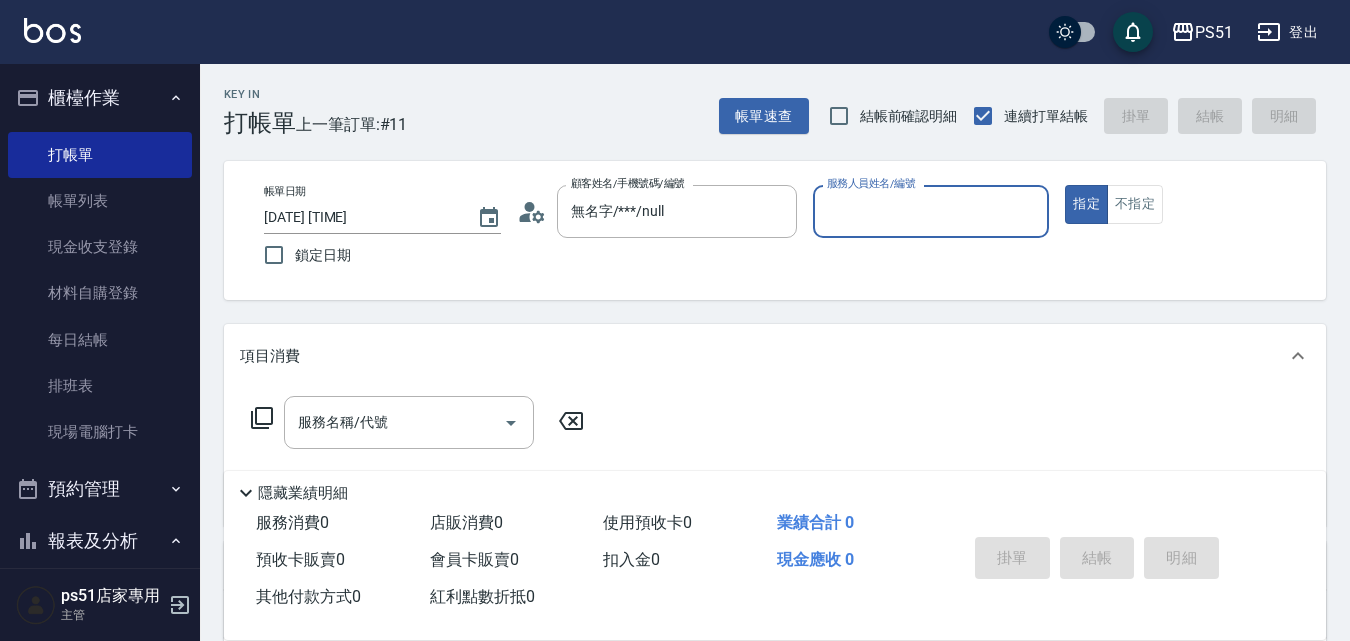 click on "服務人員姓名/編號" at bounding box center [931, 211] 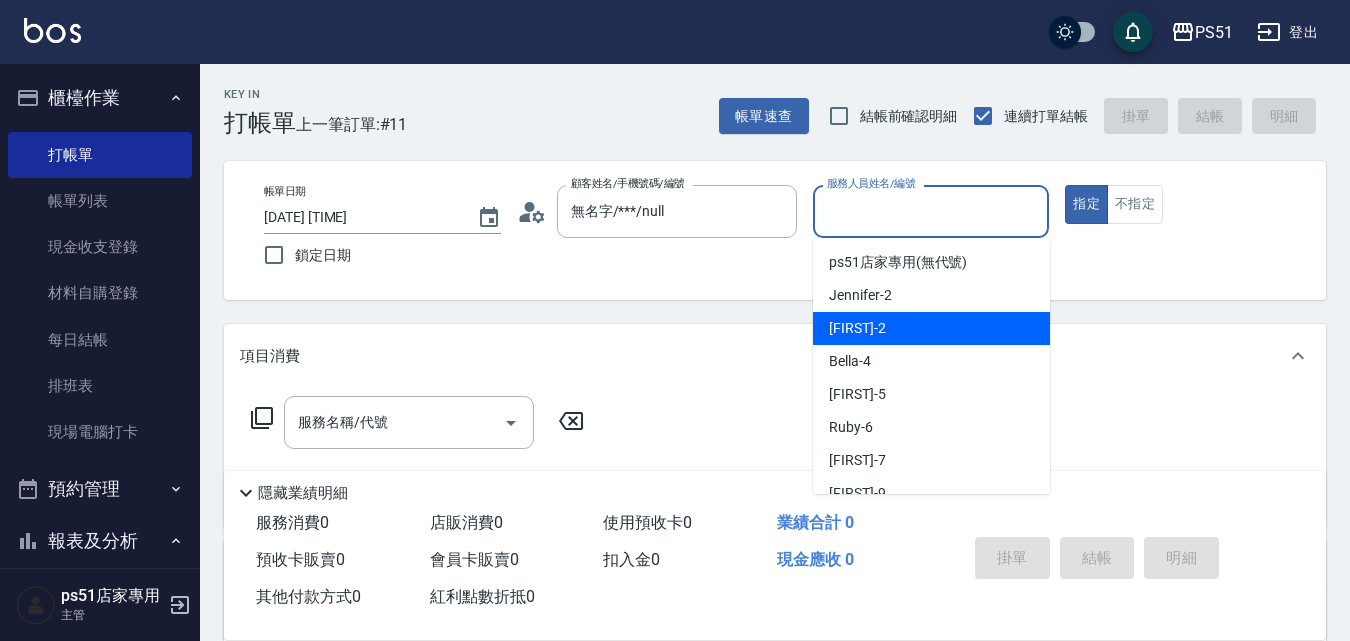 click on "[FIRST] -2" at bounding box center [931, 328] 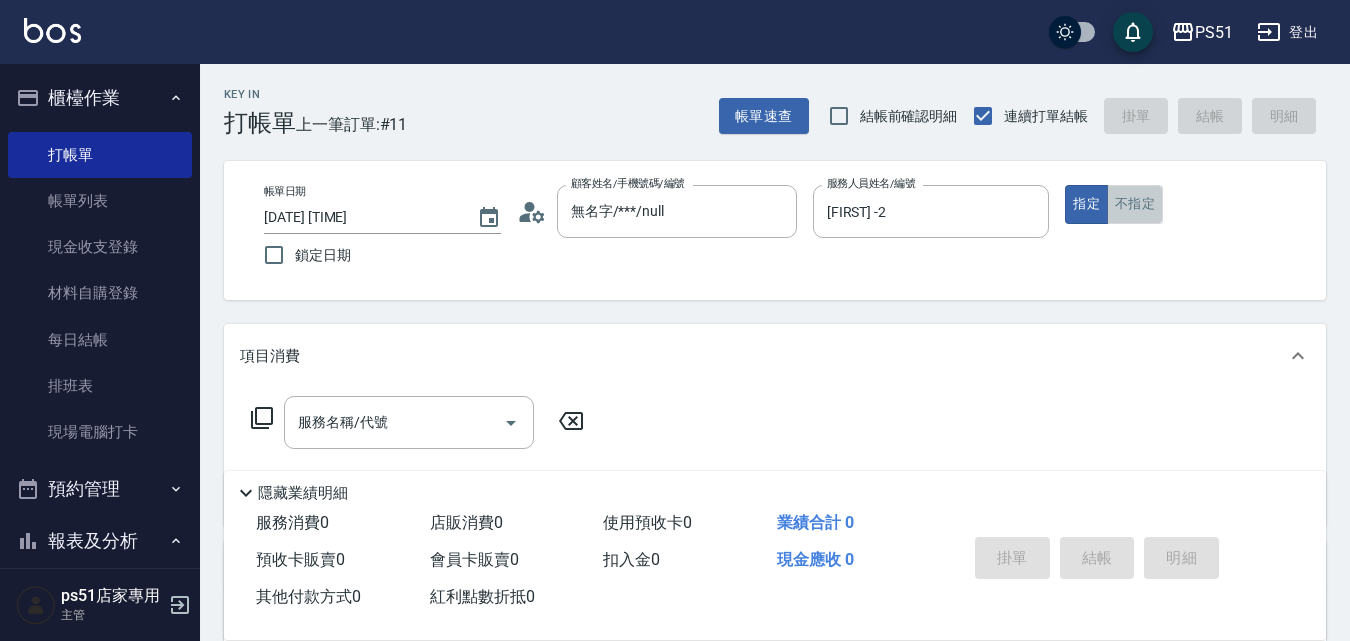 click on "不指定" at bounding box center (1135, 204) 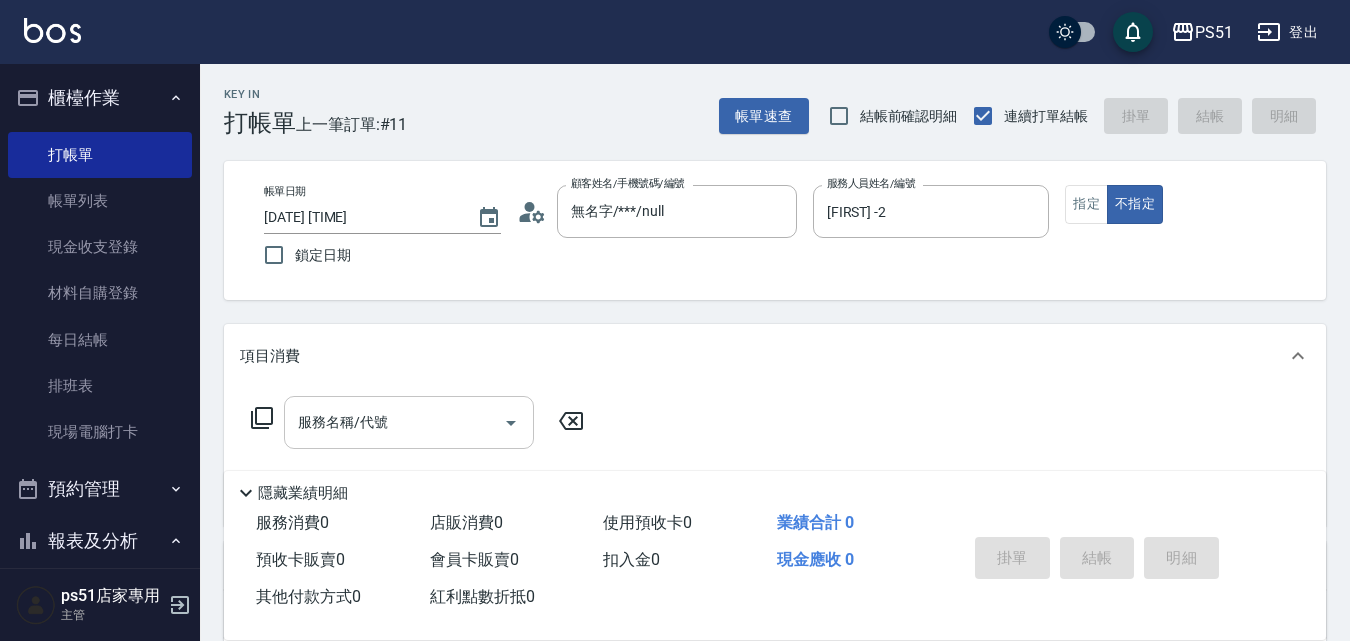 click on "服務名稱/代號 服務名稱/代號" at bounding box center (409, 422) 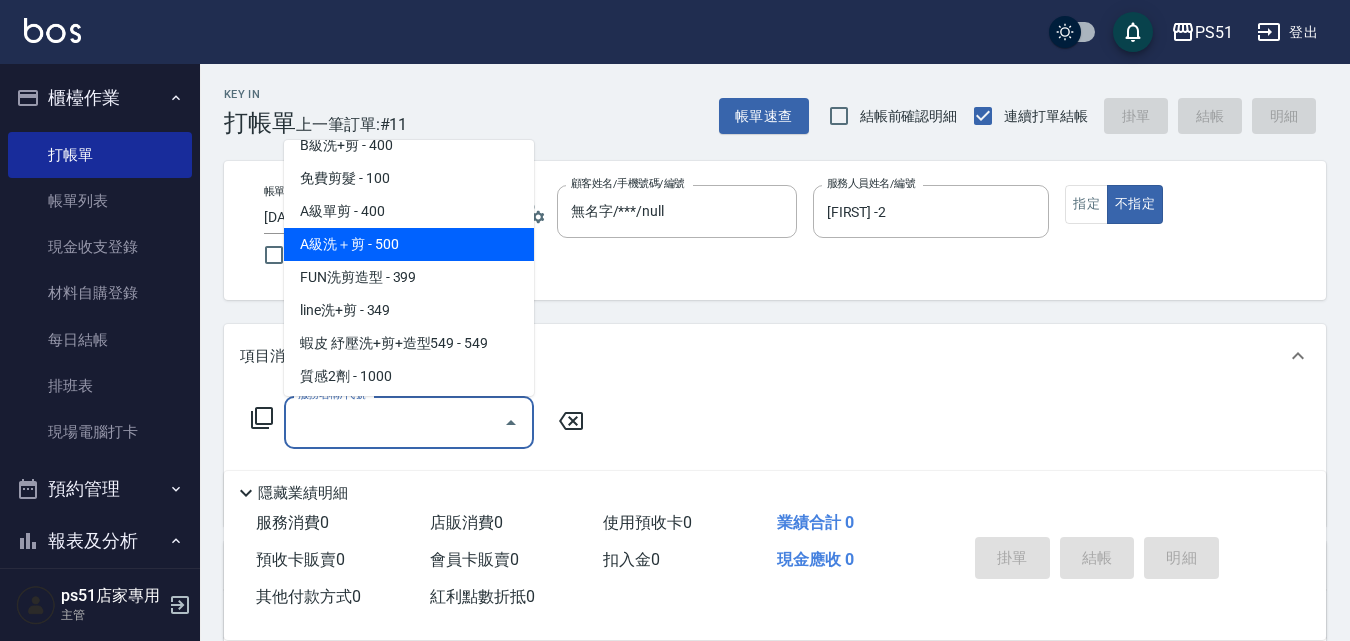 scroll, scrollTop: 0, scrollLeft: 0, axis: both 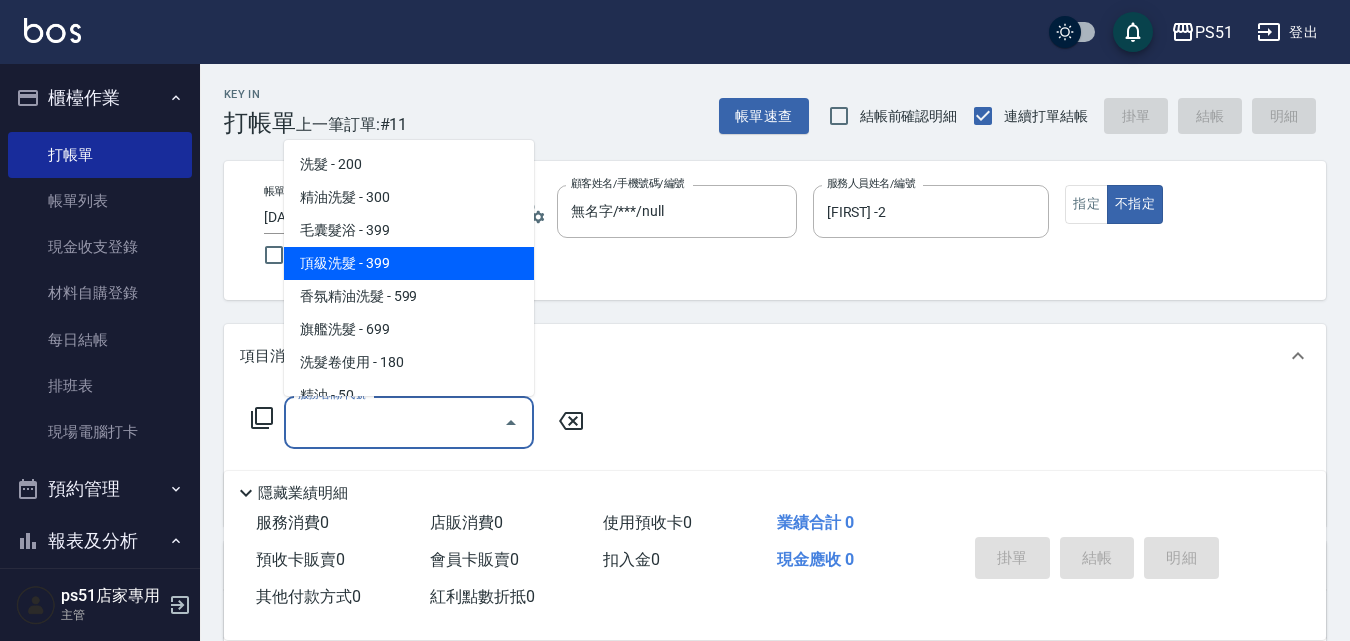 click on "頂級洗髮 - 399" at bounding box center [409, 263] 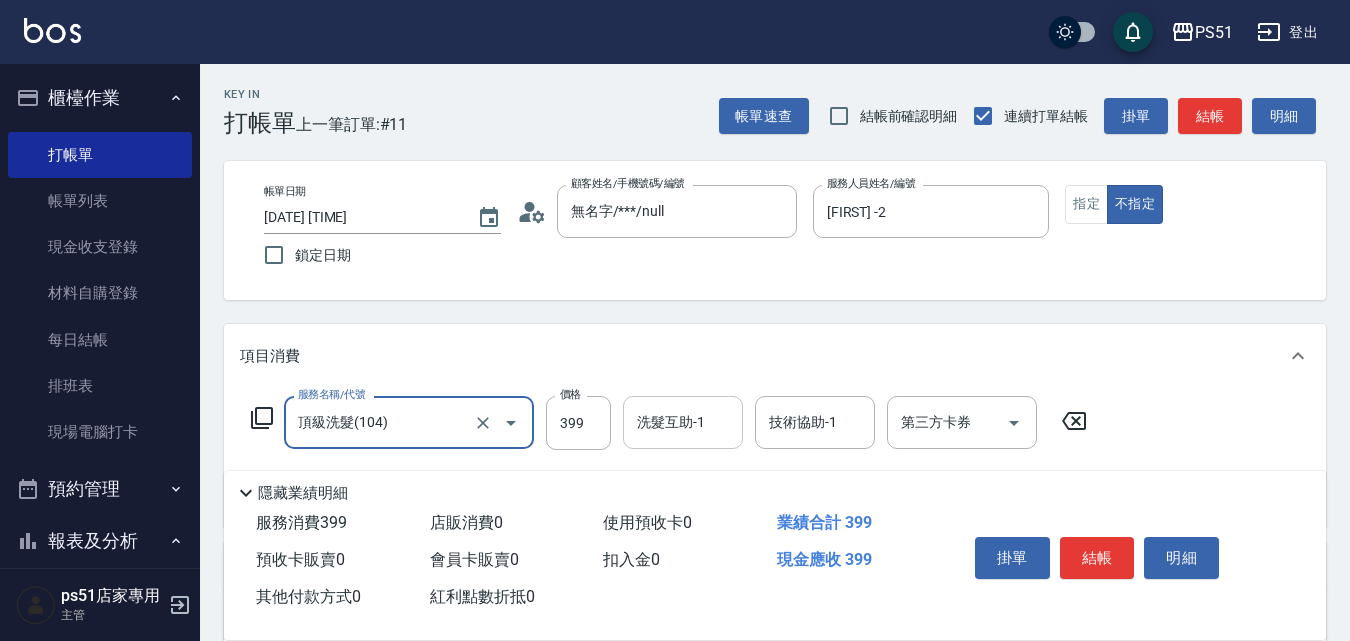 click on "洗髮互助-1" at bounding box center [683, 422] 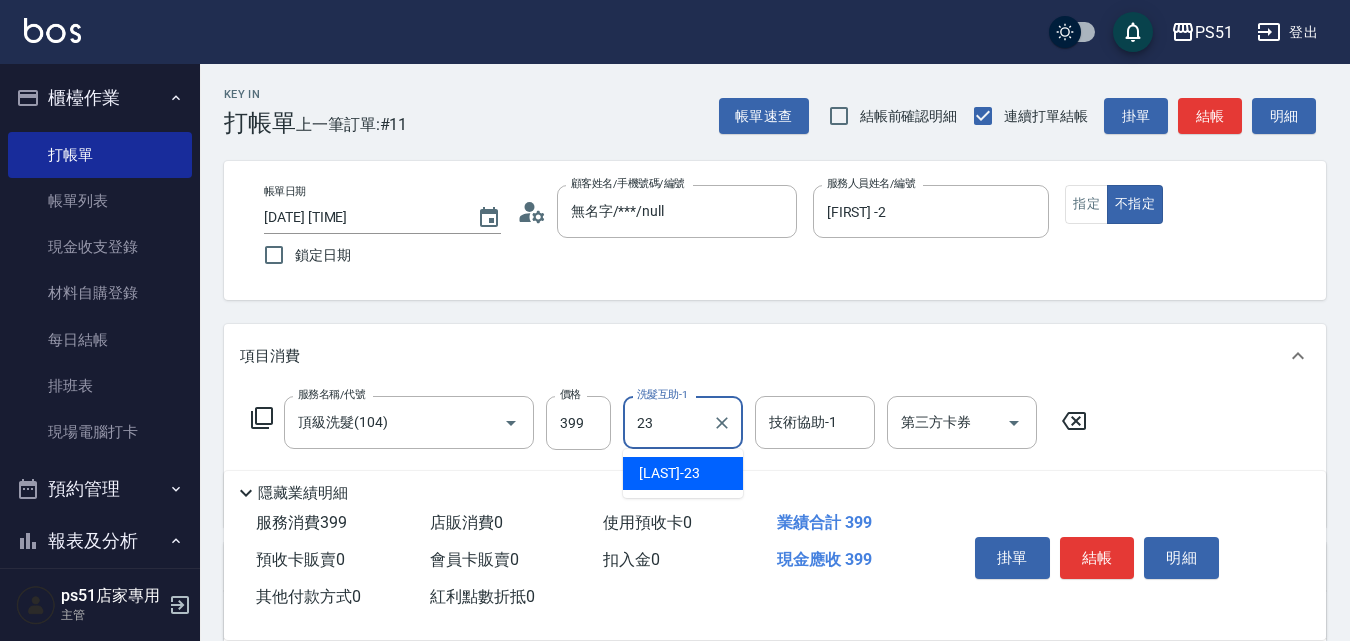 click on "[LAST] -23" at bounding box center (683, 473) 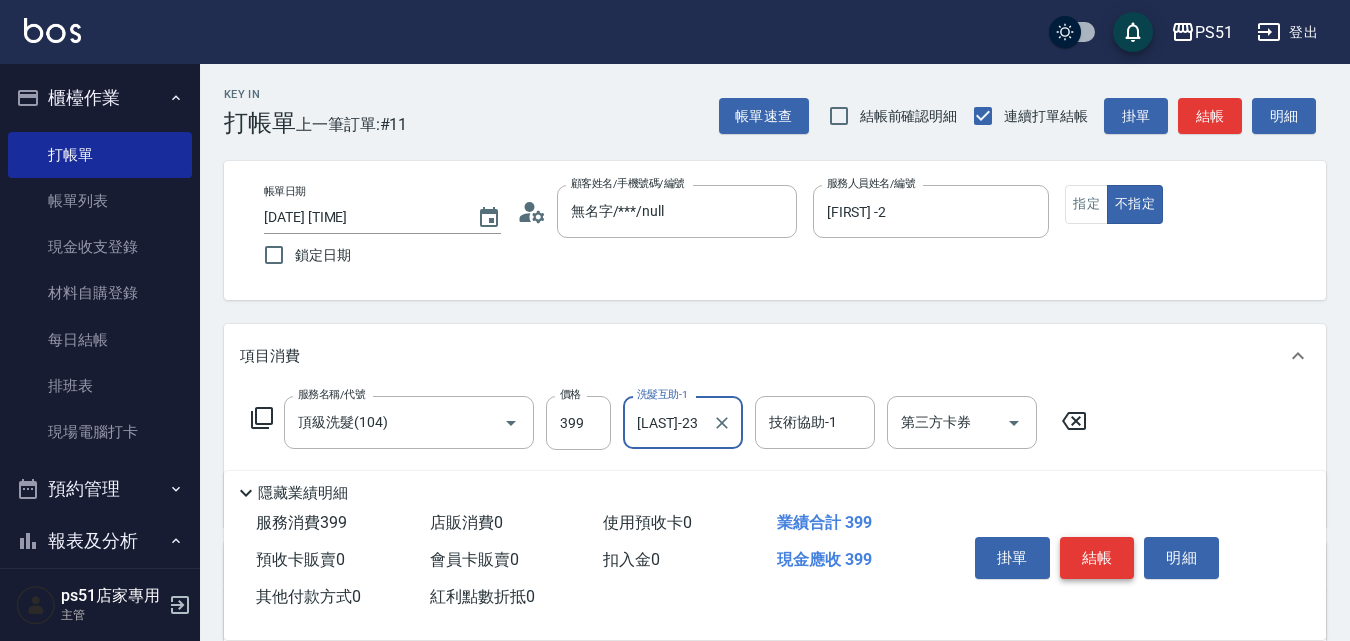type on "[LAST]-23" 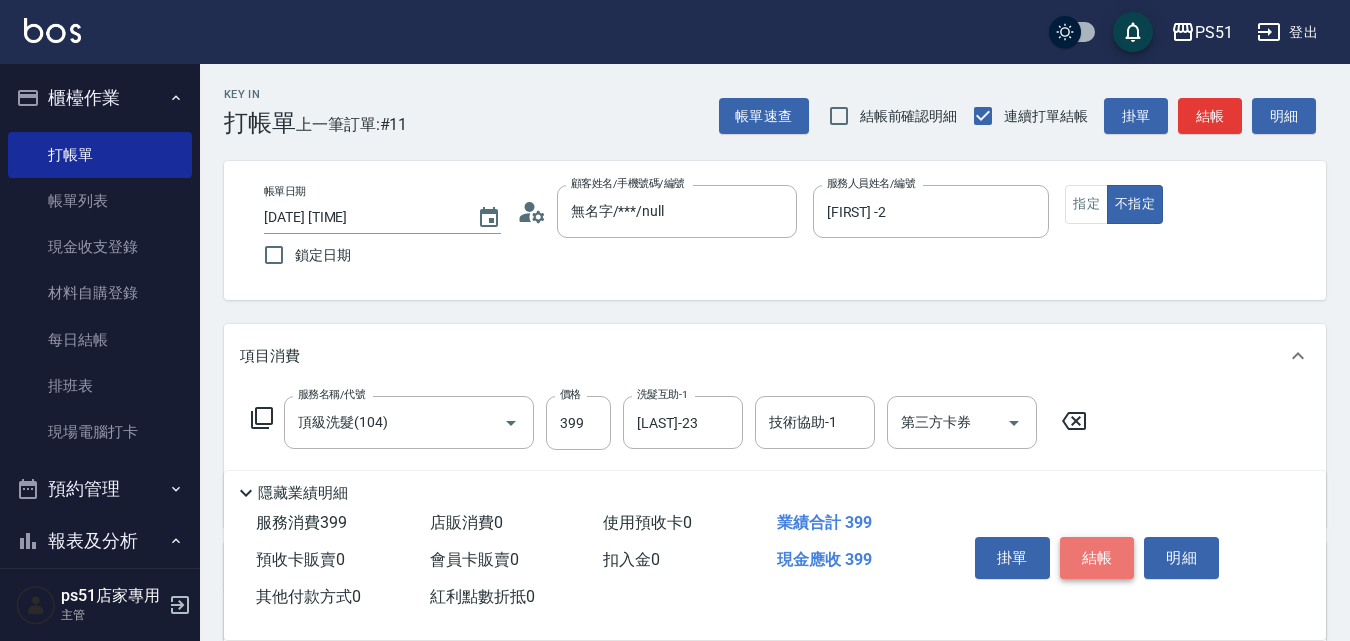 click on "結帳" at bounding box center [1097, 558] 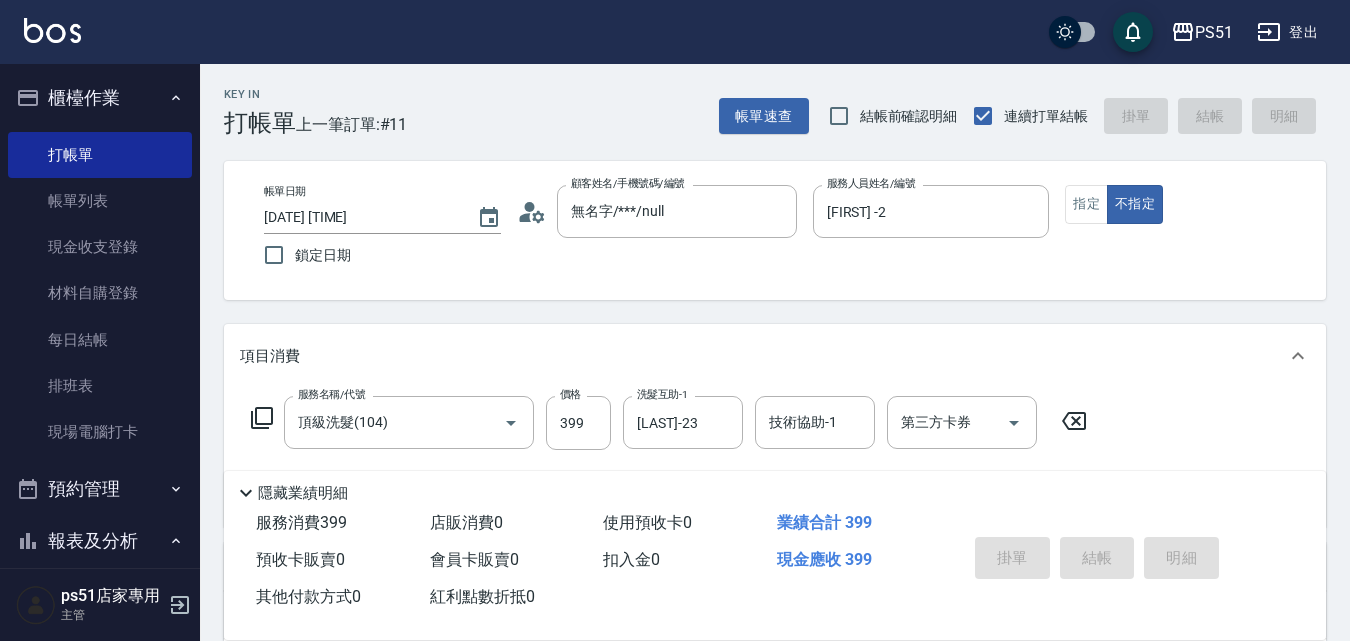 type on "2025/08/02 19:34" 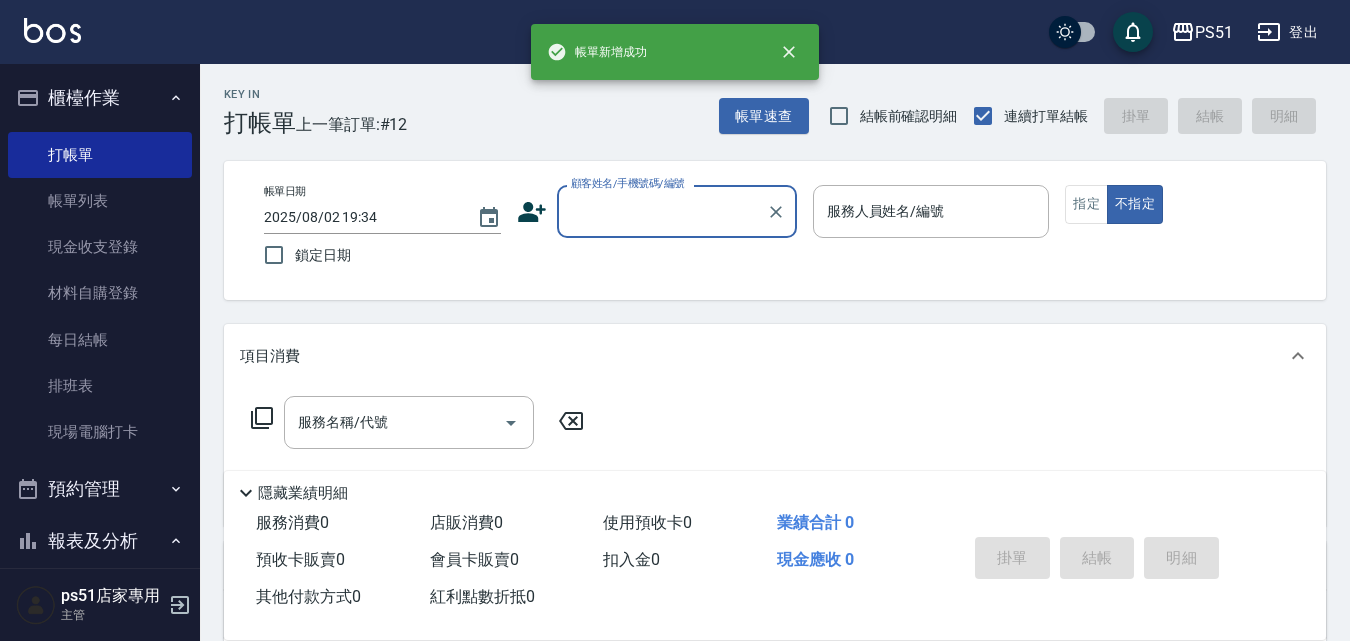 click on "顧客姓名/手機號碼/編號" at bounding box center (662, 211) 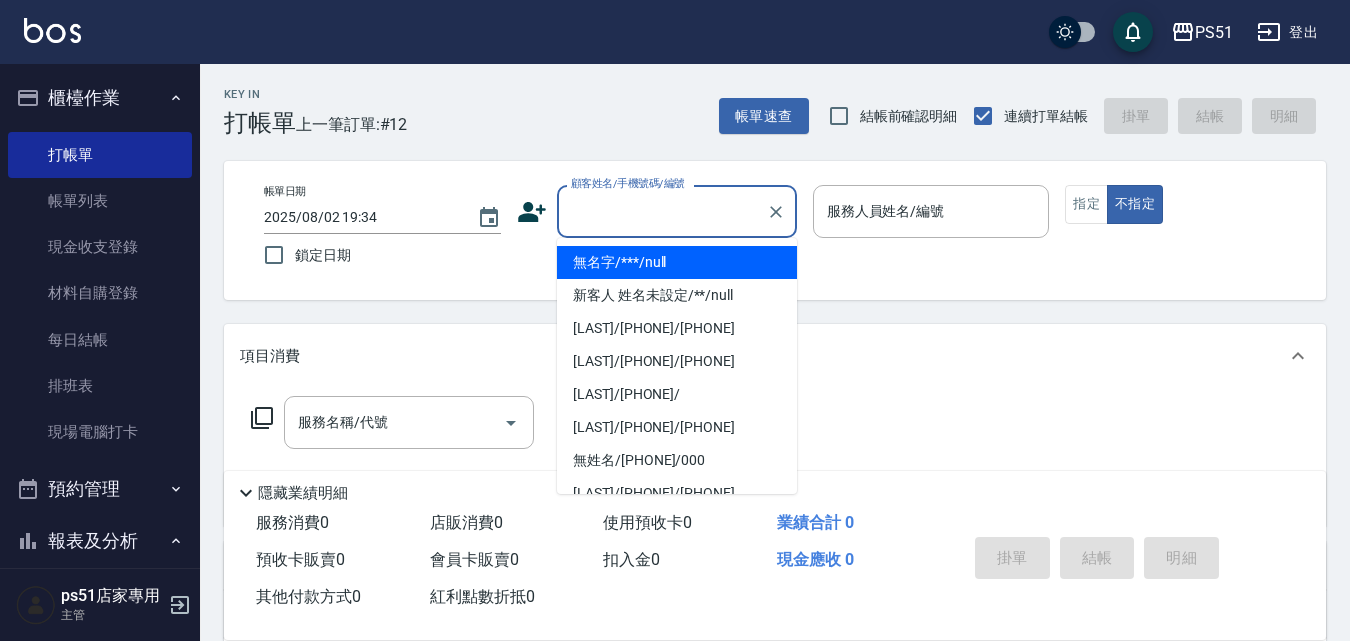 click on "無名字/***/null" at bounding box center (677, 262) 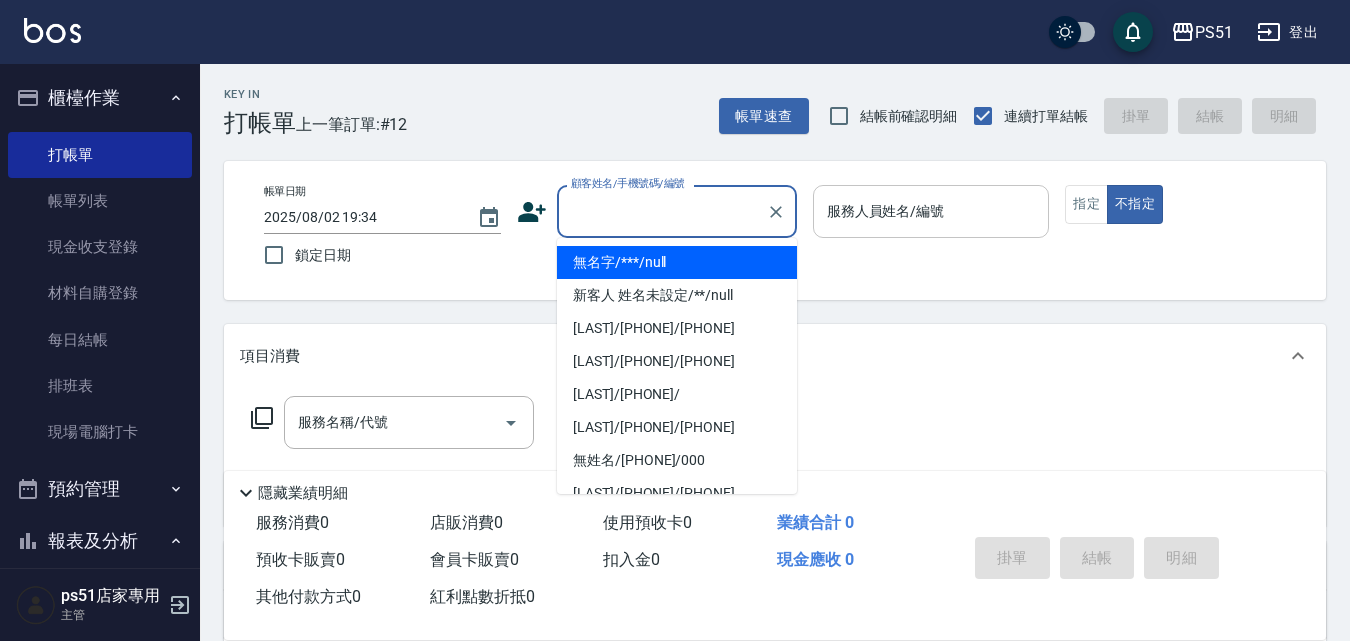 type on "無名字/***/null" 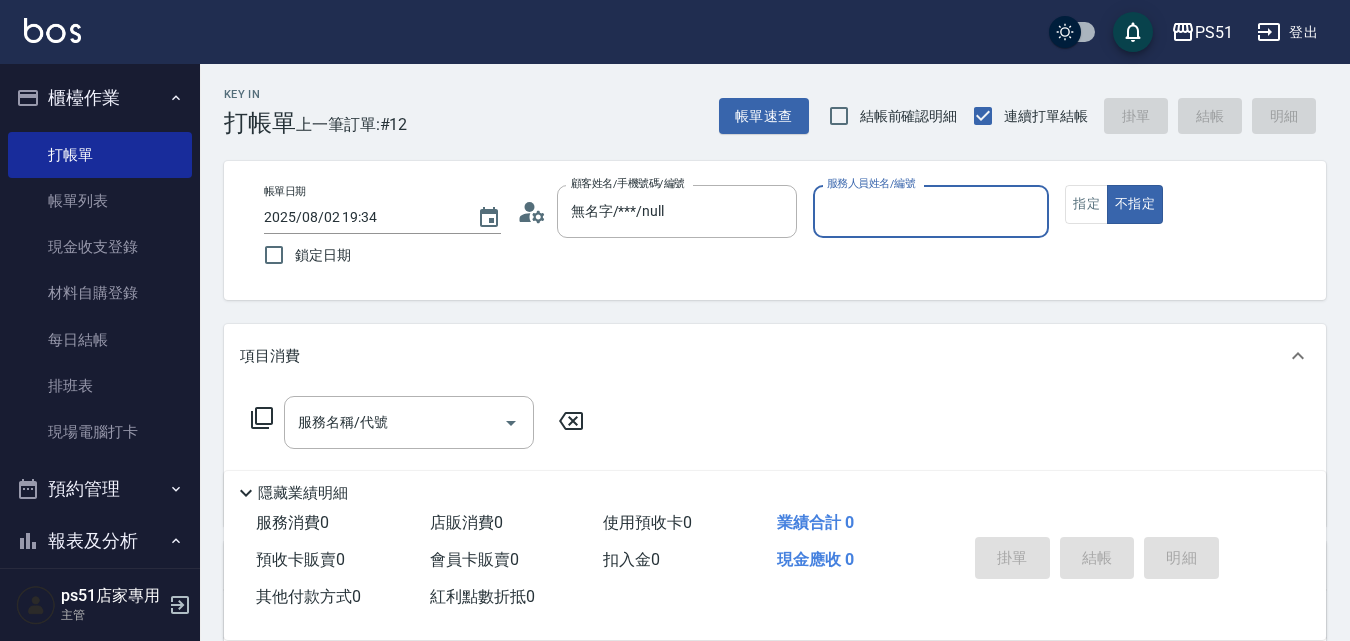 click on "服務人員姓名/編號" at bounding box center (931, 211) 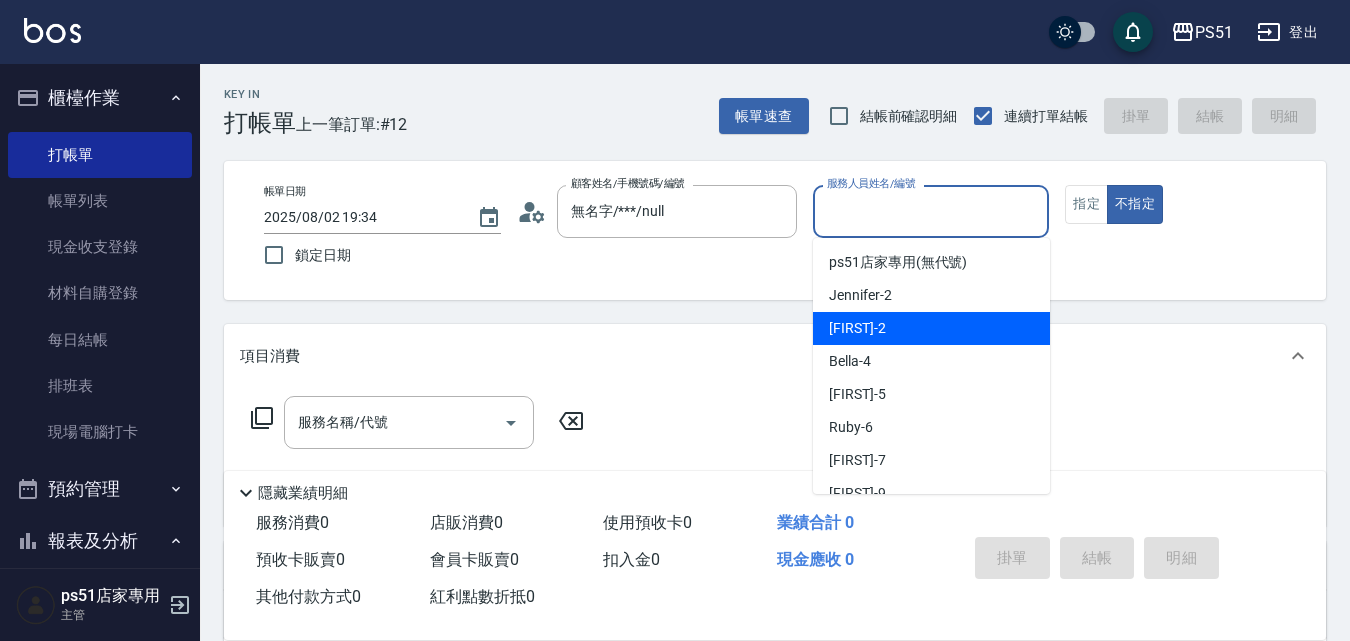 click on "[FIRST] -2" at bounding box center (931, 328) 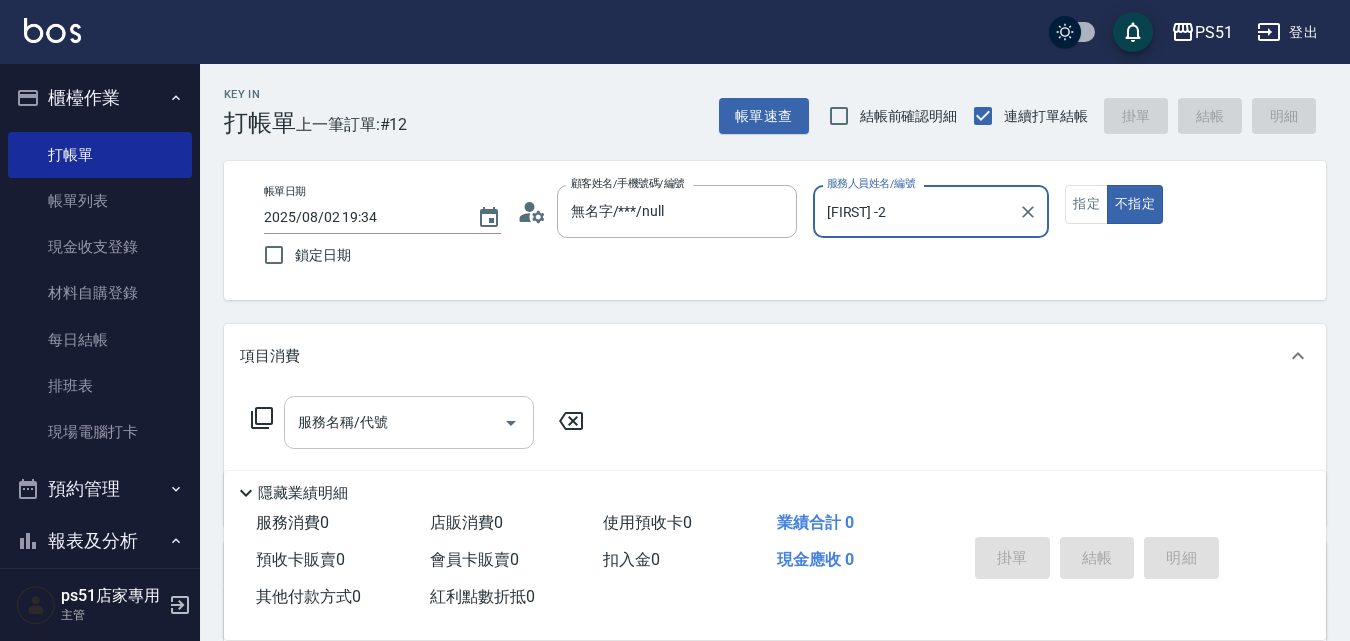 click on "服務名稱/代號" at bounding box center (409, 422) 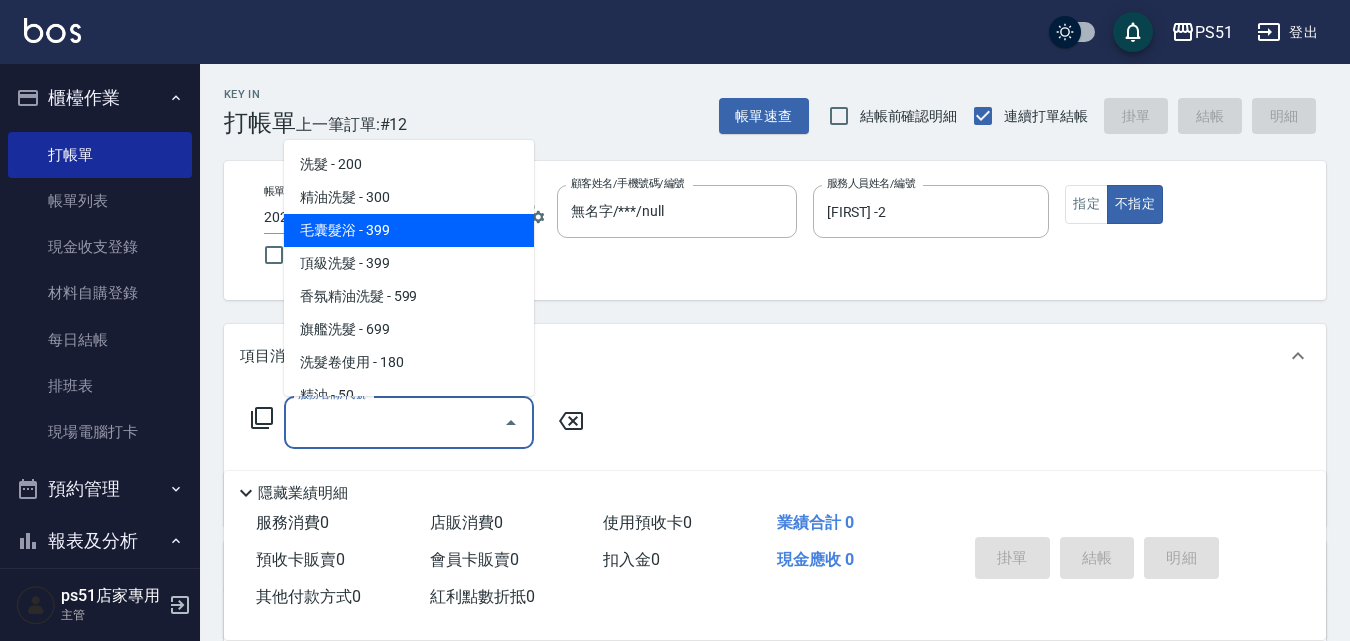click on "毛囊髮浴 - 399" at bounding box center [409, 230] 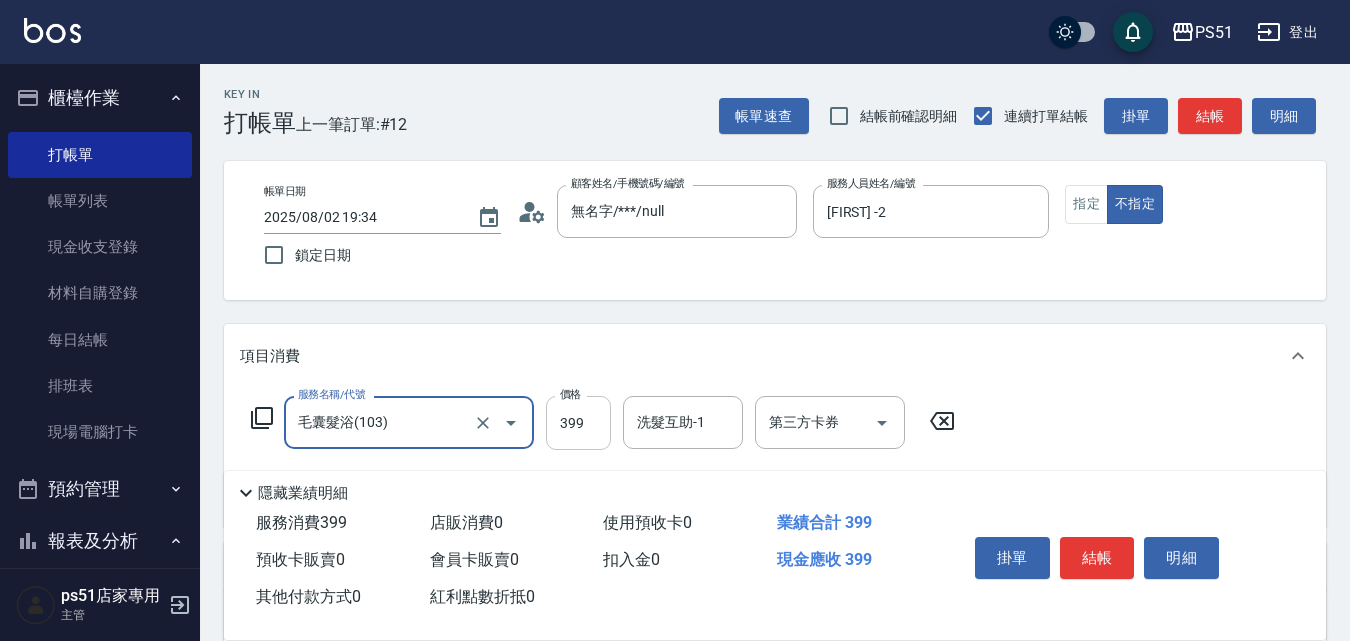 click on "399" at bounding box center (578, 423) 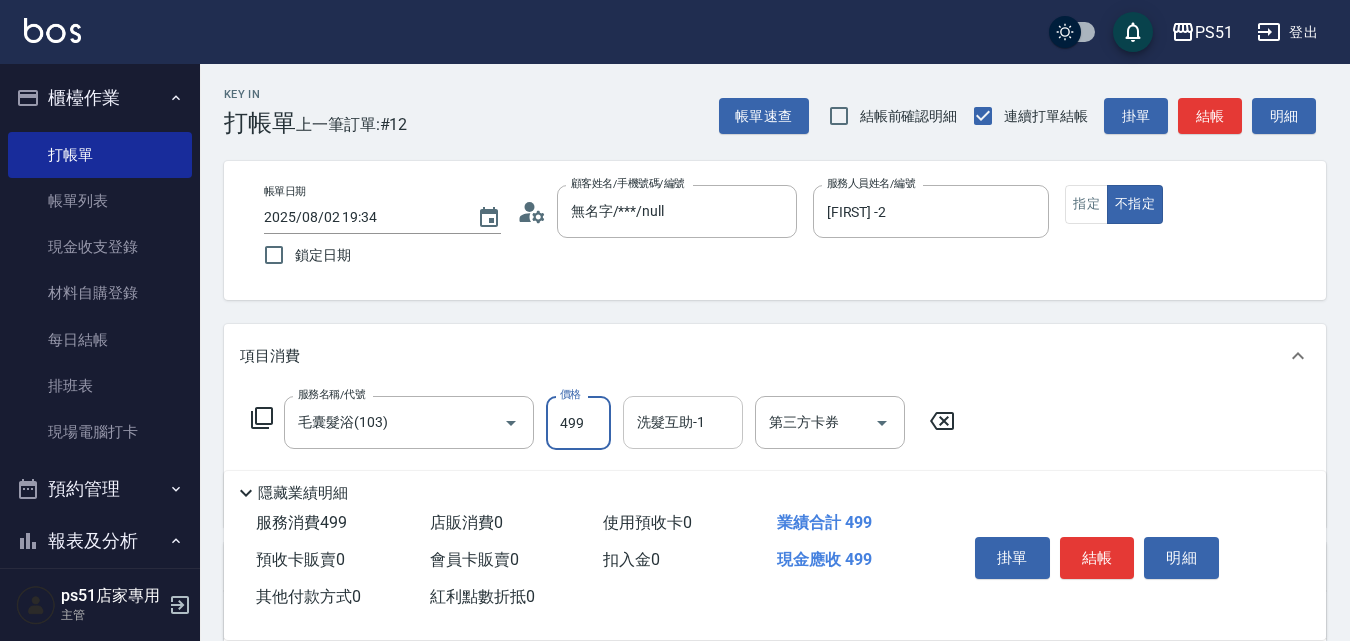 type on "499" 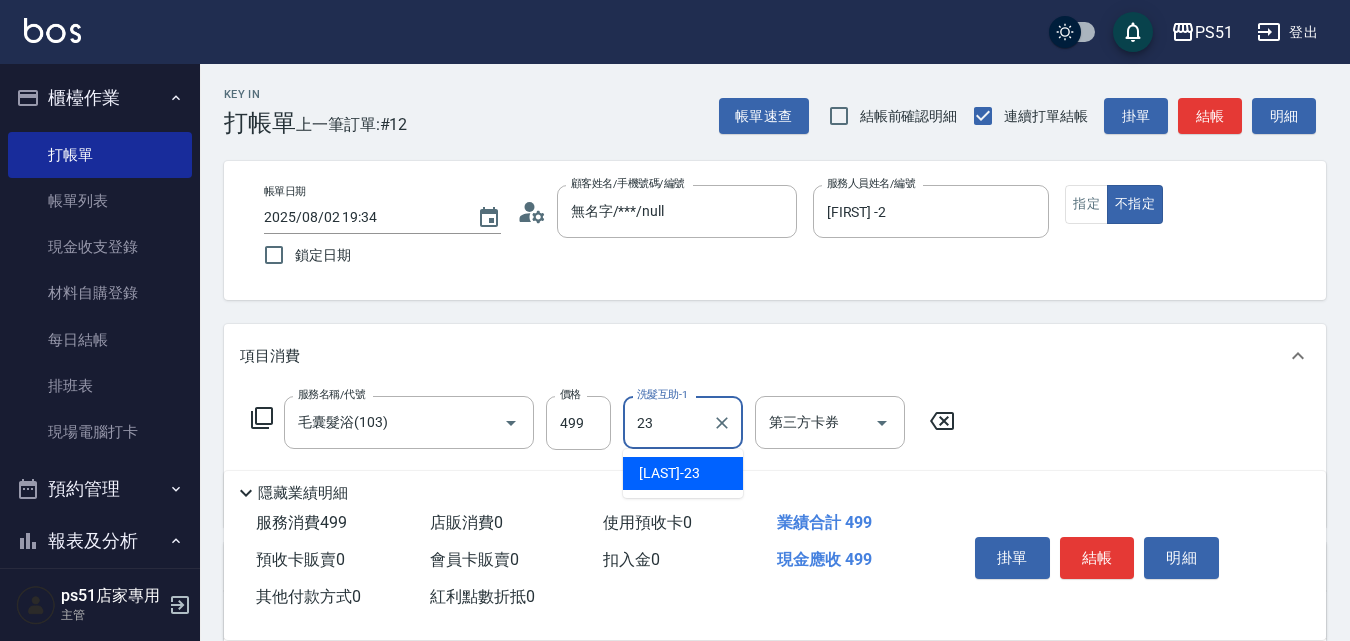 click on "[LAST] -23" at bounding box center [683, 473] 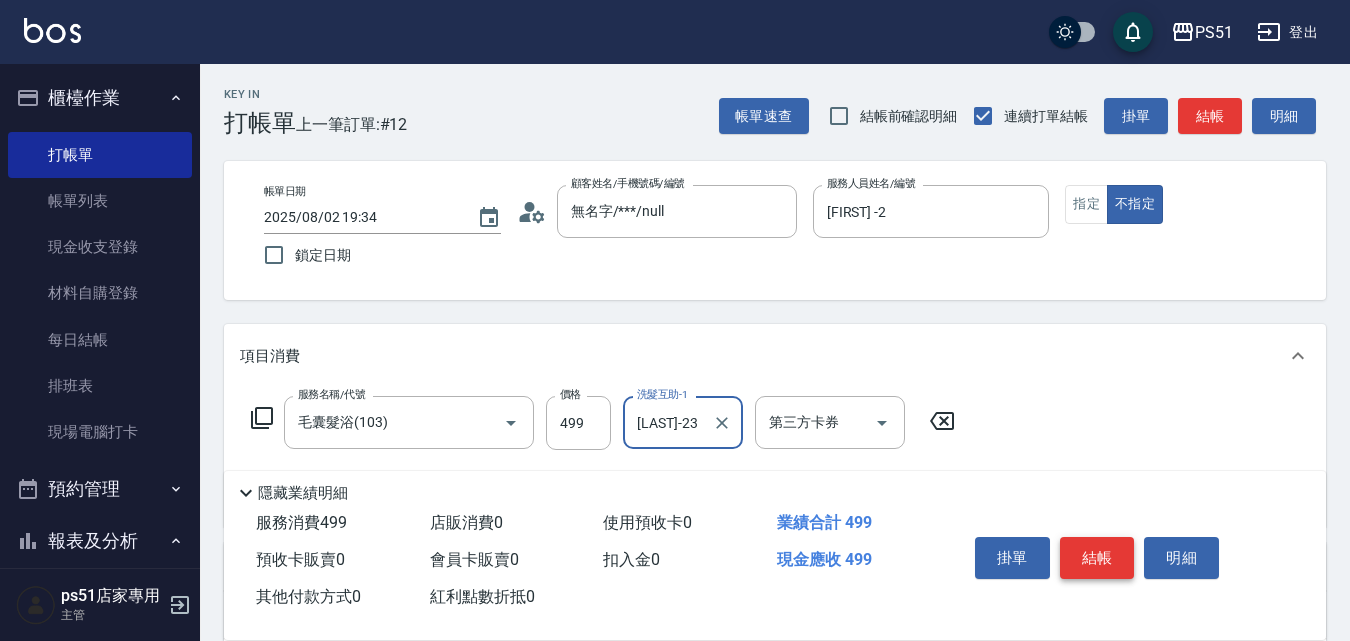 type on "[LAST]-23" 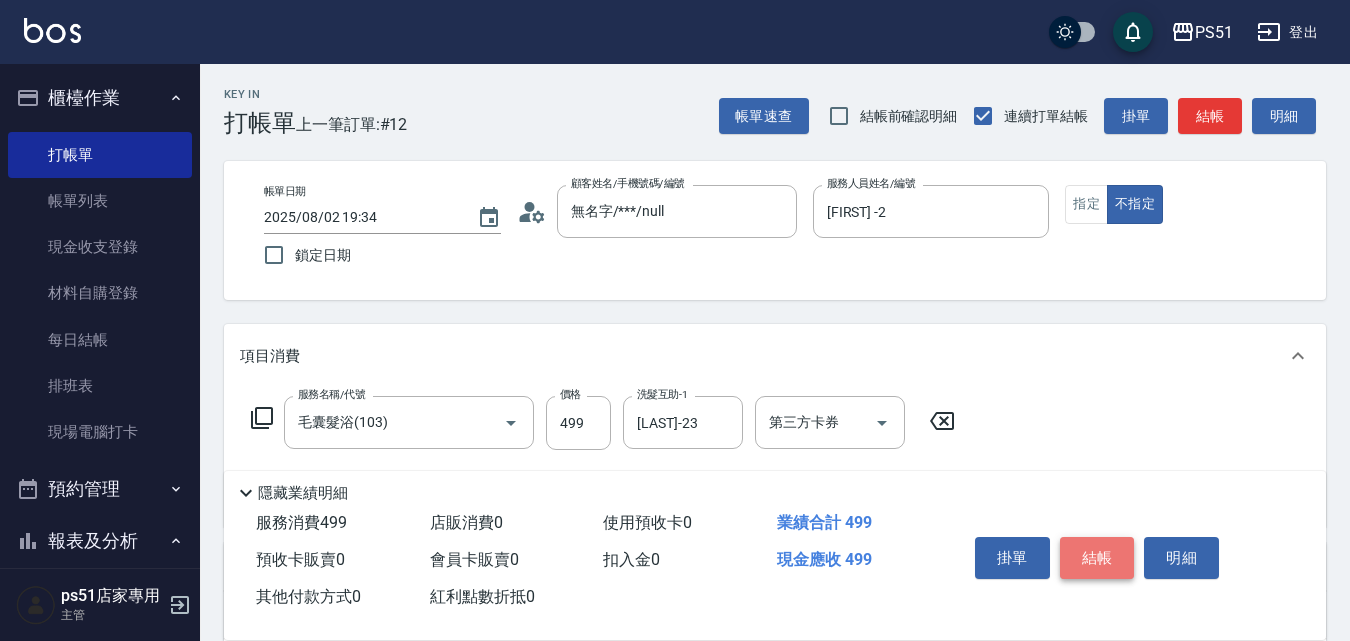click on "結帳" at bounding box center [1097, 558] 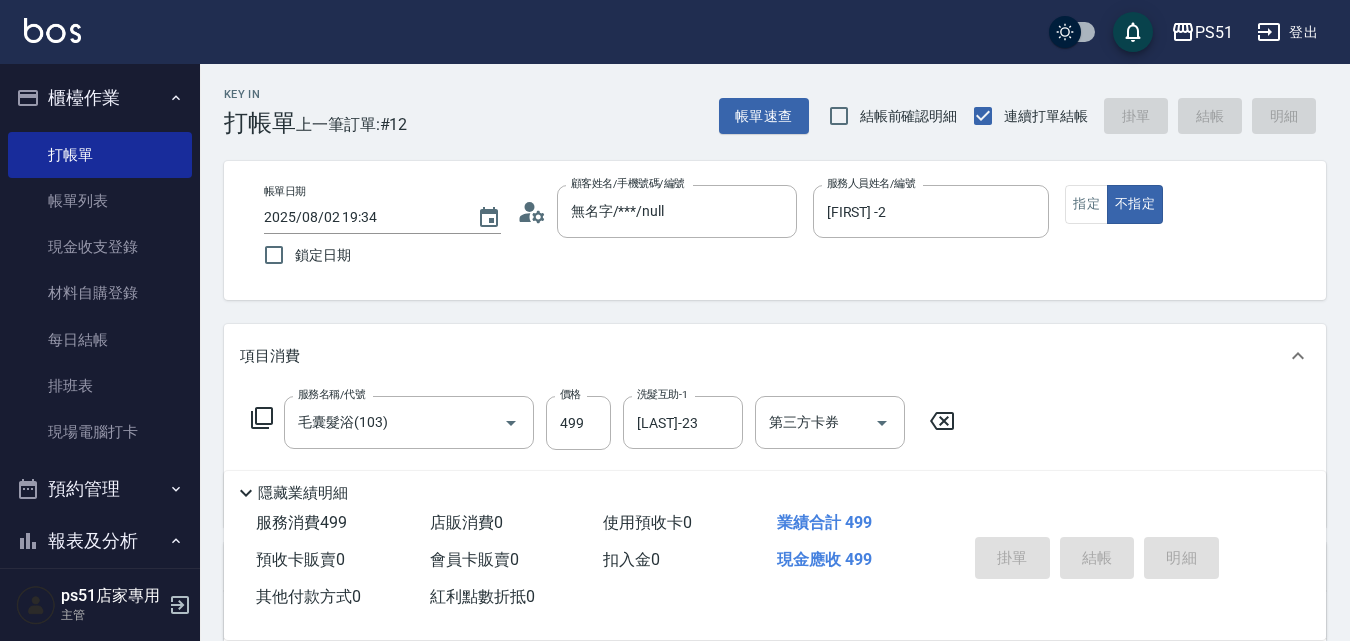 type 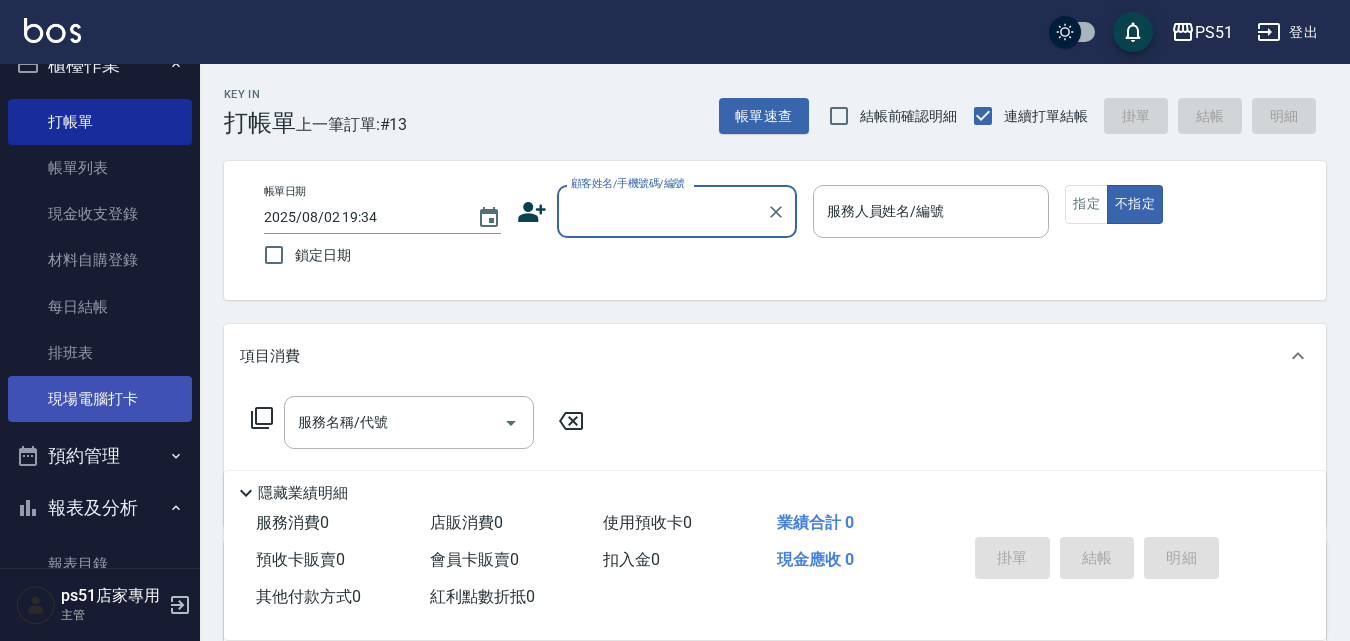 scroll, scrollTop: 0, scrollLeft: 0, axis: both 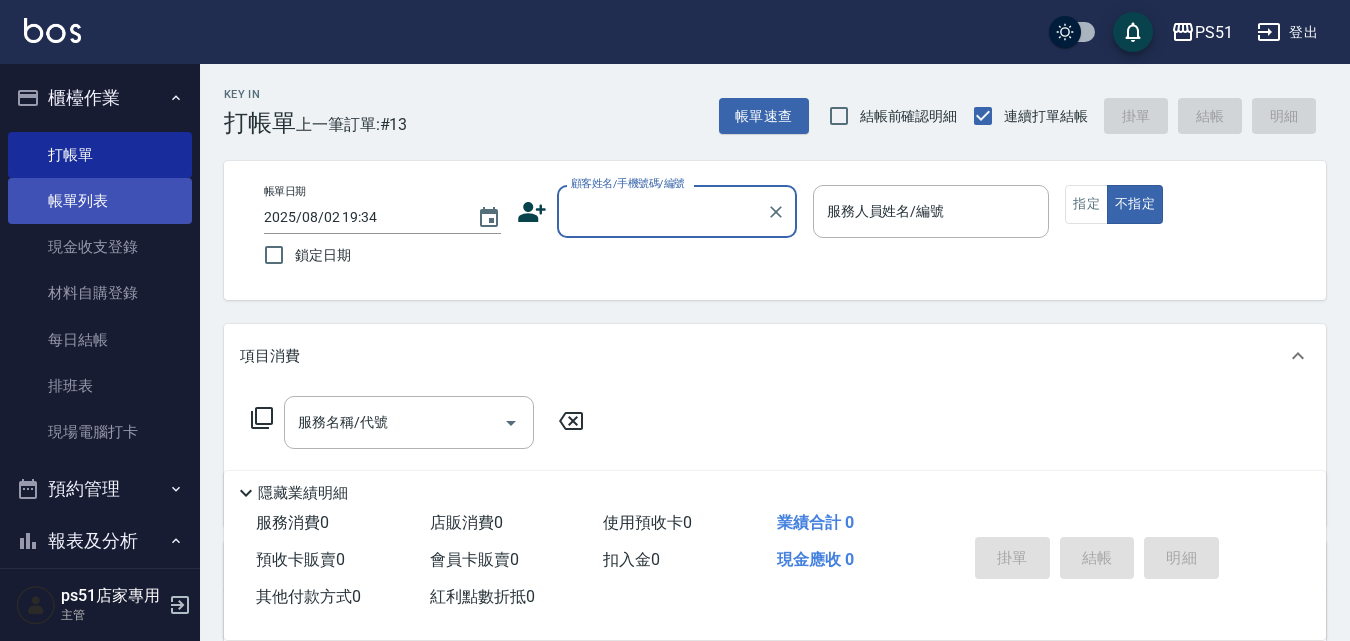 click on "帳單列表" at bounding box center (100, 201) 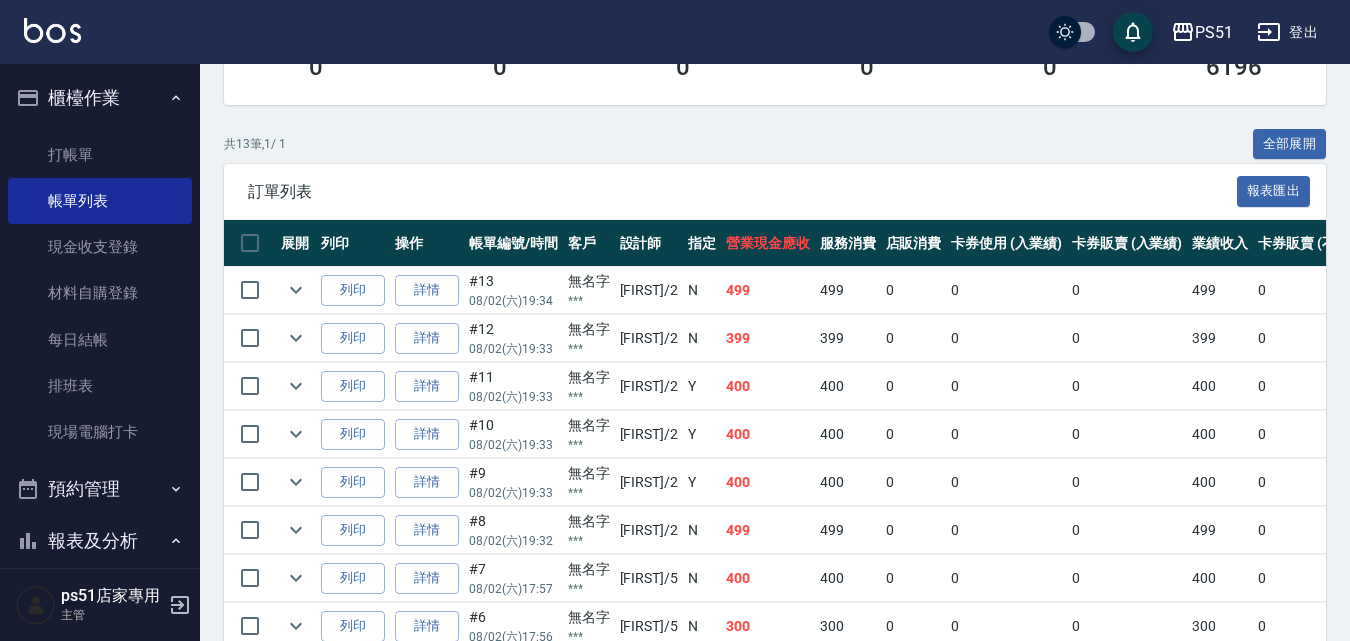 scroll, scrollTop: 700, scrollLeft: 0, axis: vertical 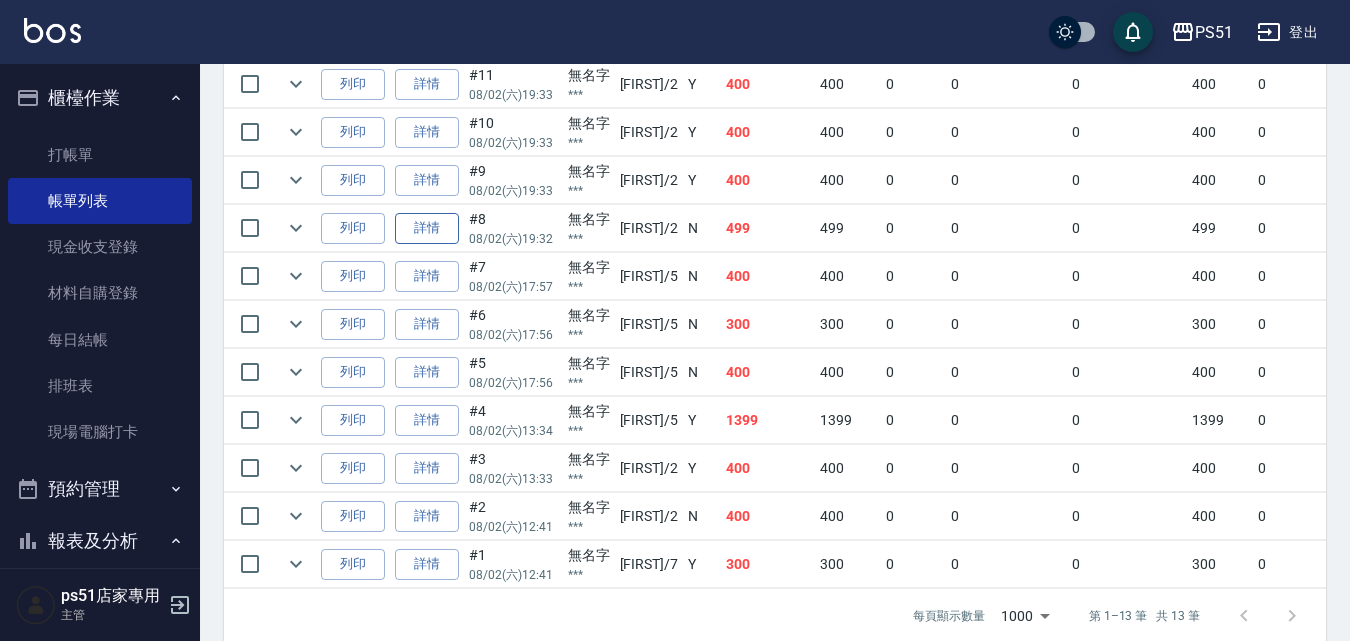 click on "詳情" at bounding box center [427, 228] 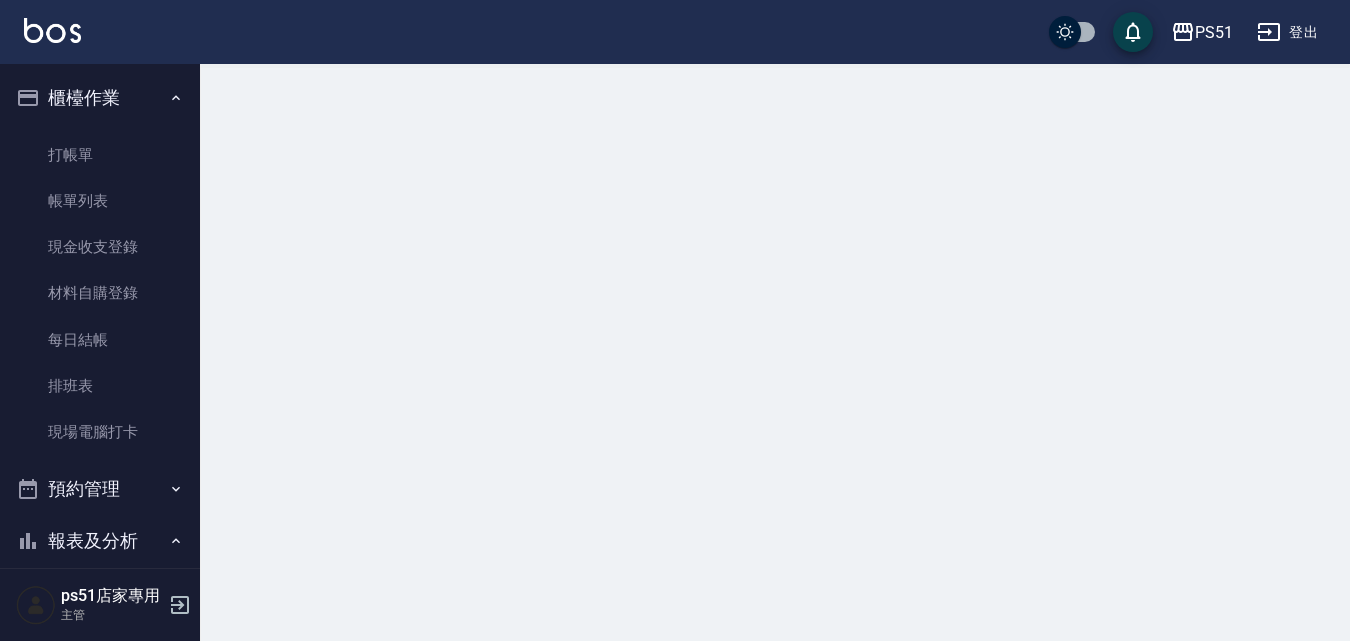 scroll, scrollTop: 0, scrollLeft: 0, axis: both 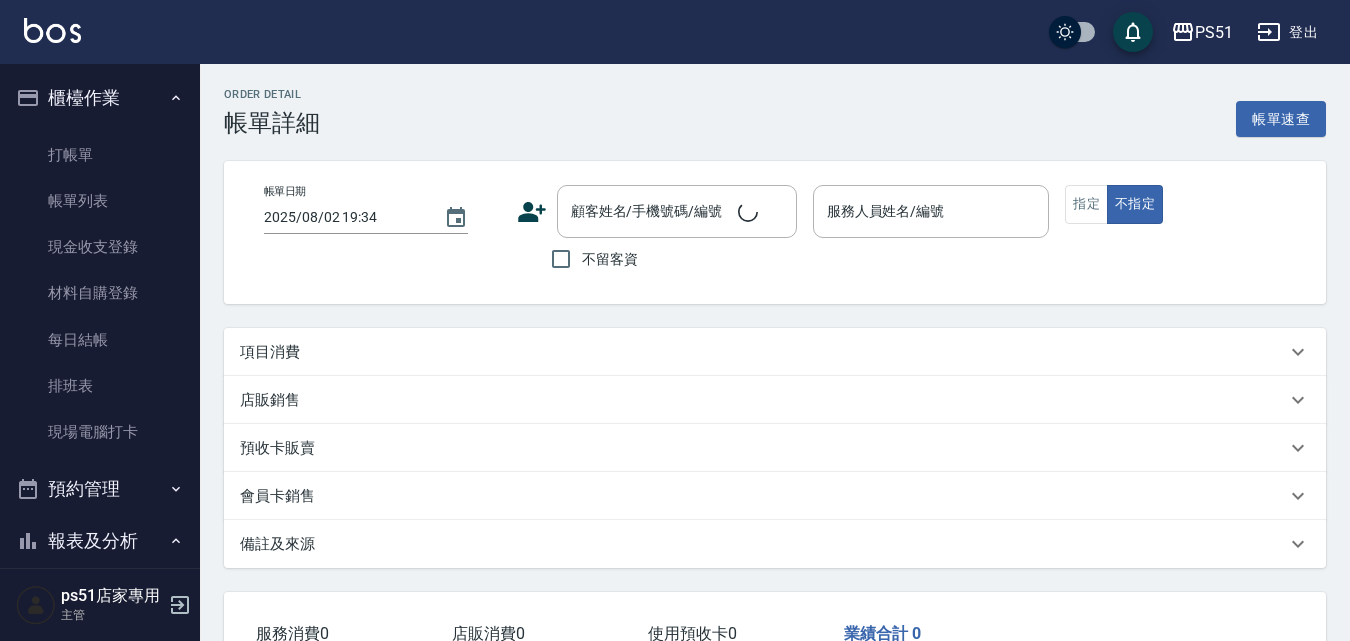 type on "2025/08/02 19:32" 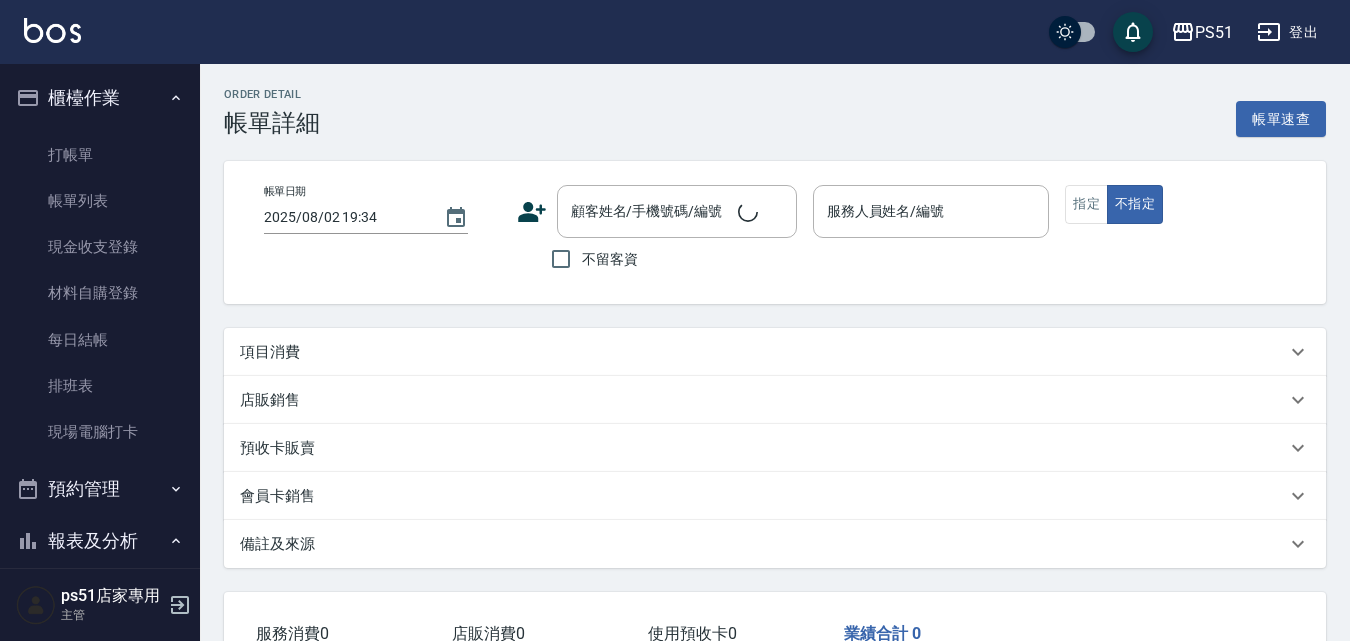 type on "[FIRST] -2" 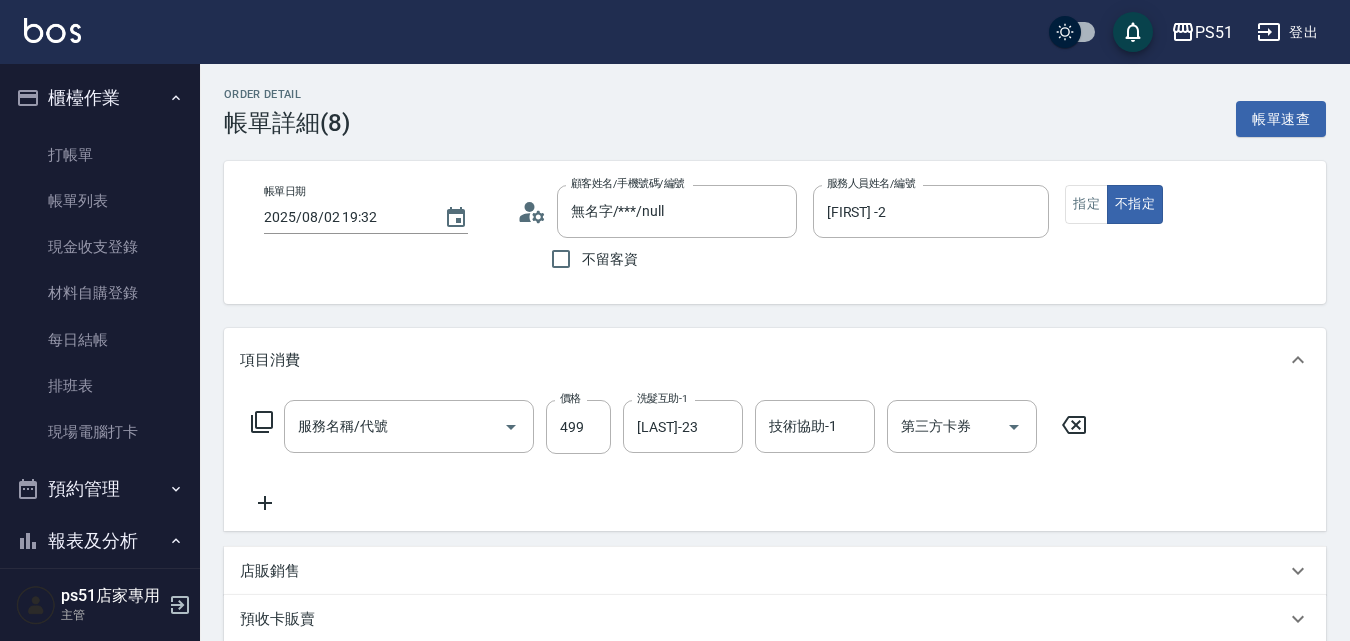 type on "無名字/***/null" 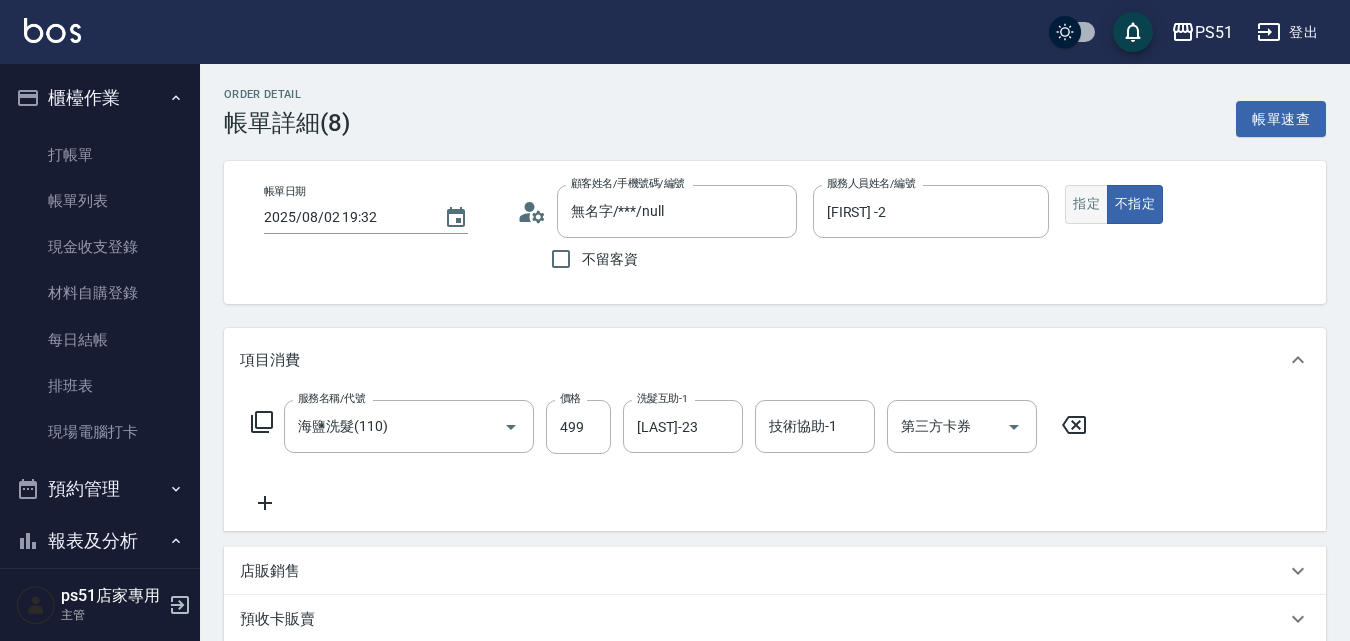 click on "指定" at bounding box center (1086, 204) 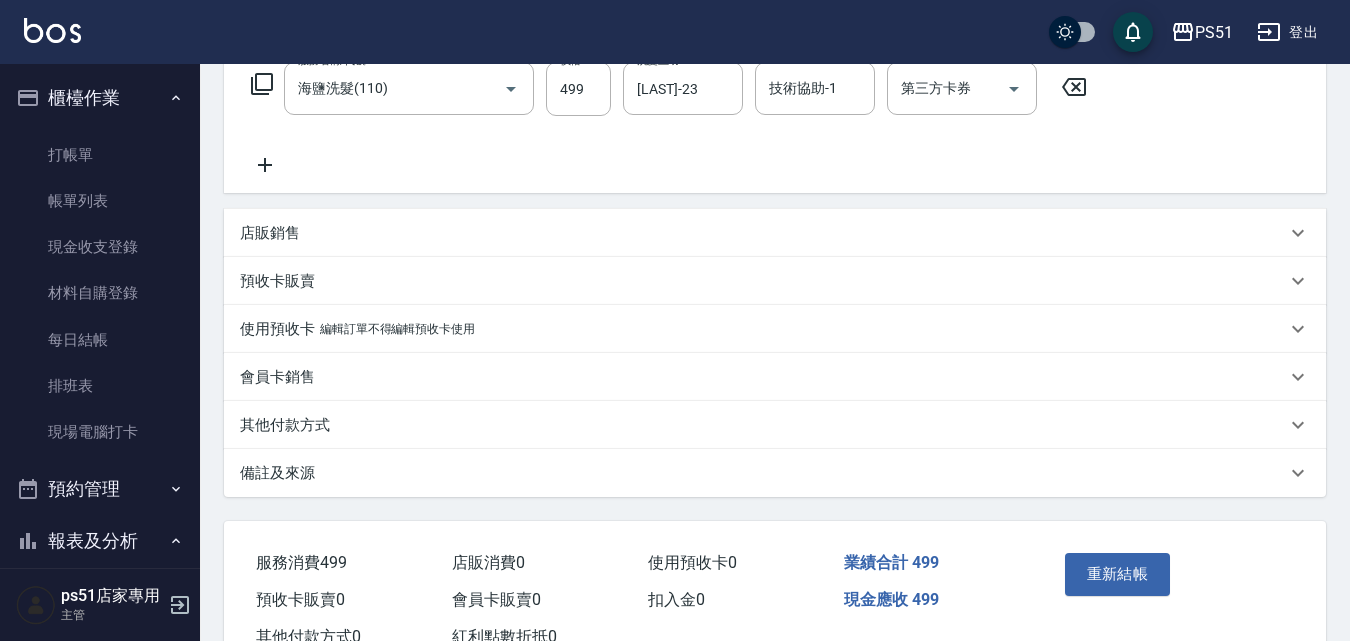 scroll, scrollTop: 410, scrollLeft: 0, axis: vertical 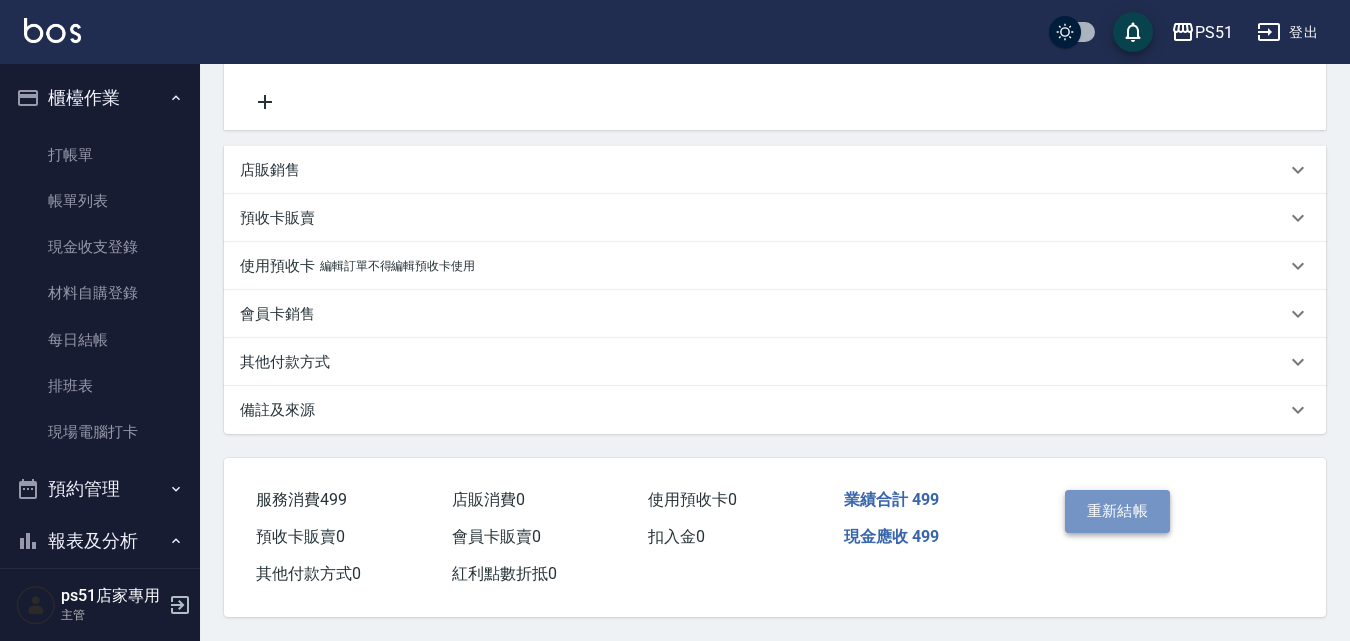 click on "重新結帳" at bounding box center (1118, 511) 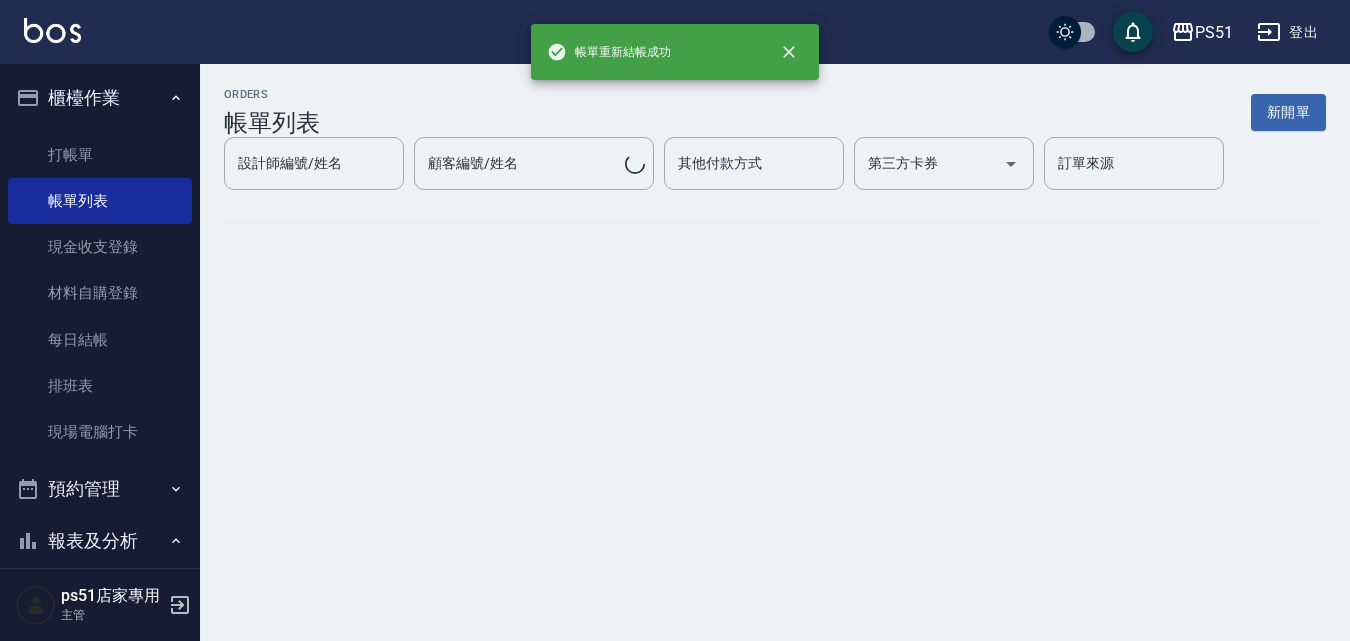 scroll, scrollTop: 0, scrollLeft: 0, axis: both 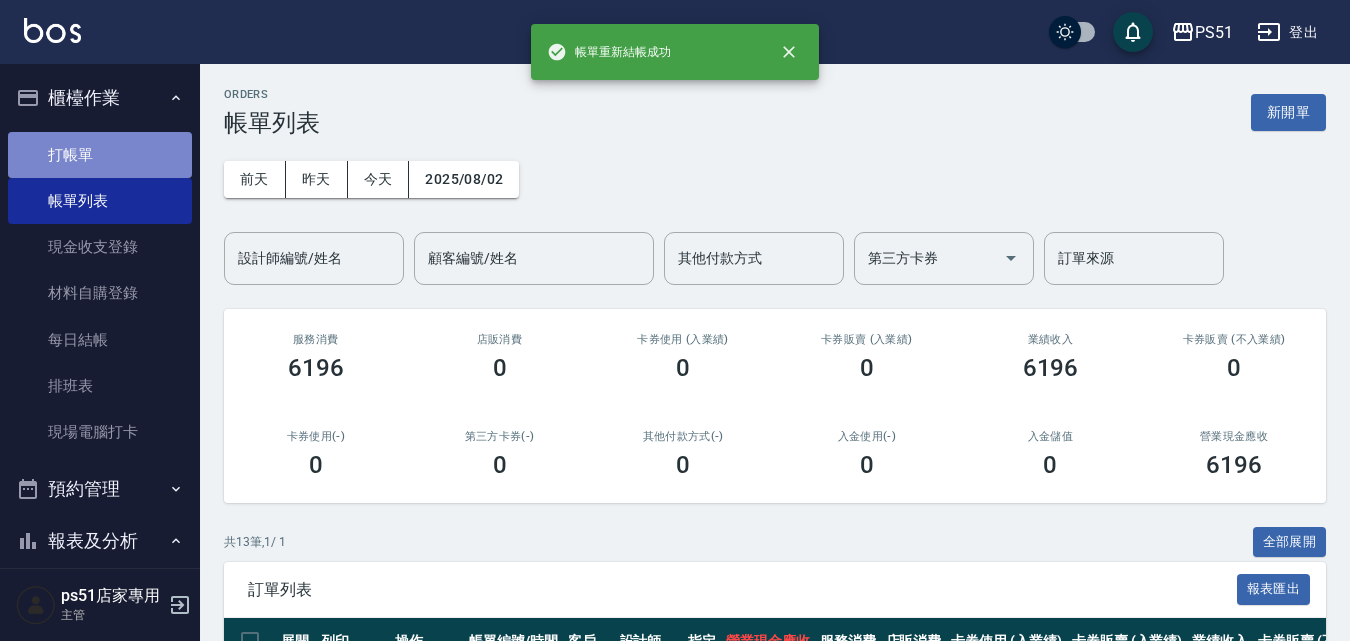 click on "打帳單" at bounding box center [100, 155] 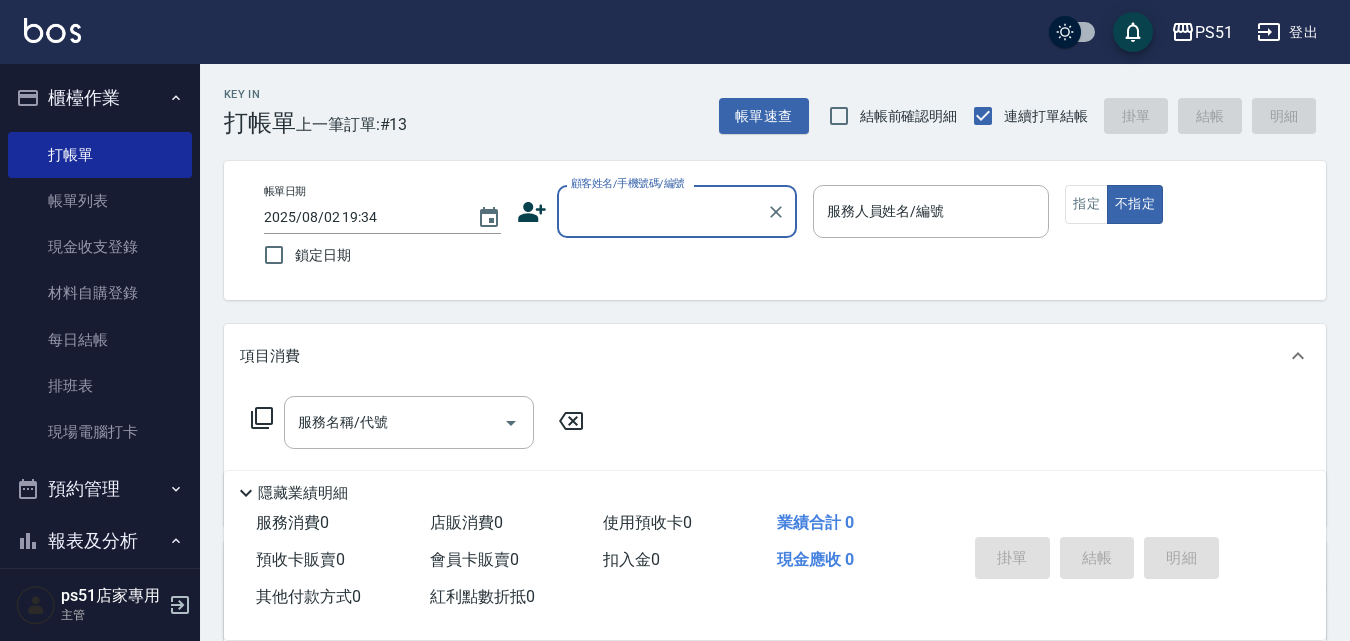 click on "顧客姓名/手機號碼/編號" at bounding box center (662, 211) 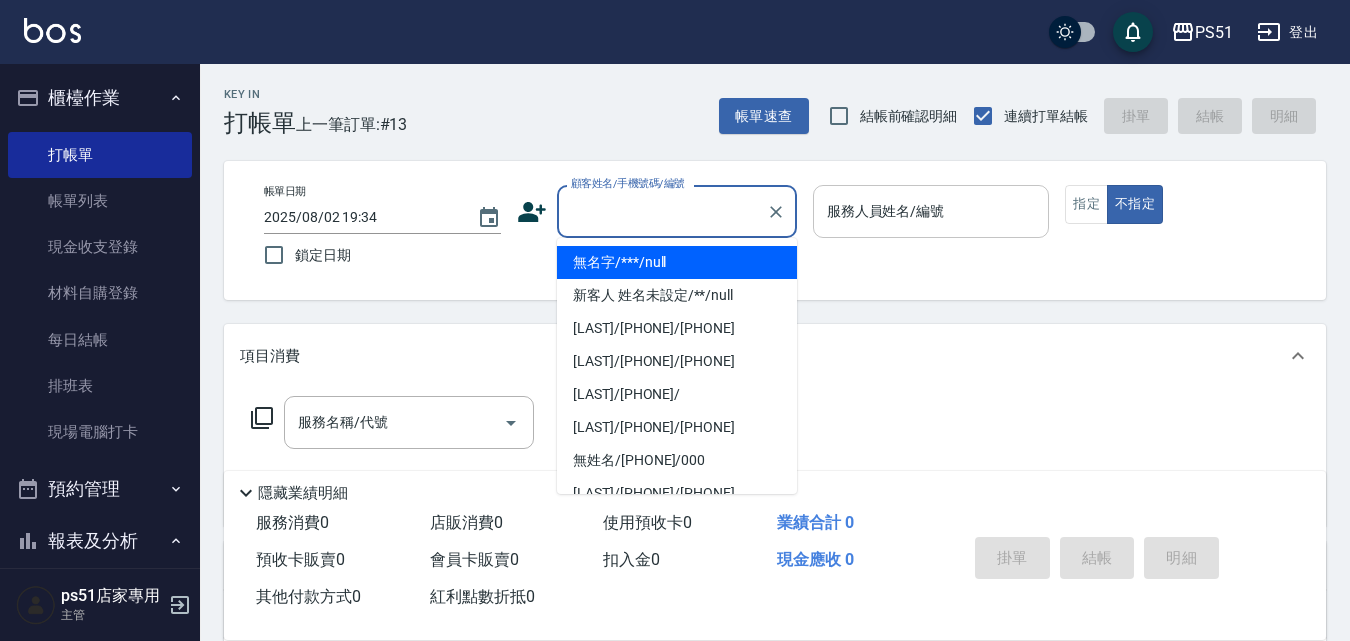 click on "服務人員姓名/編號" at bounding box center (931, 211) 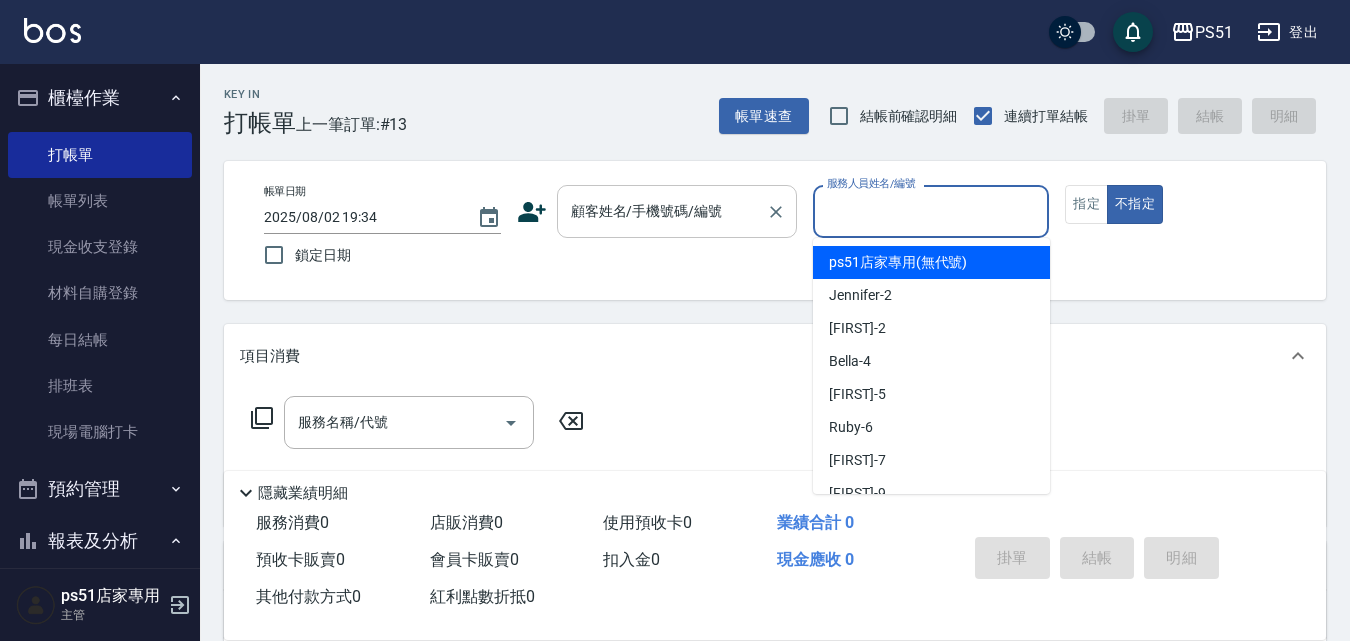 click on "顧客姓名/手機號碼/編號 顧客姓名/手機號碼/編號" at bounding box center (677, 211) 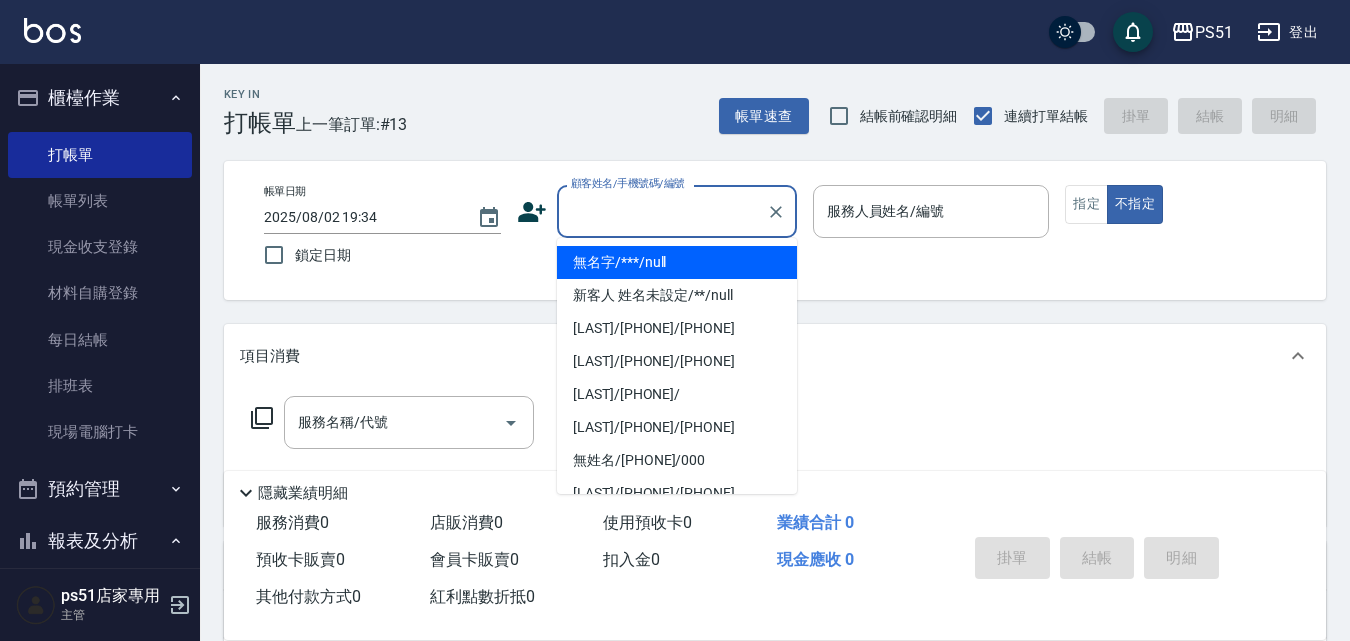 click on "無名字/***/null" at bounding box center (677, 262) 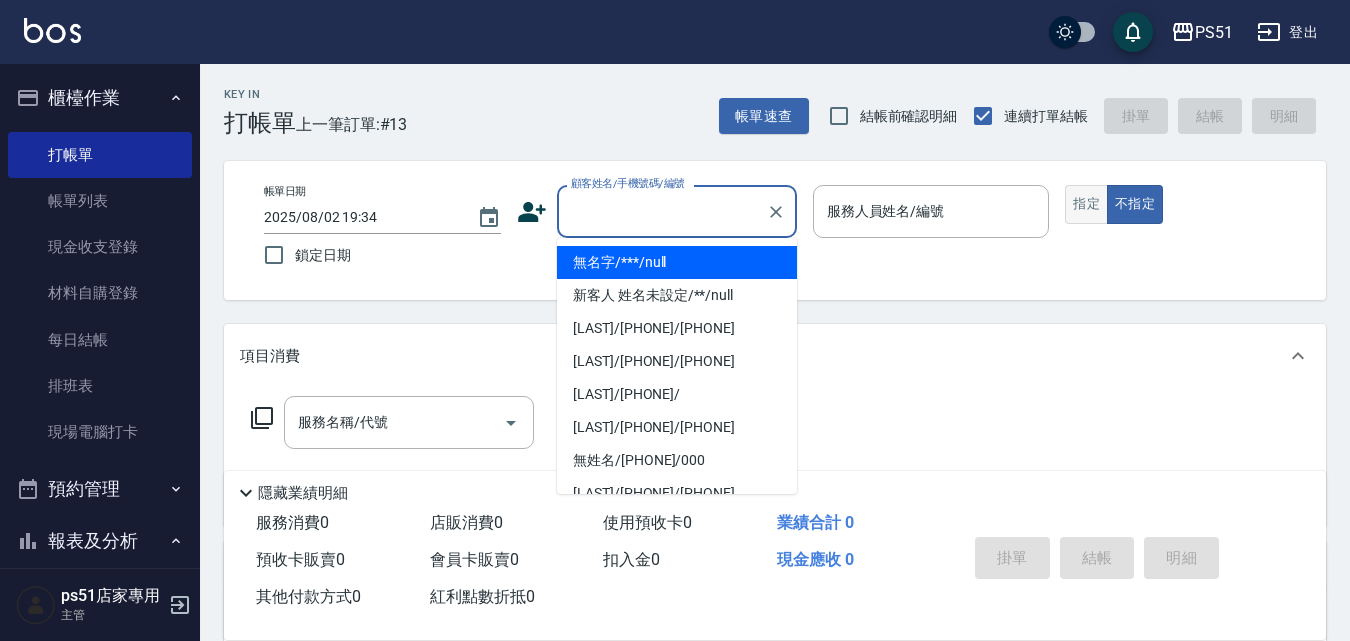 type on "無名字/***/null" 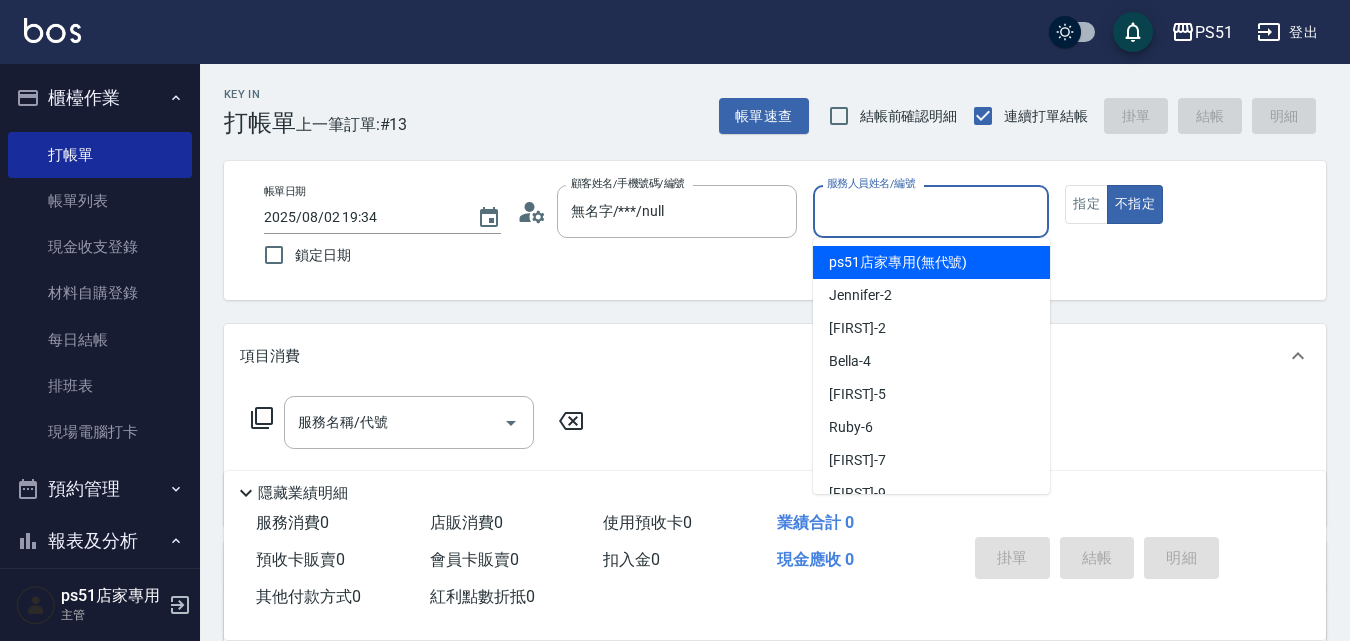 click on "服務人員姓名/編號" at bounding box center (931, 211) 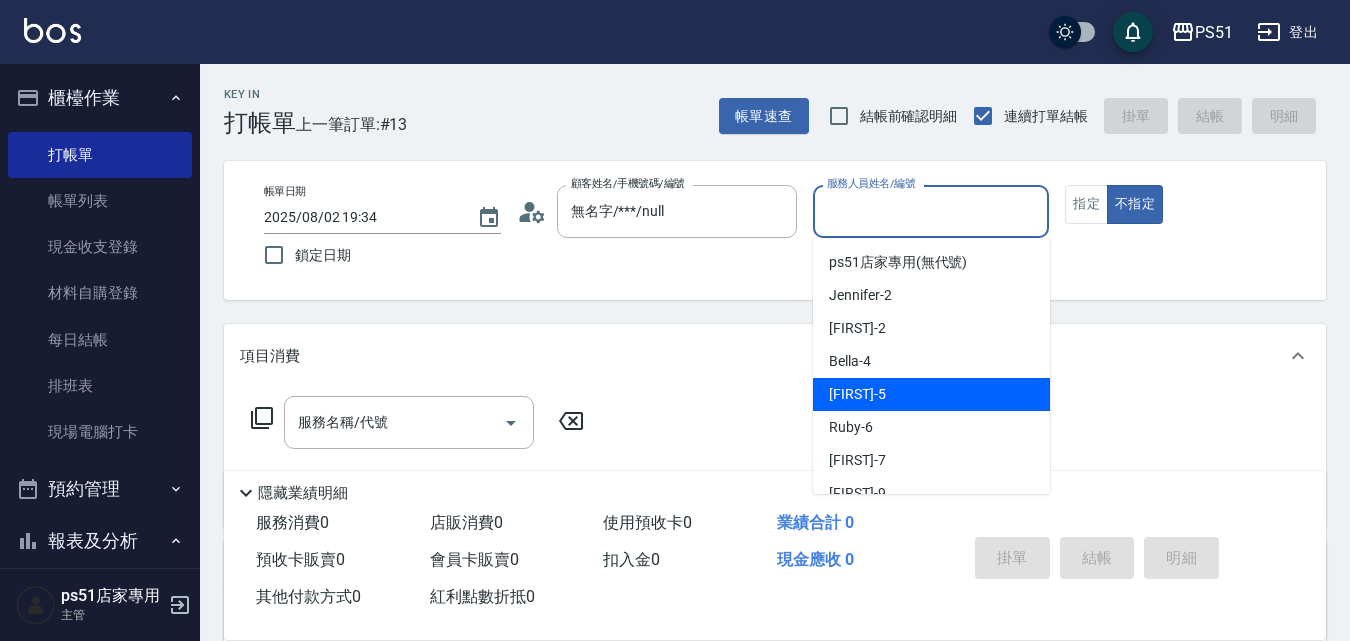 click on "[FIRST] -5" at bounding box center [931, 394] 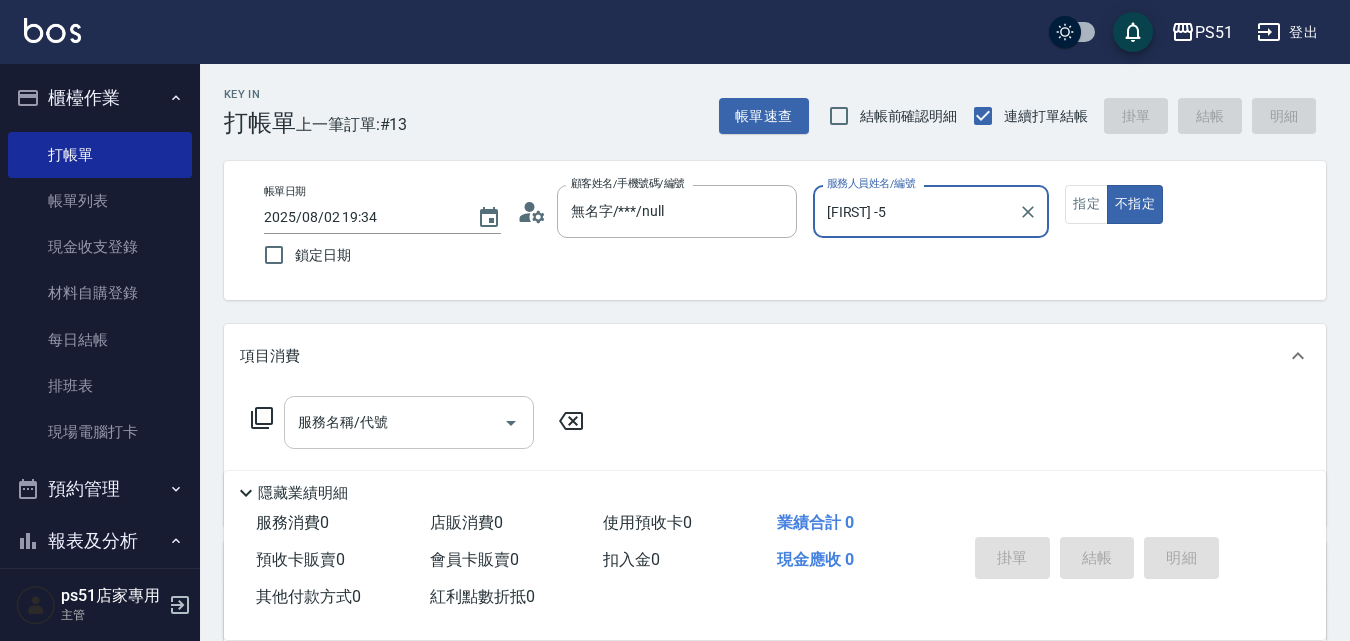 click on "服務名稱/代號" at bounding box center (394, 422) 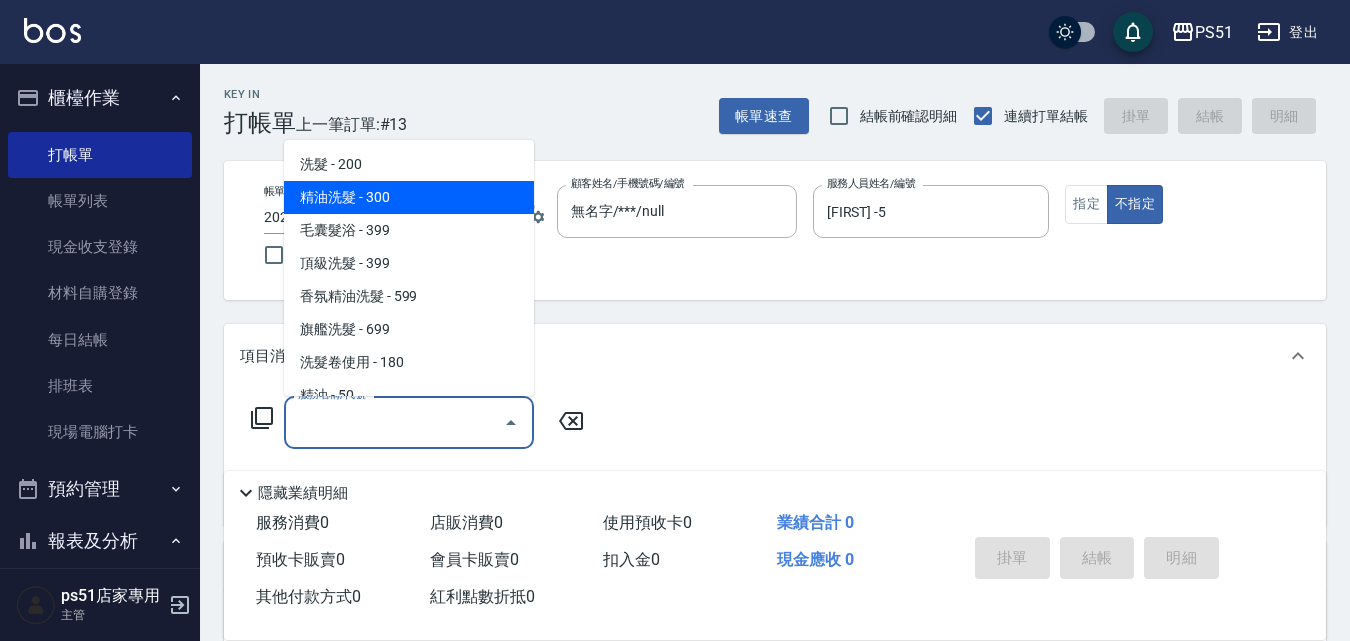 click on "精油洗髮 - 300" at bounding box center [409, 197] 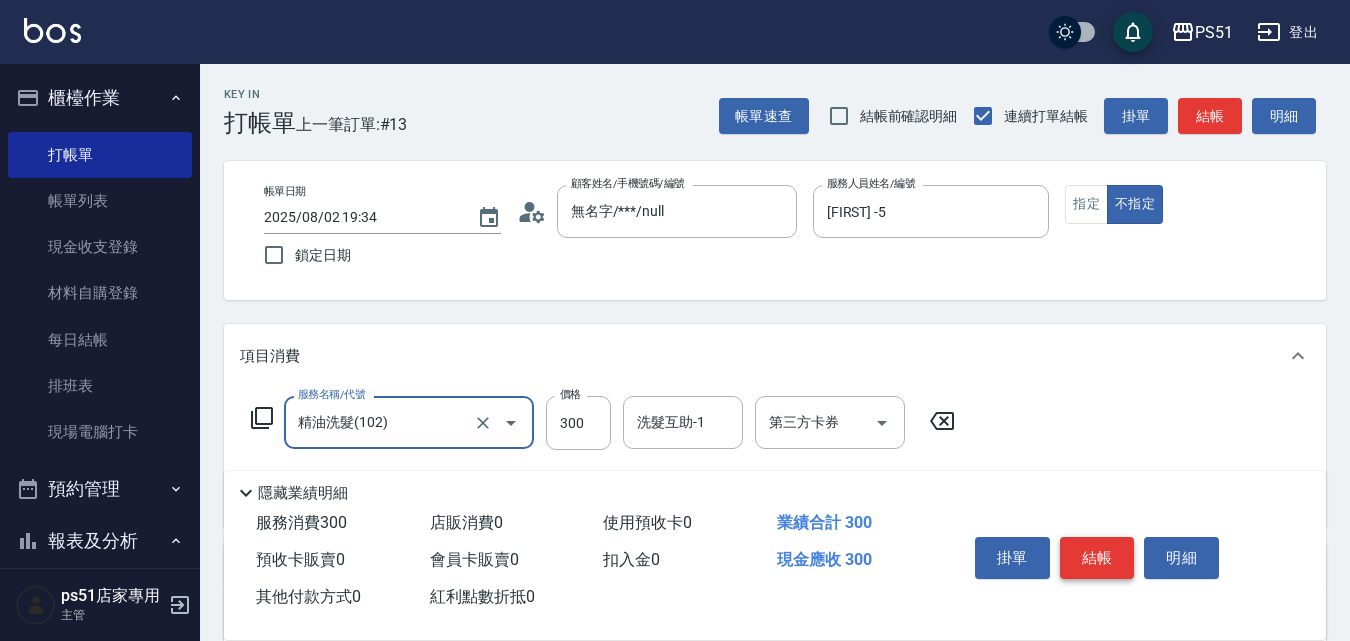 click on "結帳" at bounding box center (1097, 558) 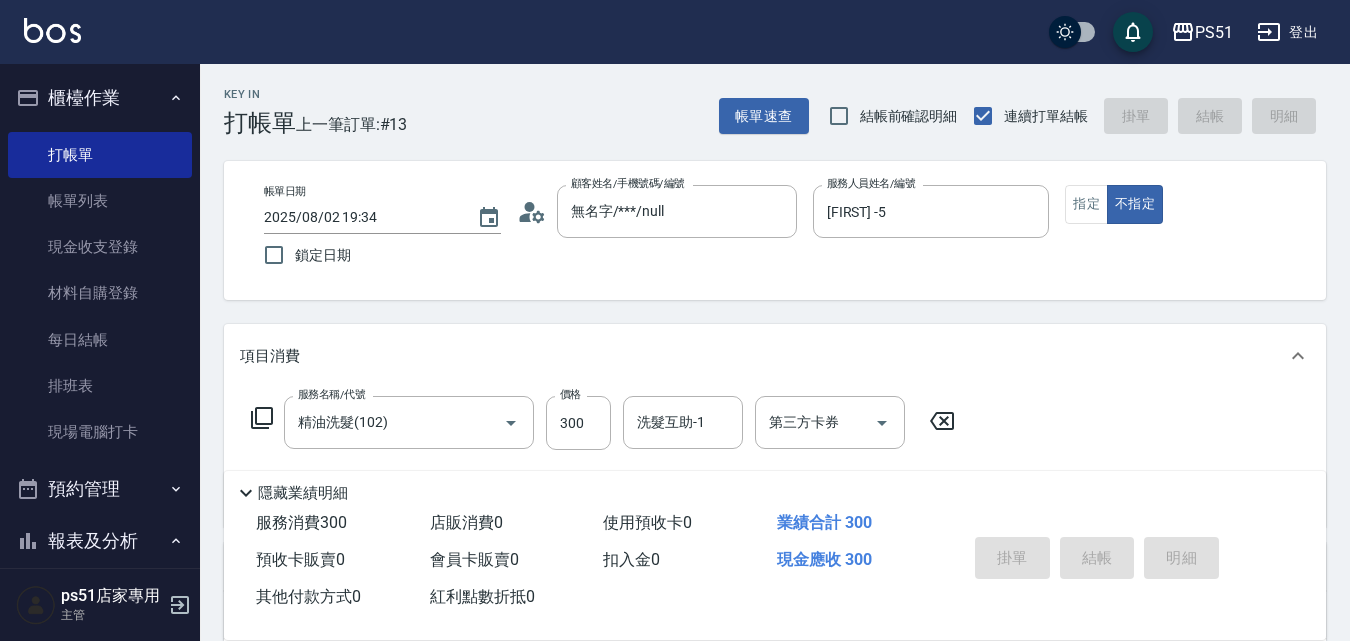 type on "2025/08/02 19:35" 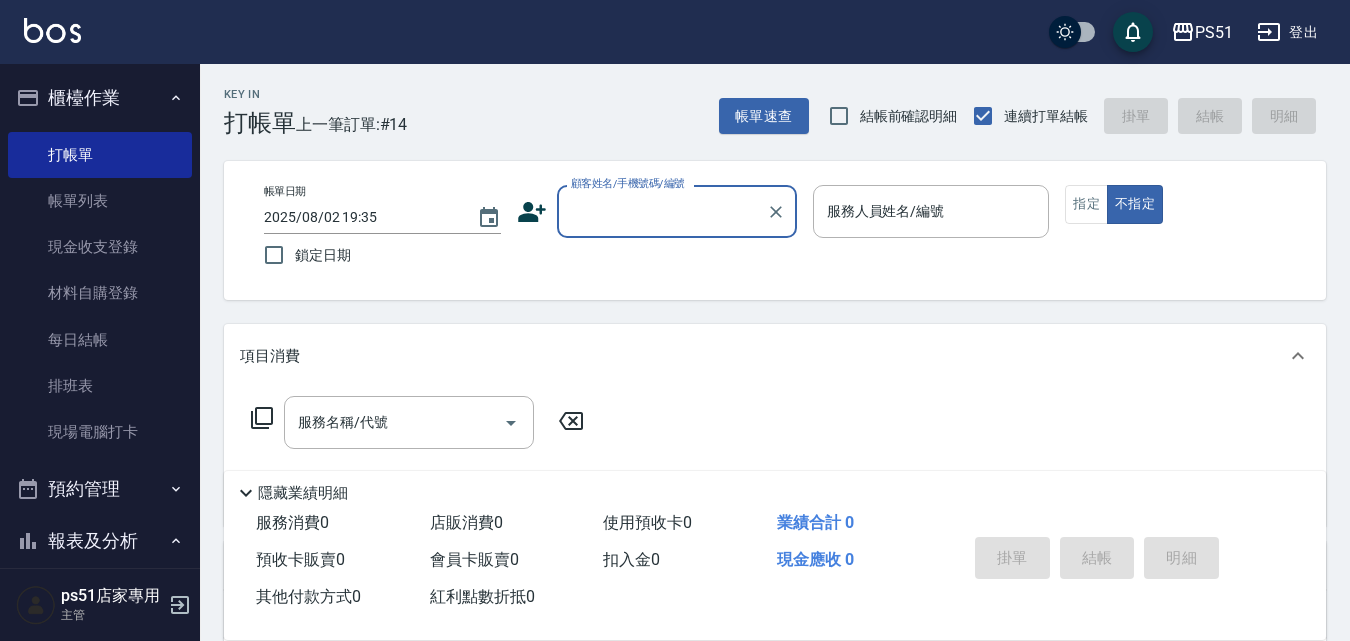 scroll, scrollTop: 467, scrollLeft: 0, axis: vertical 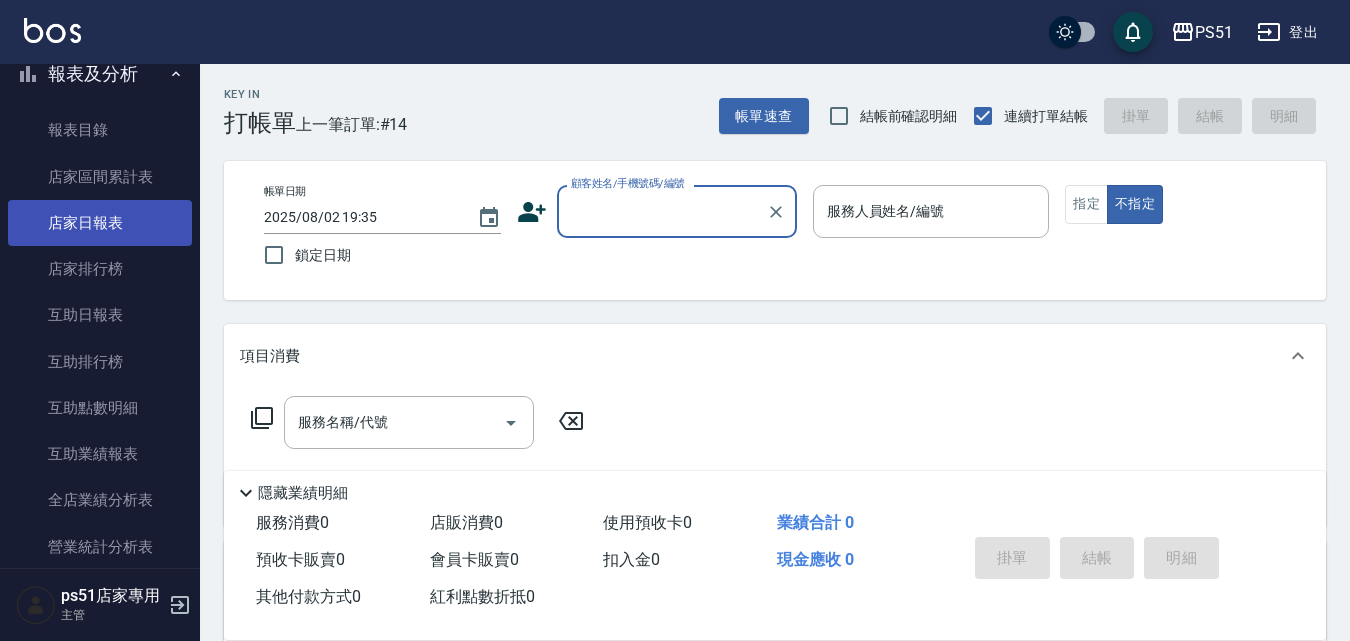 click on "店家日報表" at bounding box center [100, 223] 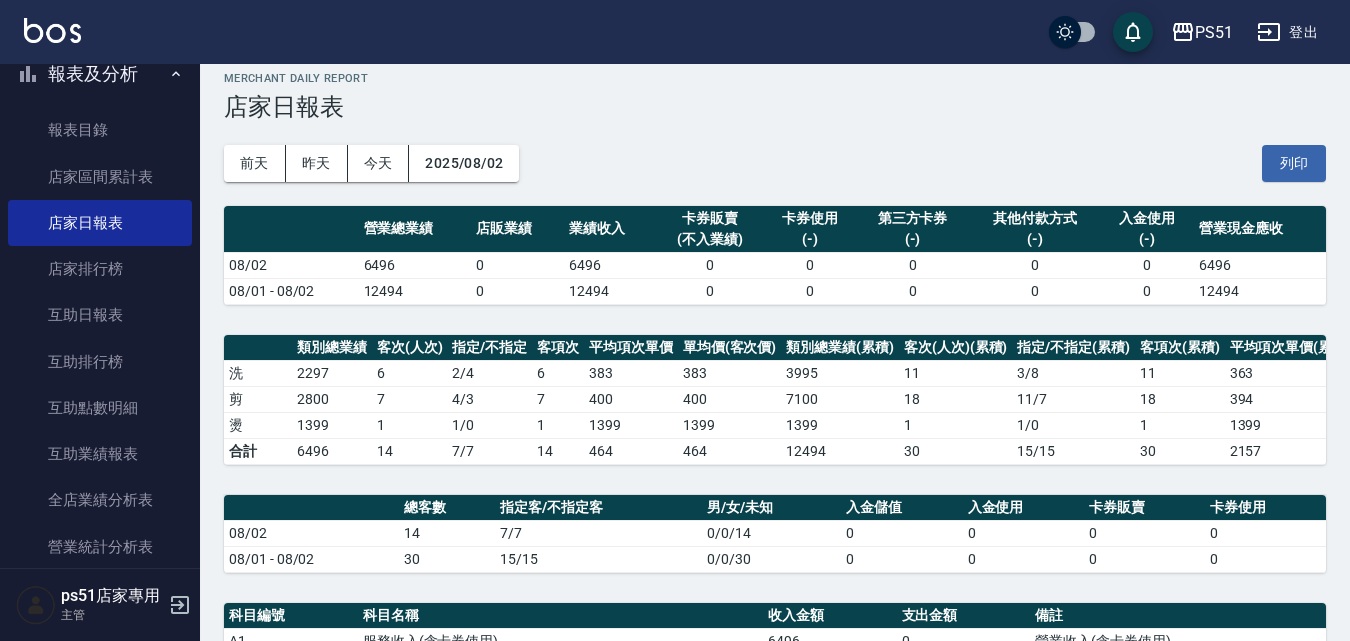 scroll, scrollTop: 0, scrollLeft: 0, axis: both 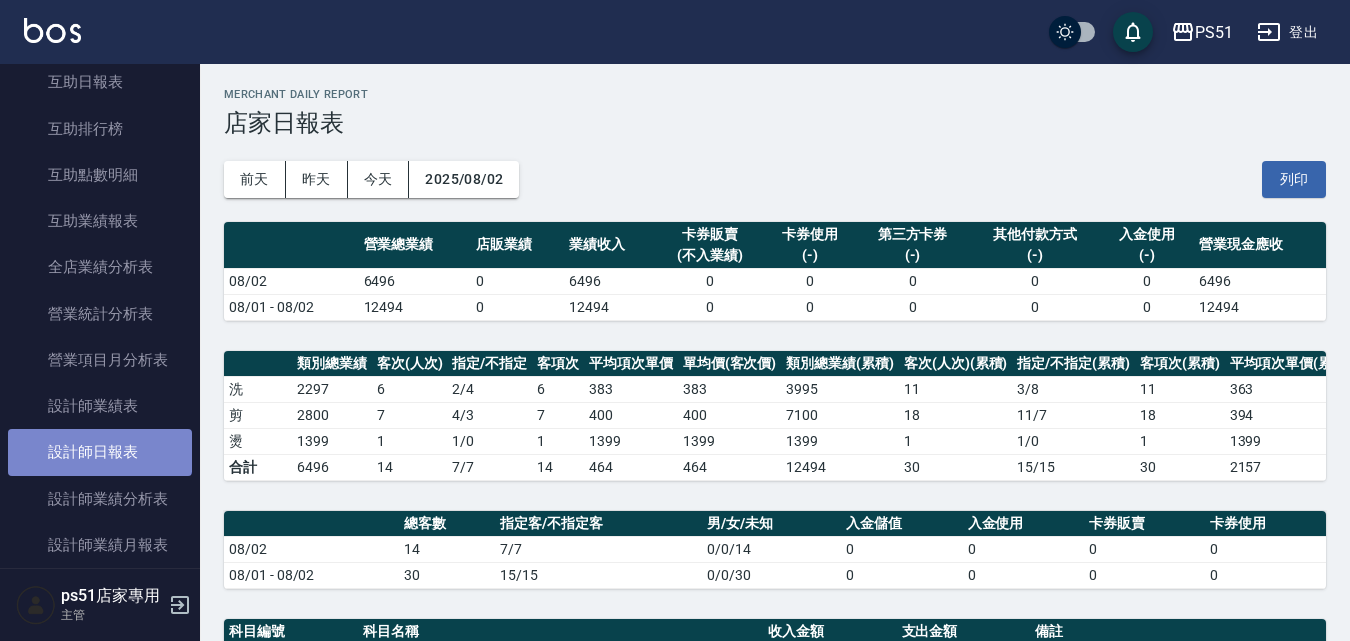 click on "設計師日報表" at bounding box center (100, 452) 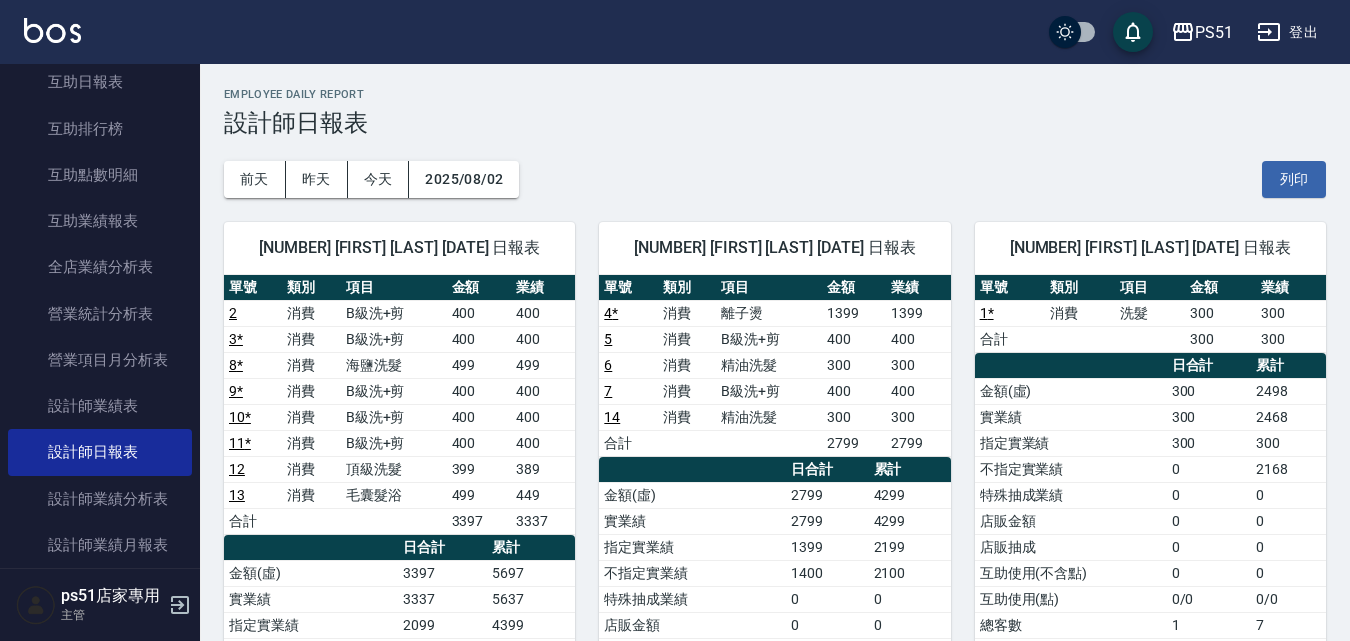 click on "11 *" at bounding box center [240, 443] 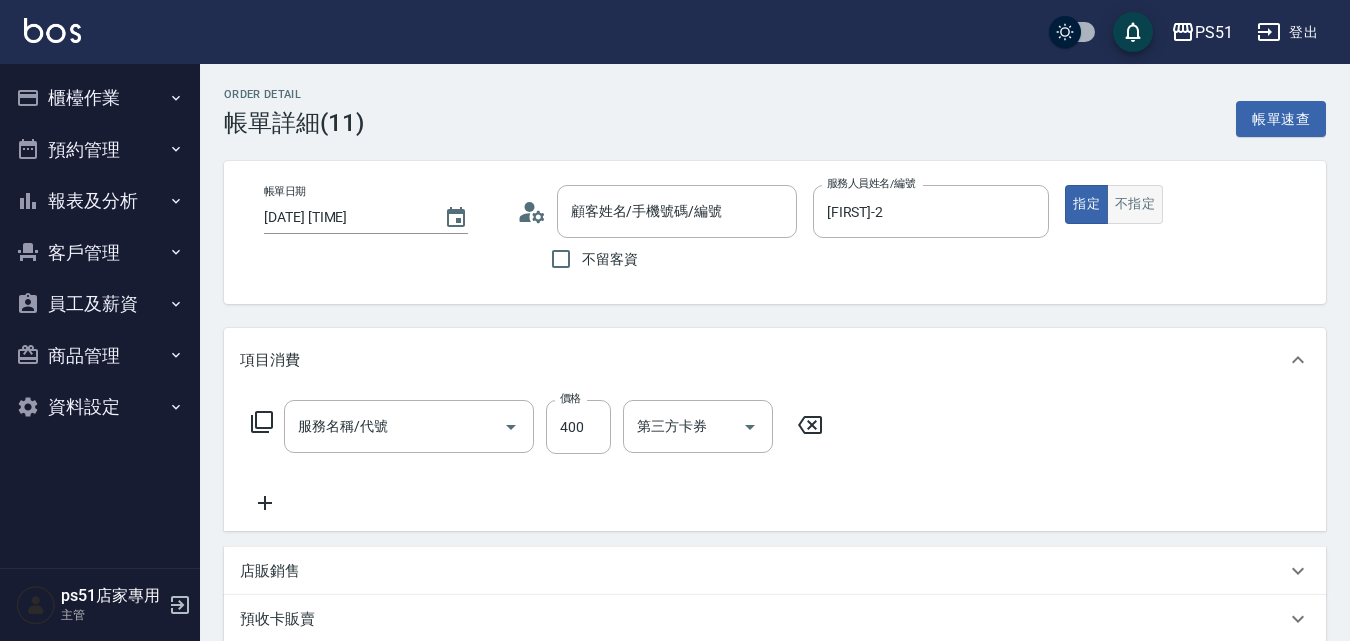 type on "無名字/***/null" 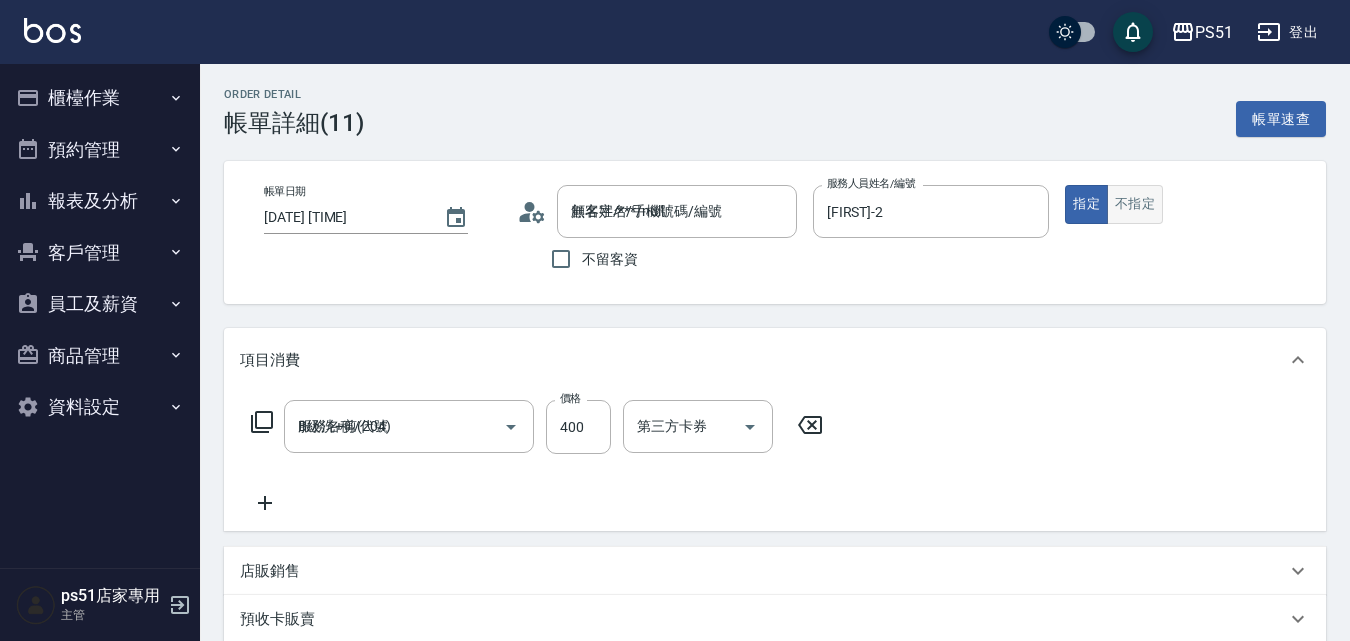 scroll, scrollTop: 0, scrollLeft: 0, axis: both 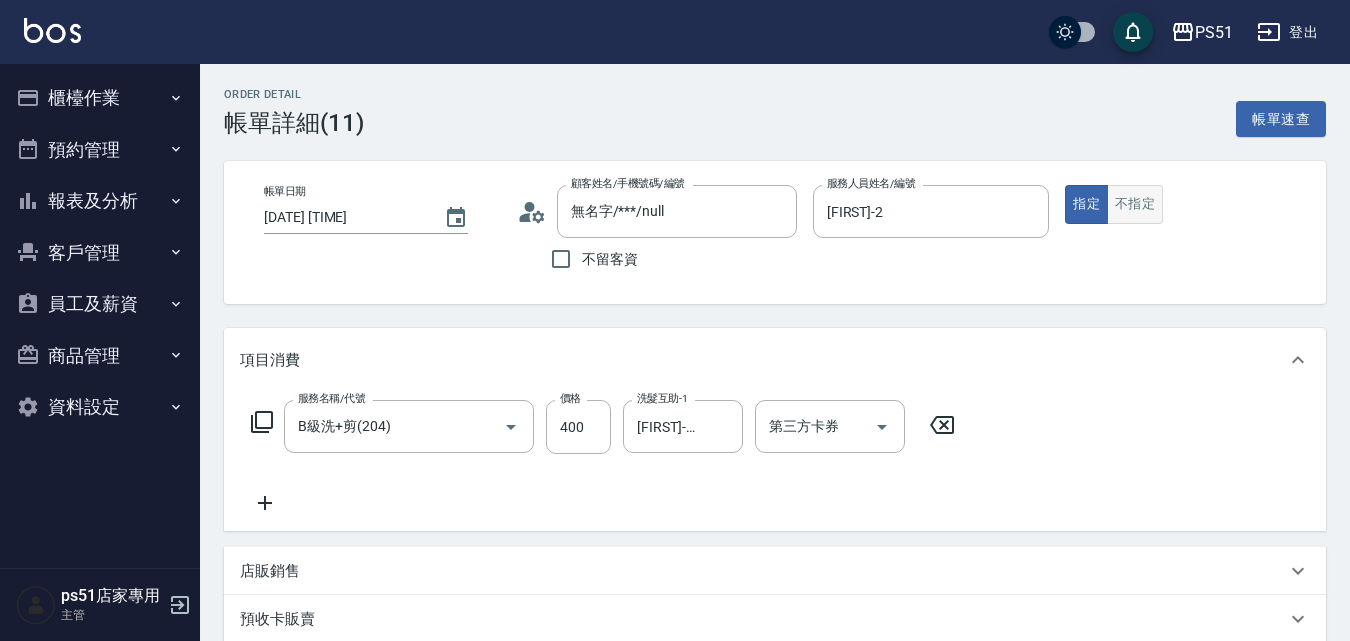 click on "不指定" at bounding box center [1135, 204] 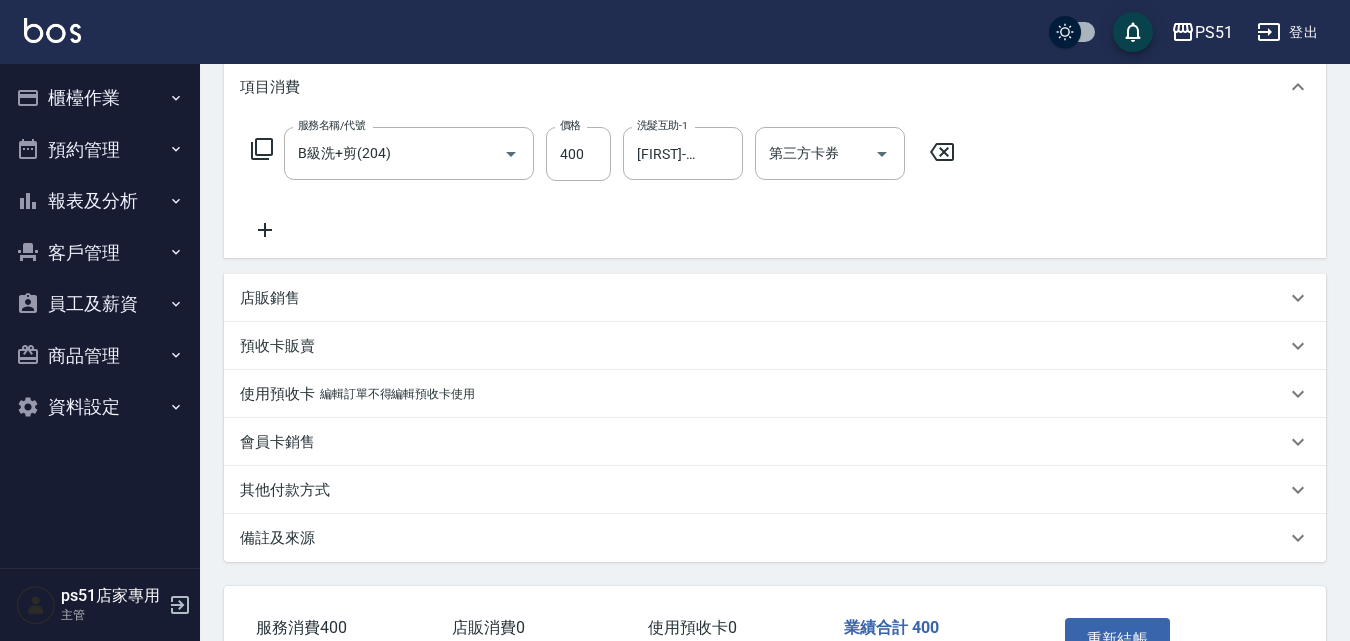 scroll, scrollTop: 410, scrollLeft: 0, axis: vertical 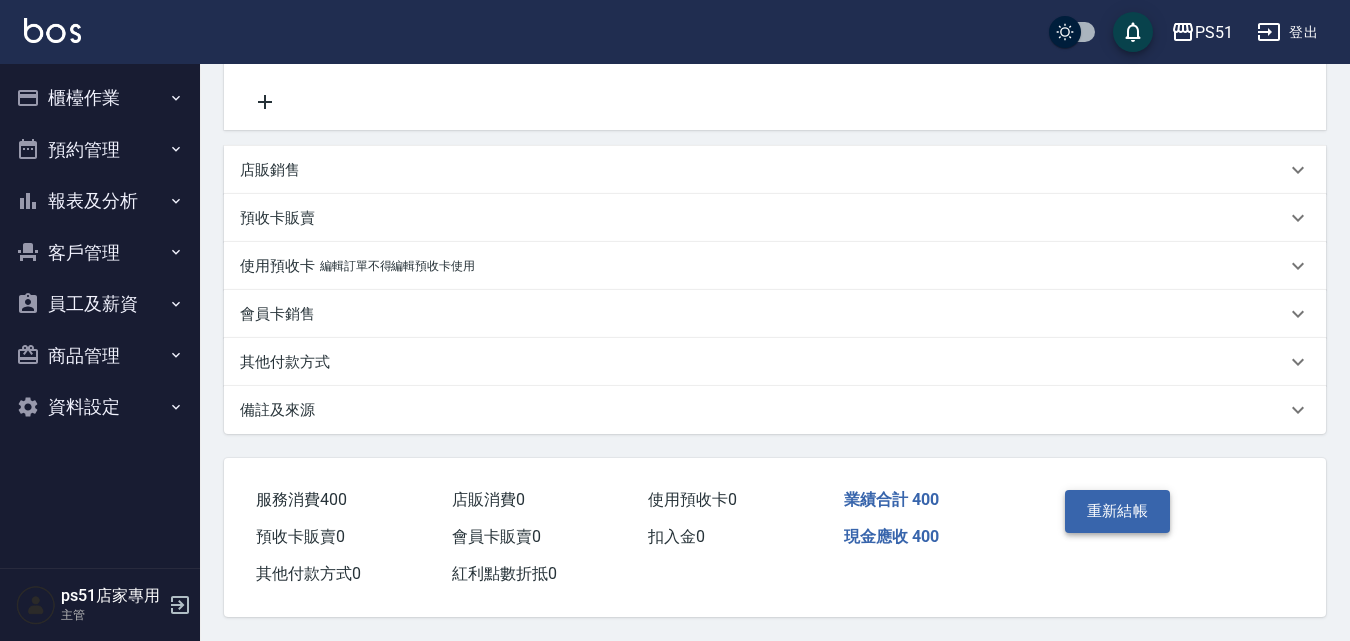 click on "重新結帳" at bounding box center (1118, 511) 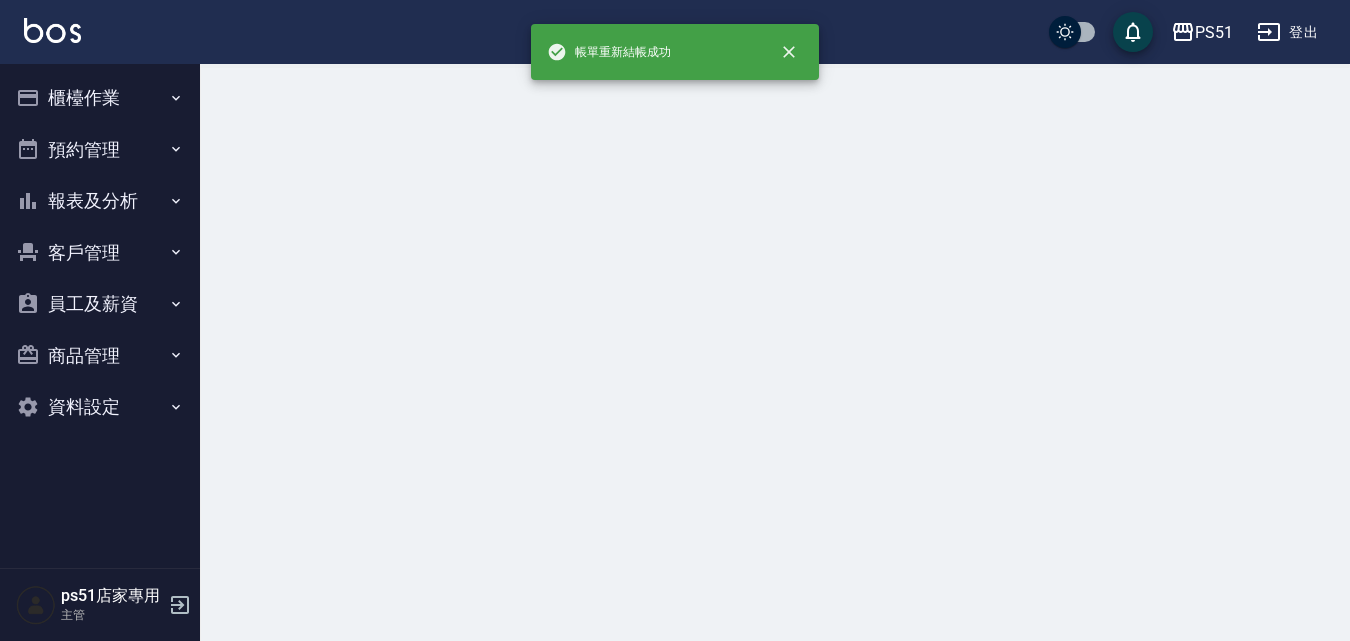 scroll, scrollTop: 0, scrollLeft: 0, axis: both 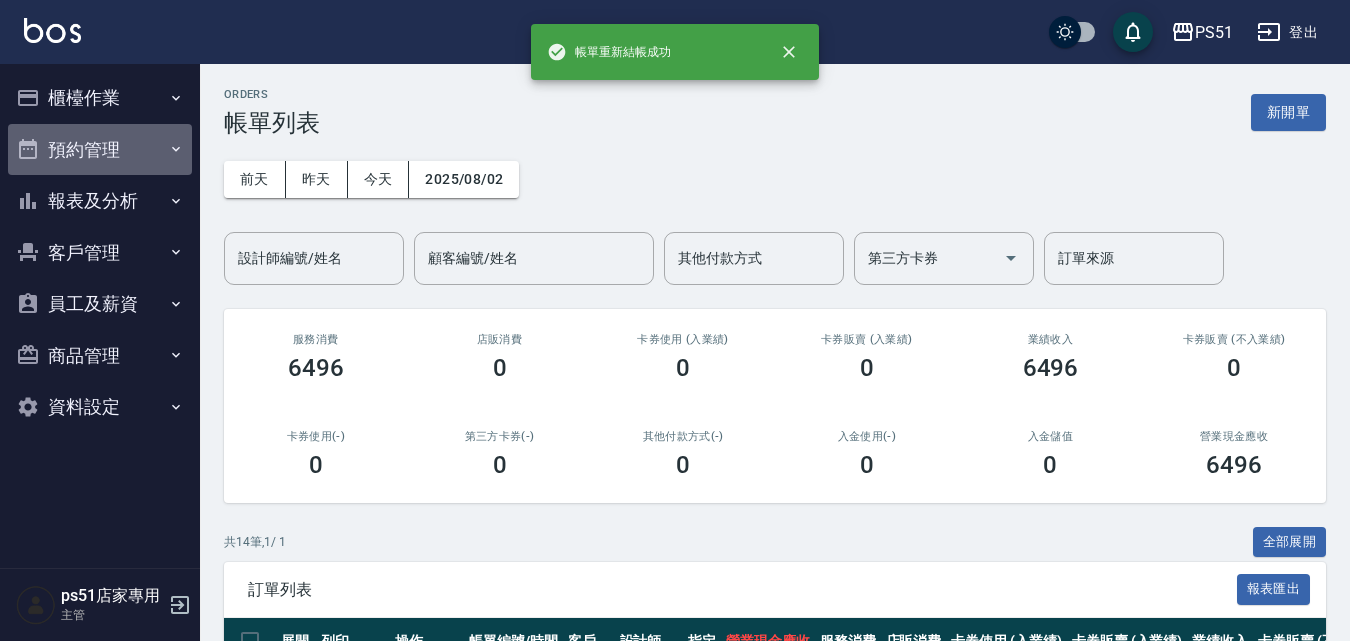 click on "預約管理" at bounding box center [100, 150] 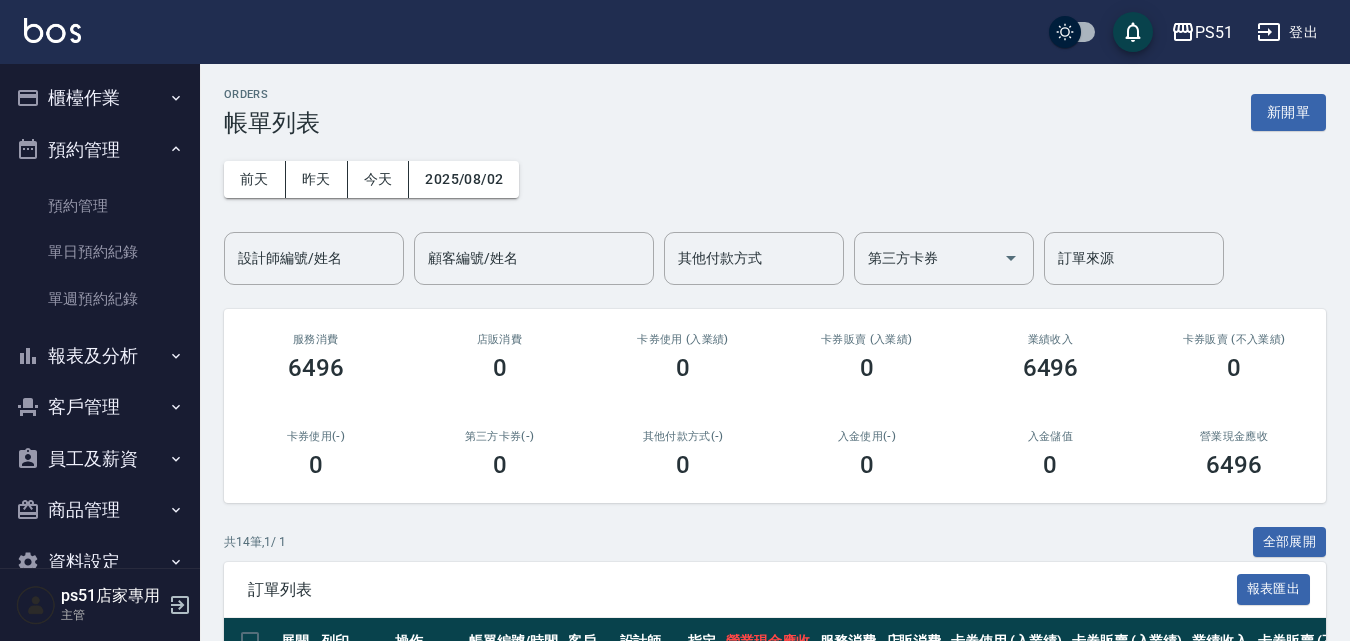 click on "櫃檯作業" at bounding box center (100, 98) 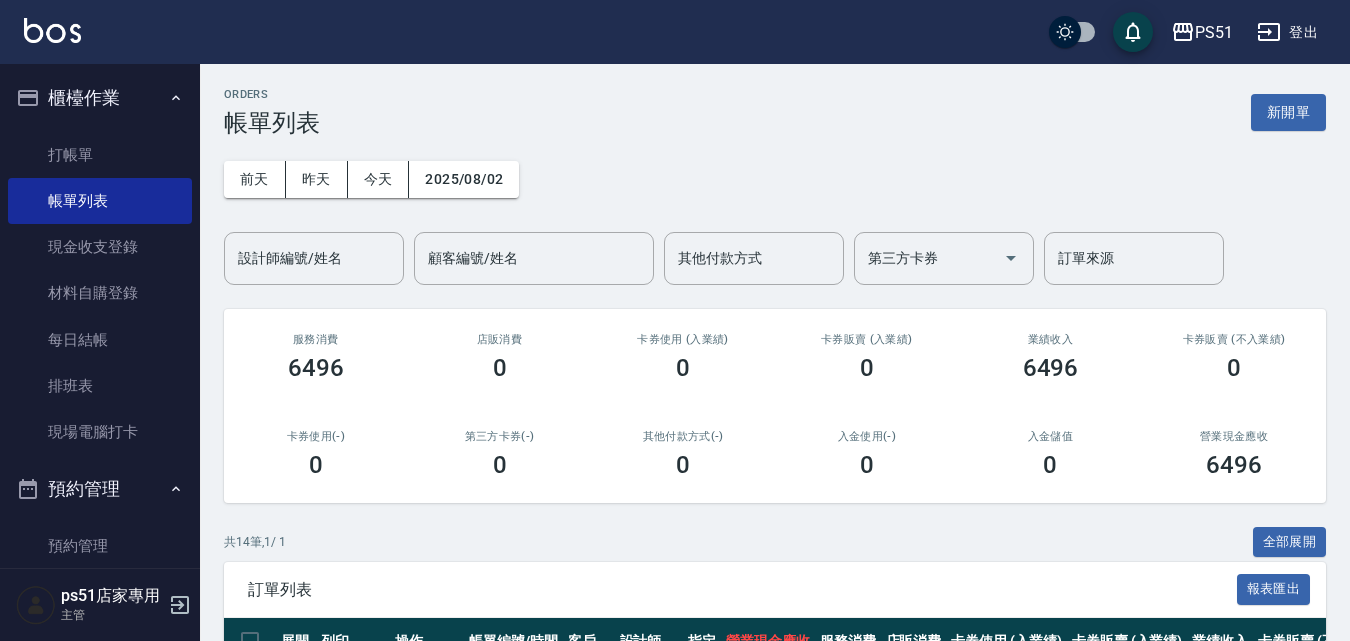 scroll, scrollTop: 233, scrollLeft: 0, axis: vertical 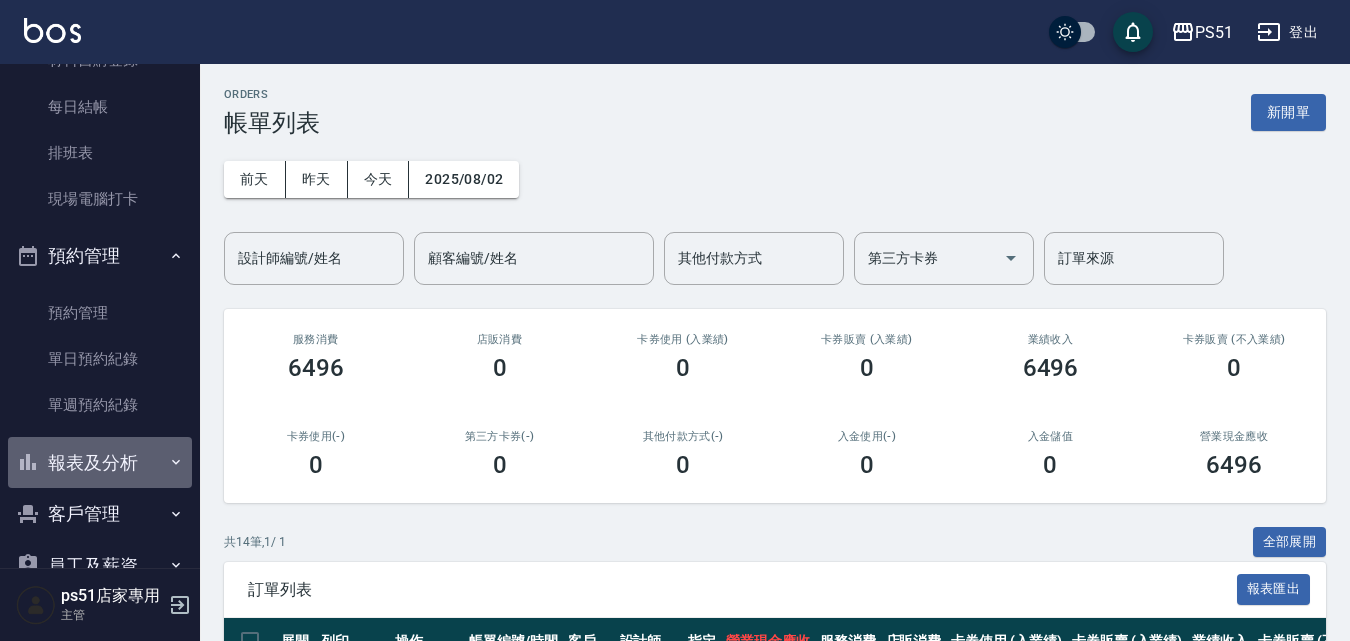 click on "報表及分析" at bounding box center [100, 463] 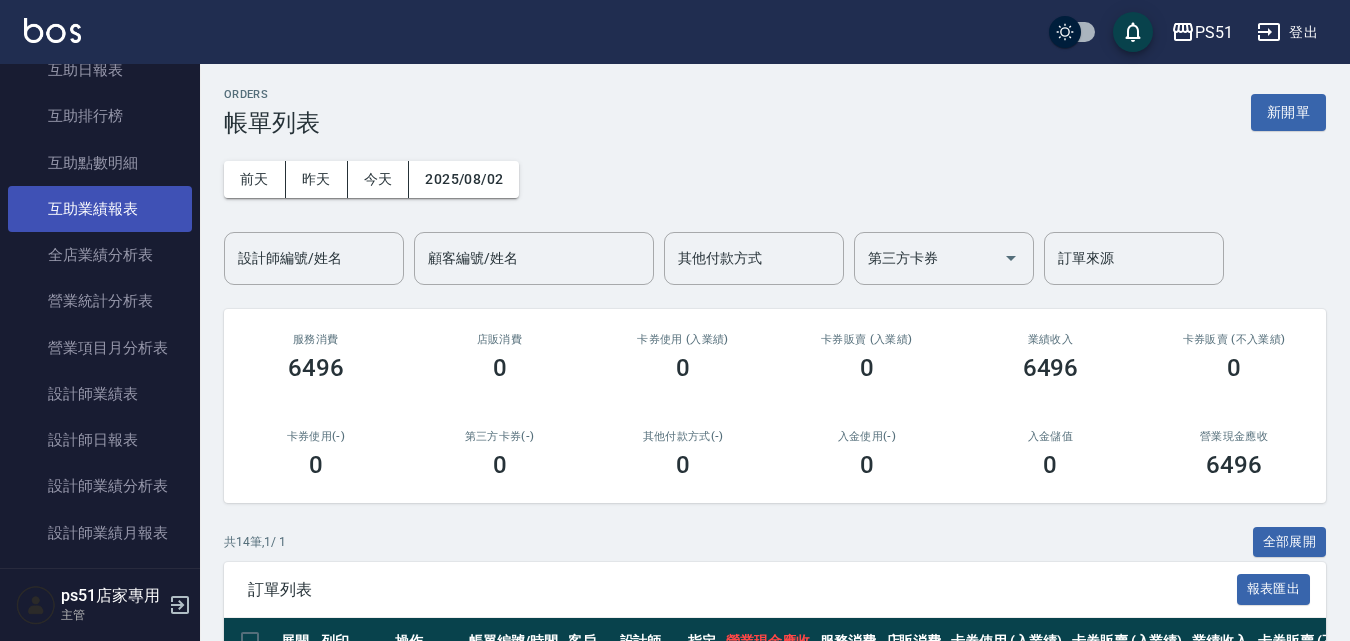 scroll, scrollTop: 933, scrollLeft: 0, axis: vertical 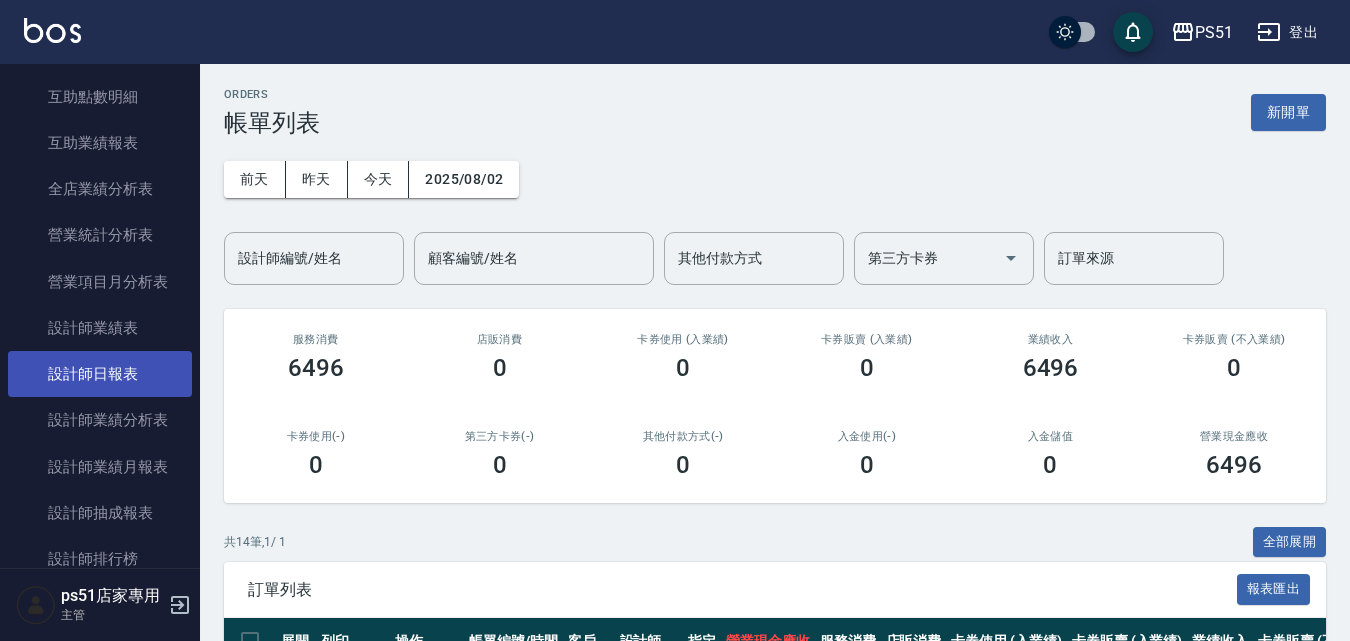 click on "設計師日報表" at bounding box center (100, 374) 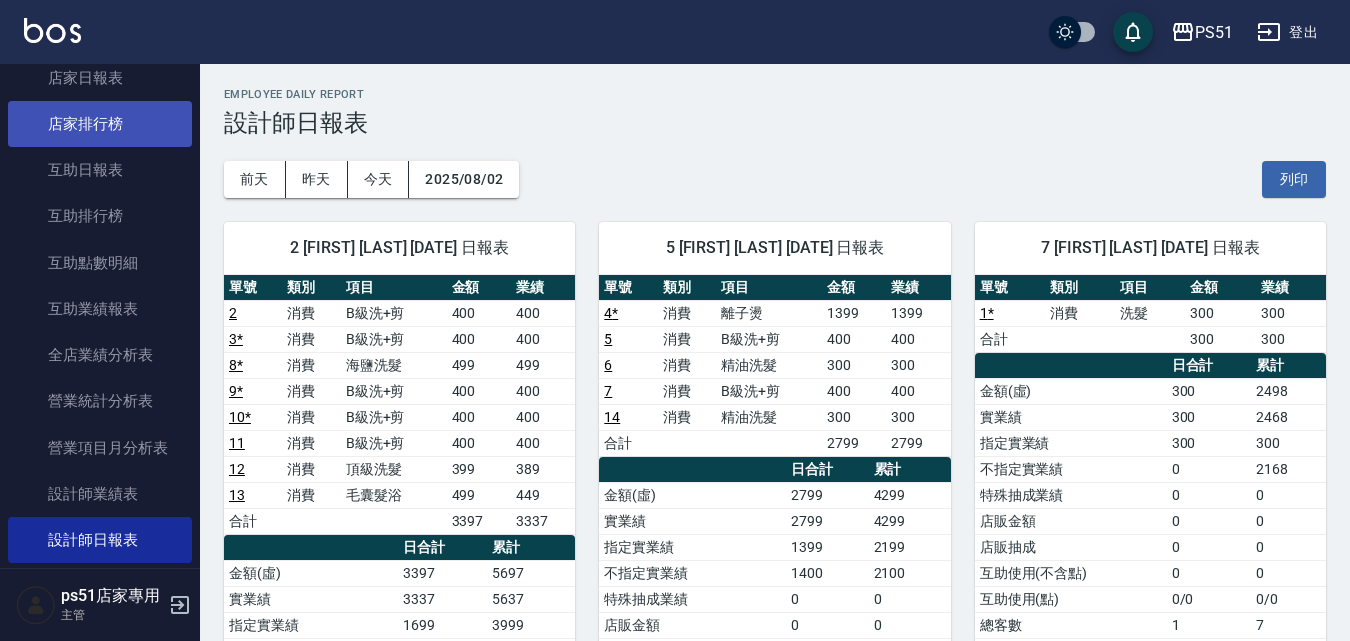 scroll, scrollTop: 700, scrollLeft: 0, axis: vertical 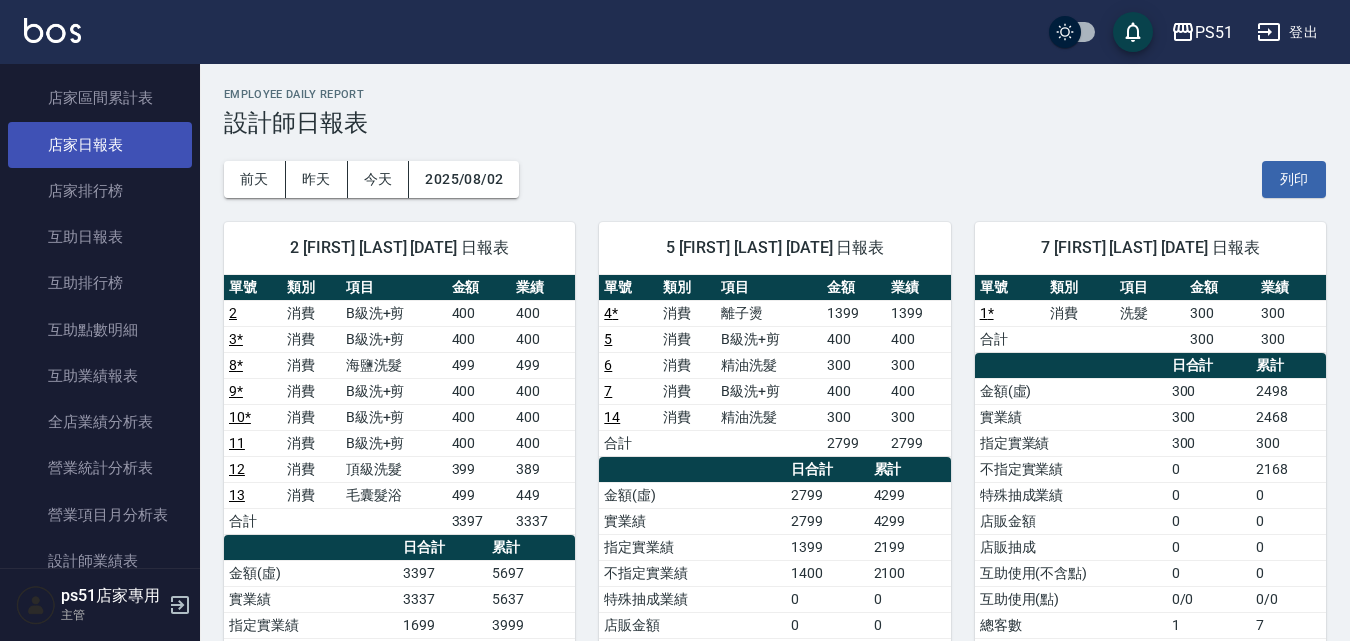 click on "店家日報表" at bounding box center (100, 145) 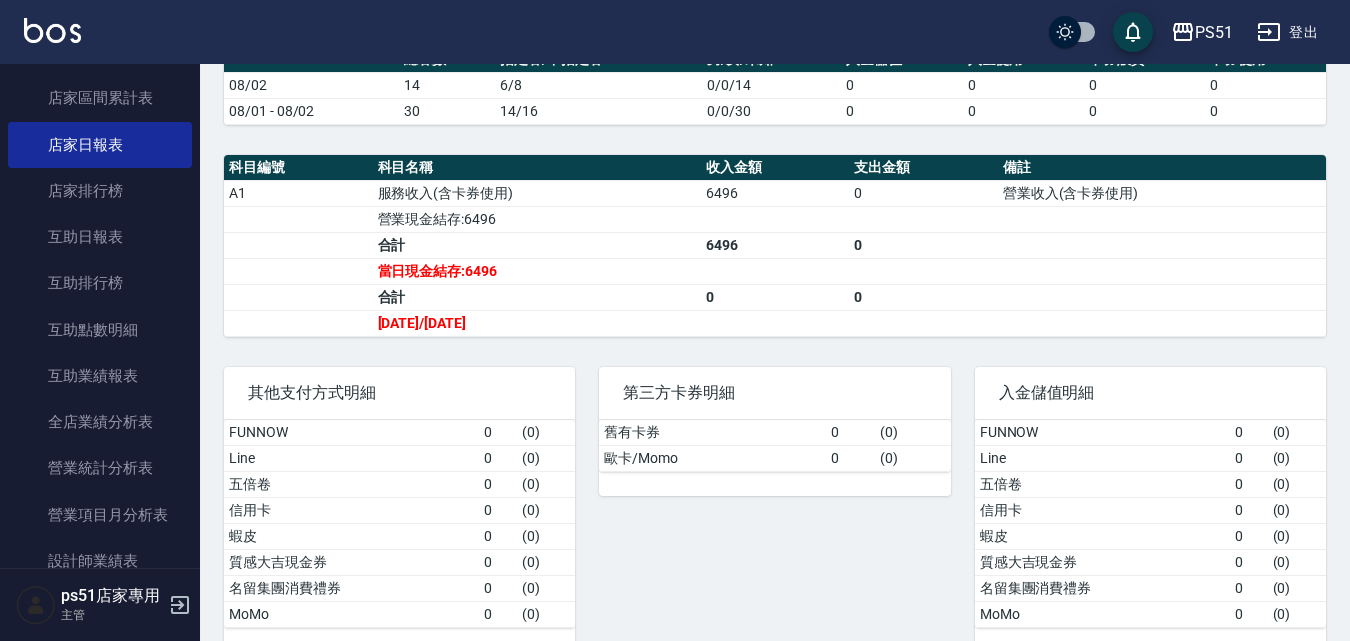 scroll, scrollTop: 467, scrollLeft: 0, axis: vertical 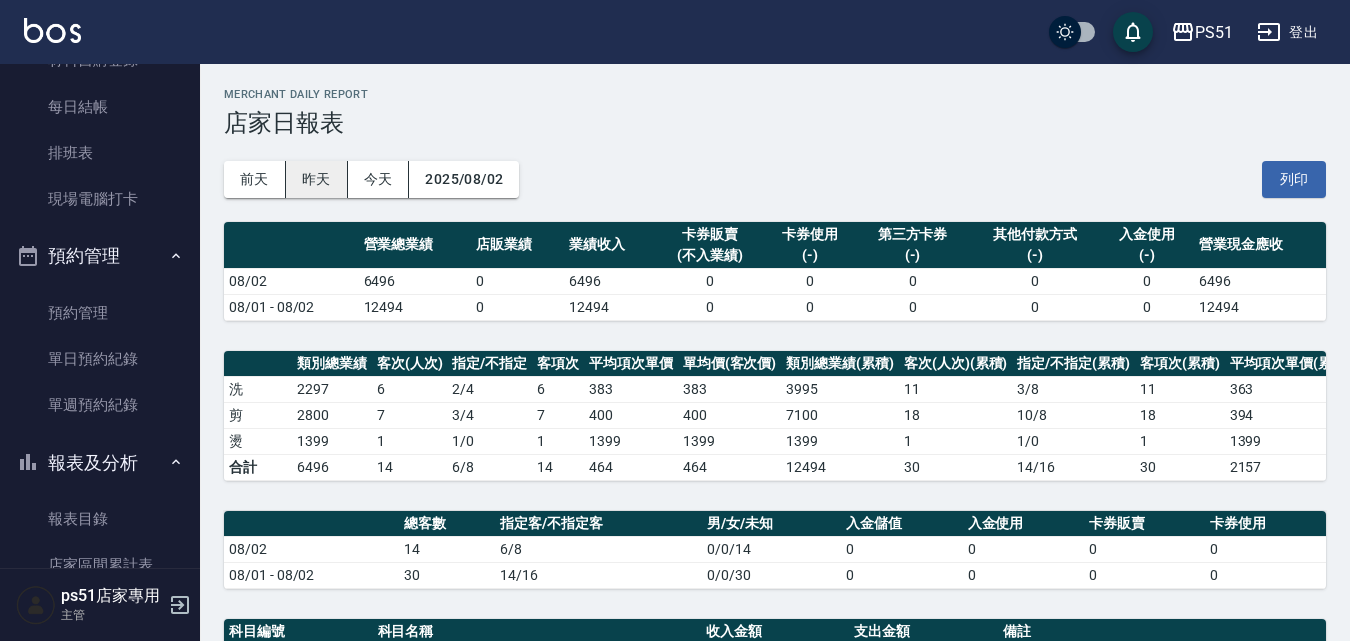 click on "昨天" at bounding box center [317, 179] 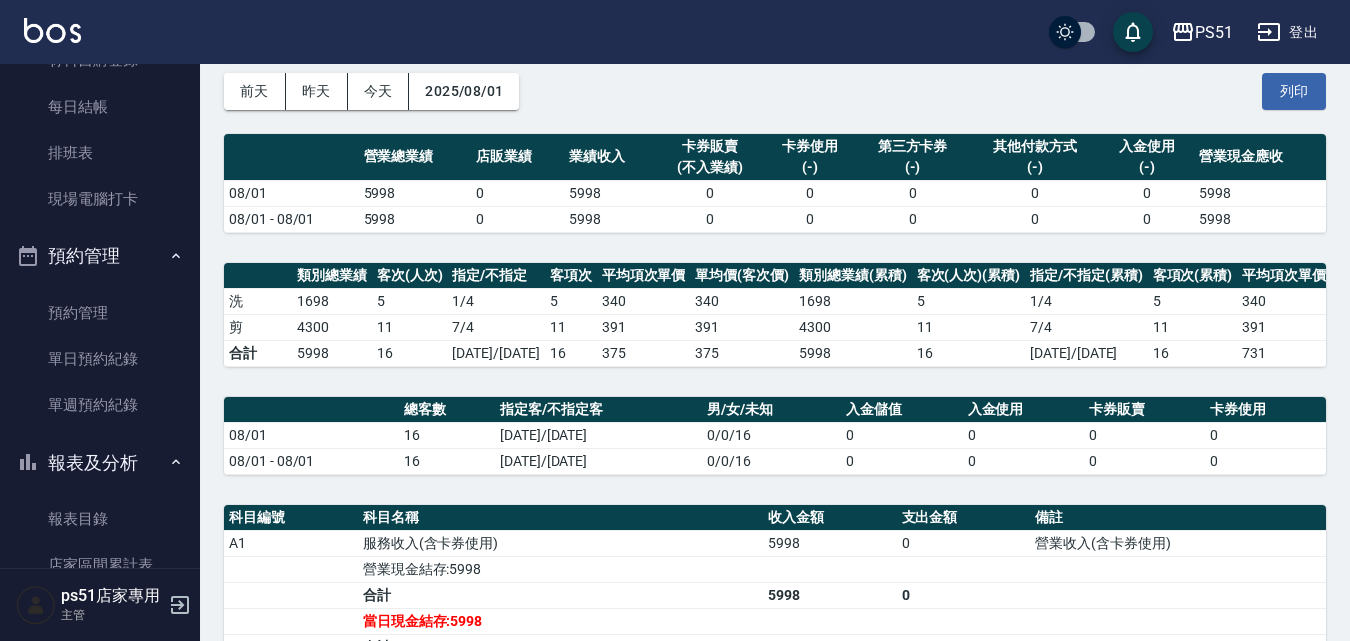 scroll, scrollTop: 0, scrollLeft: 0, axis: both 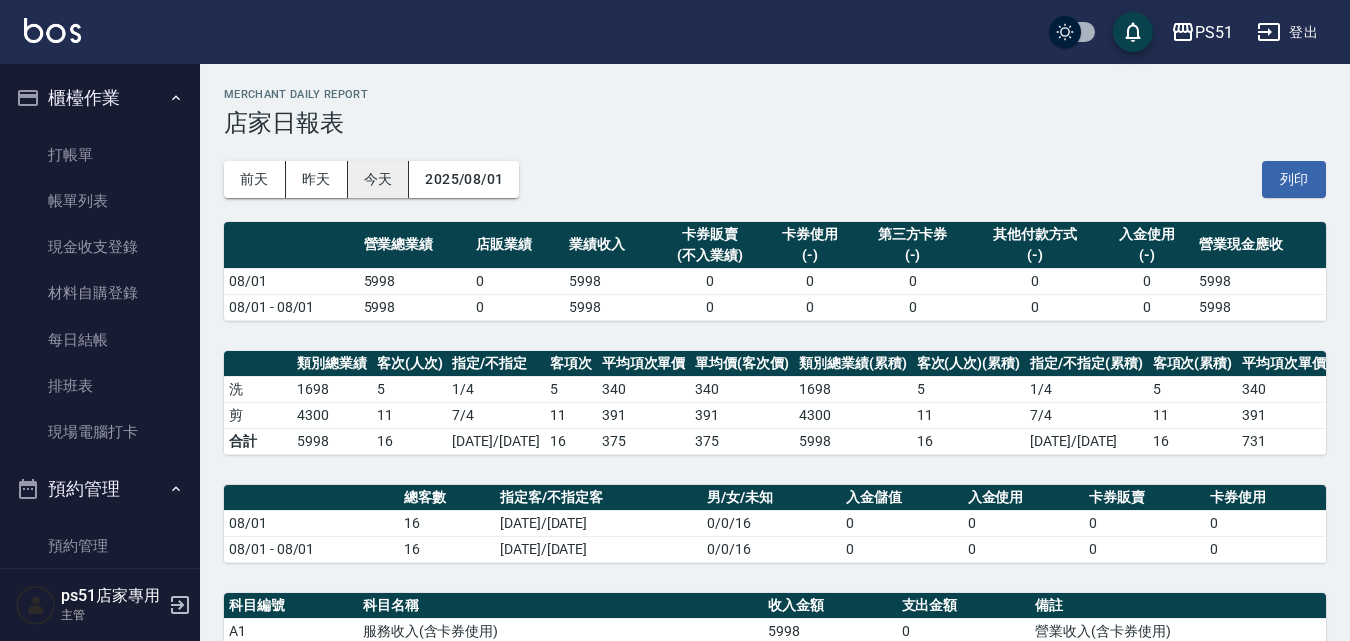 click on "今天" at bounding box center (379, 179) 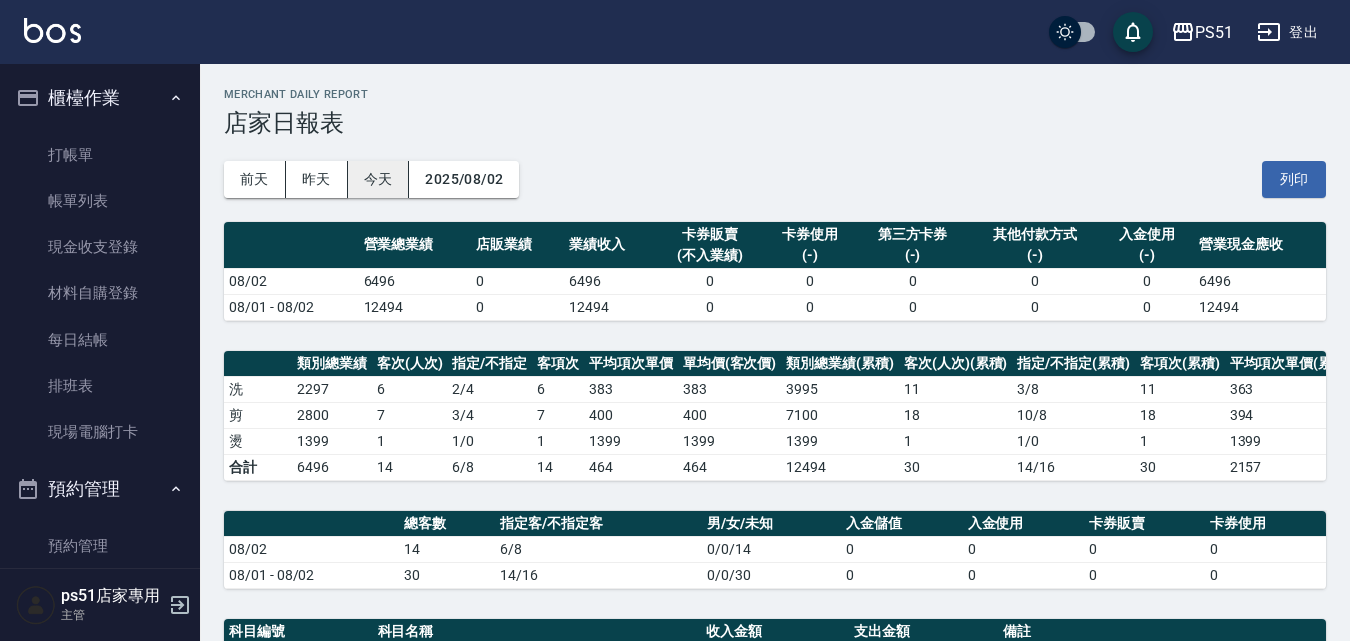 scroll, scrollTop: 514, scrollLeft: 0, axis: vertical 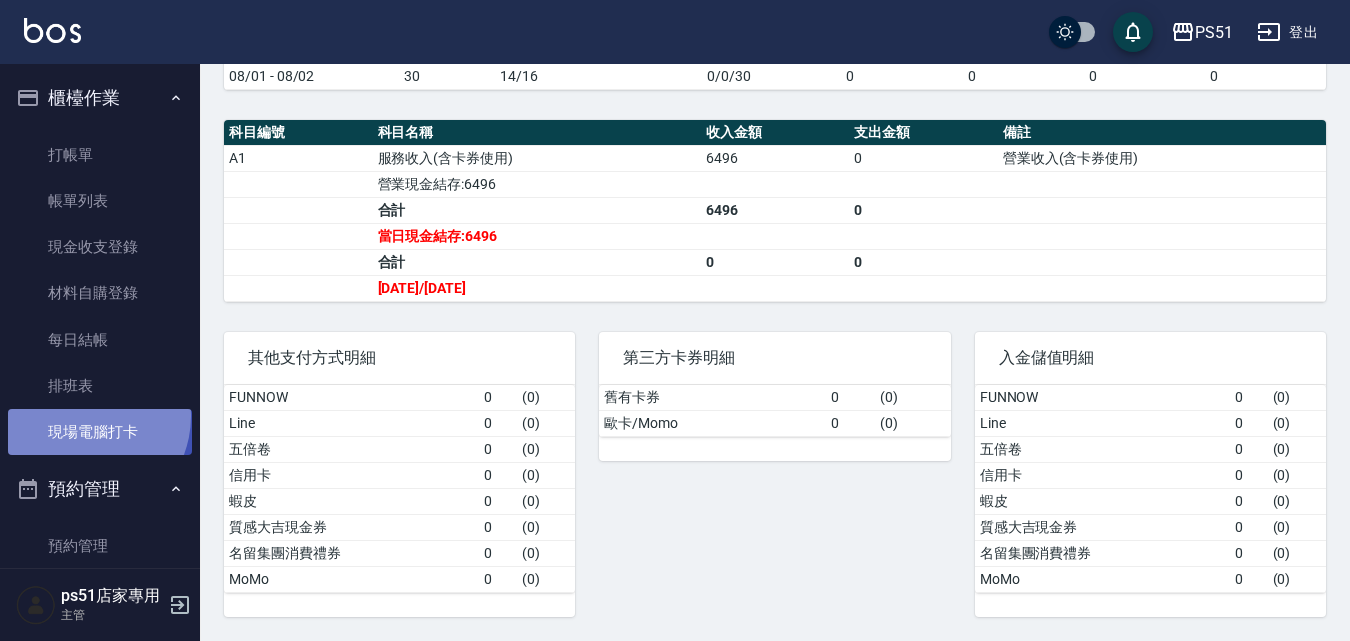 click on "現場電腦打卡" at bounding box center (100, 432) 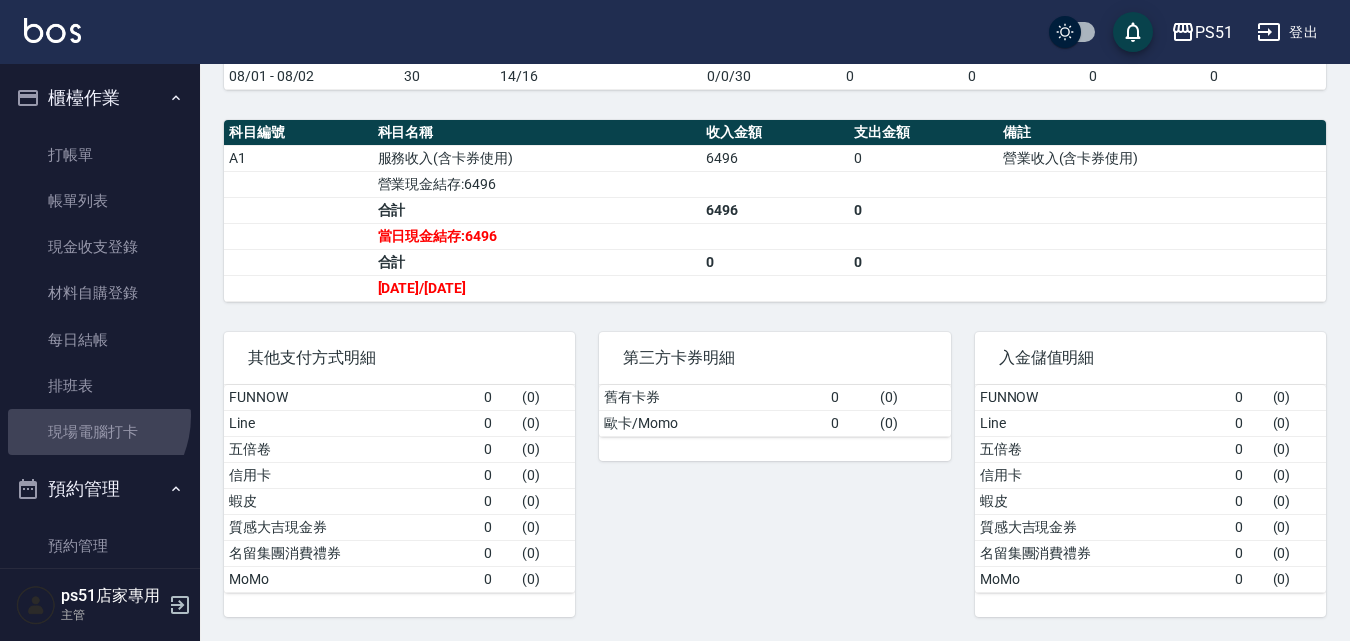 scroll, scrollTop: 0, scrollLeft: 0, axis: both 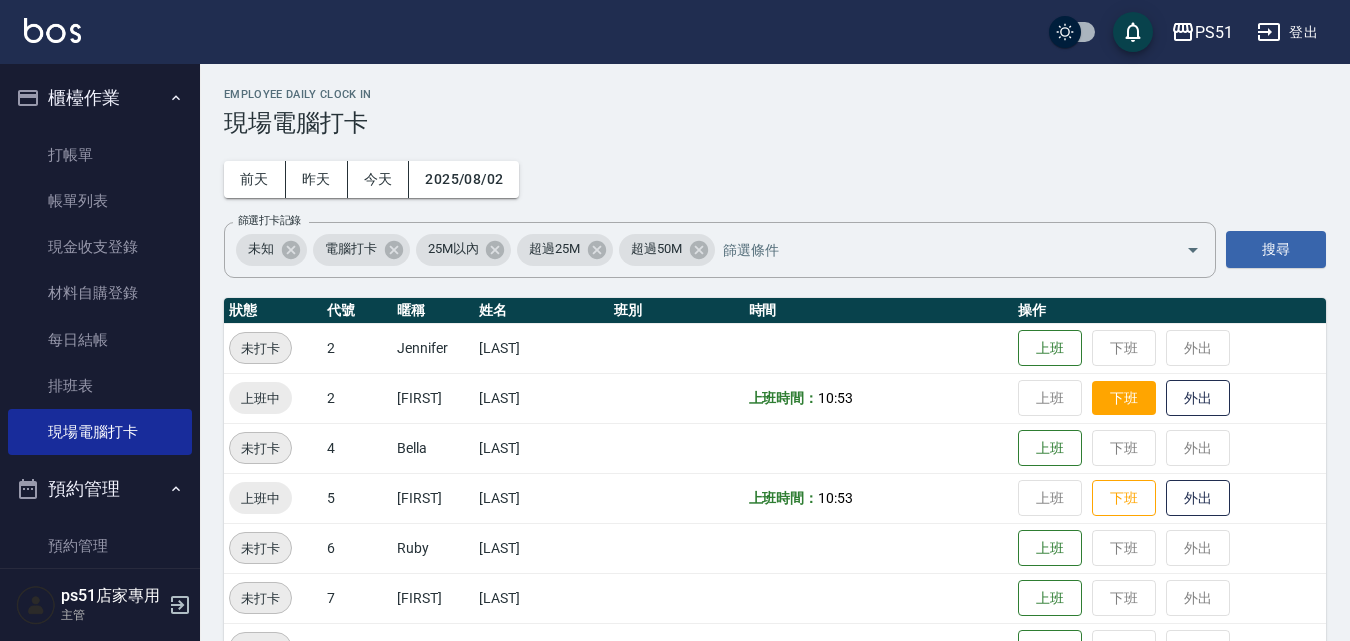click on "下班" at bounding box center [1124, 398] 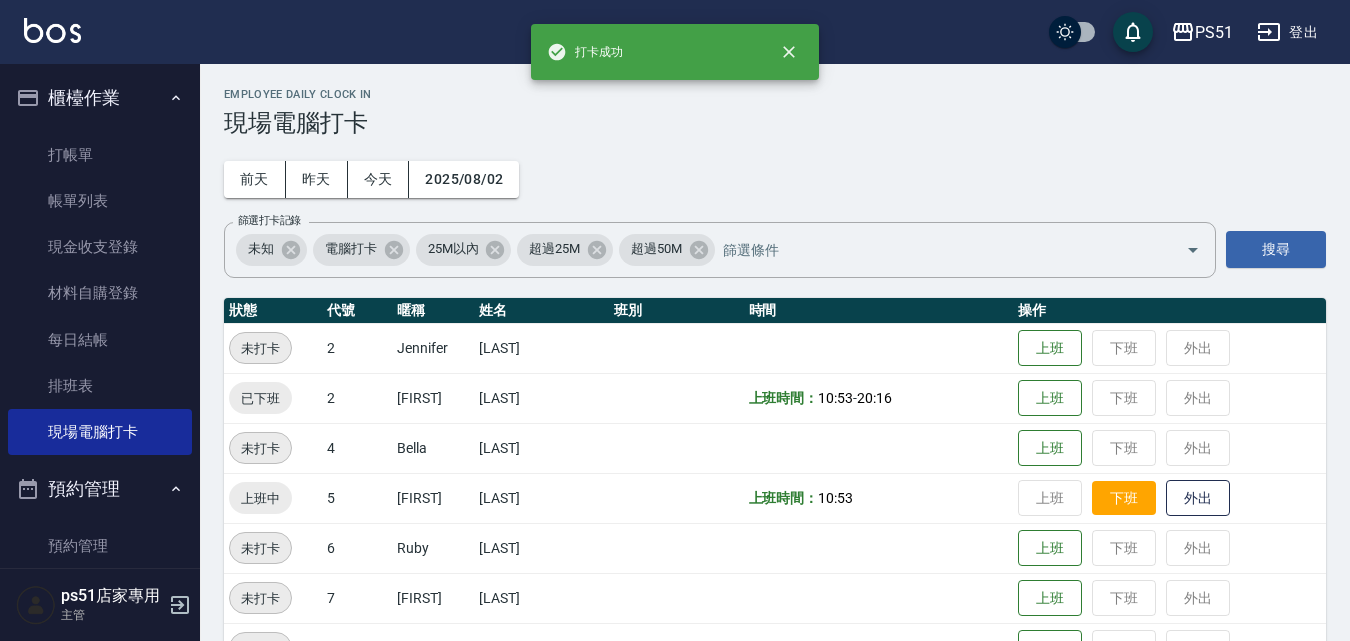 click on "下班" at bounding box center [1124, 498] 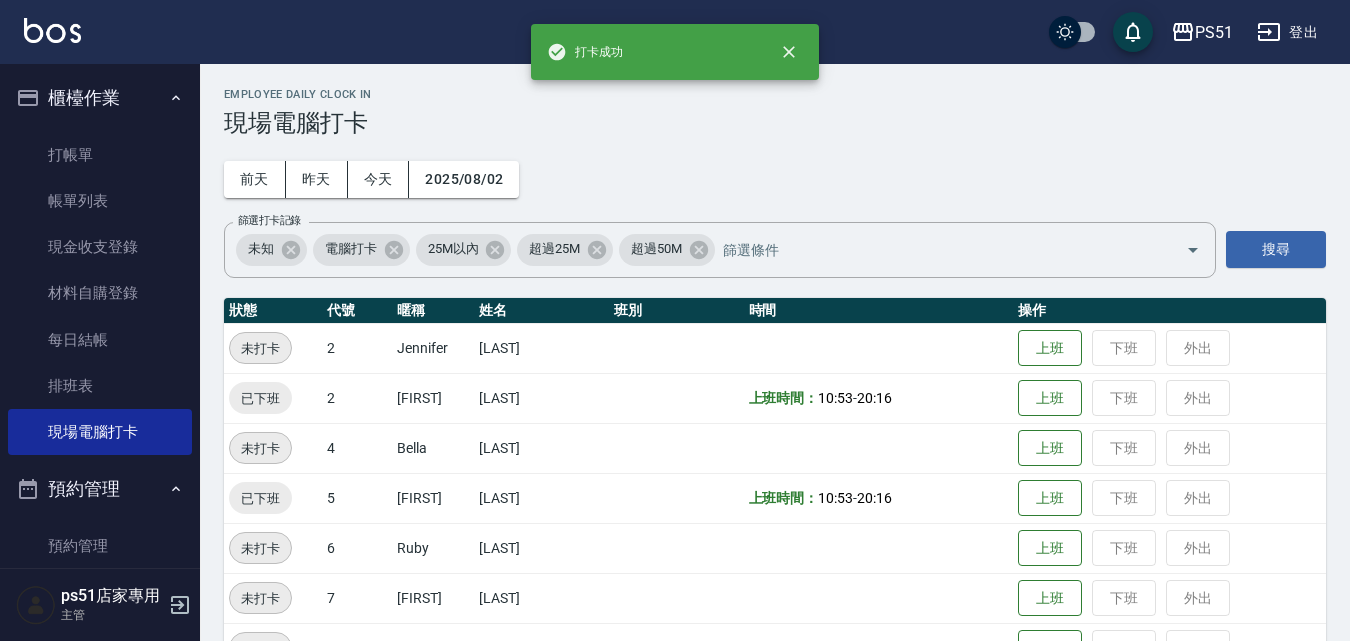 scroll, scrollTop: 467, scrollLeft: 0, axis: vertical 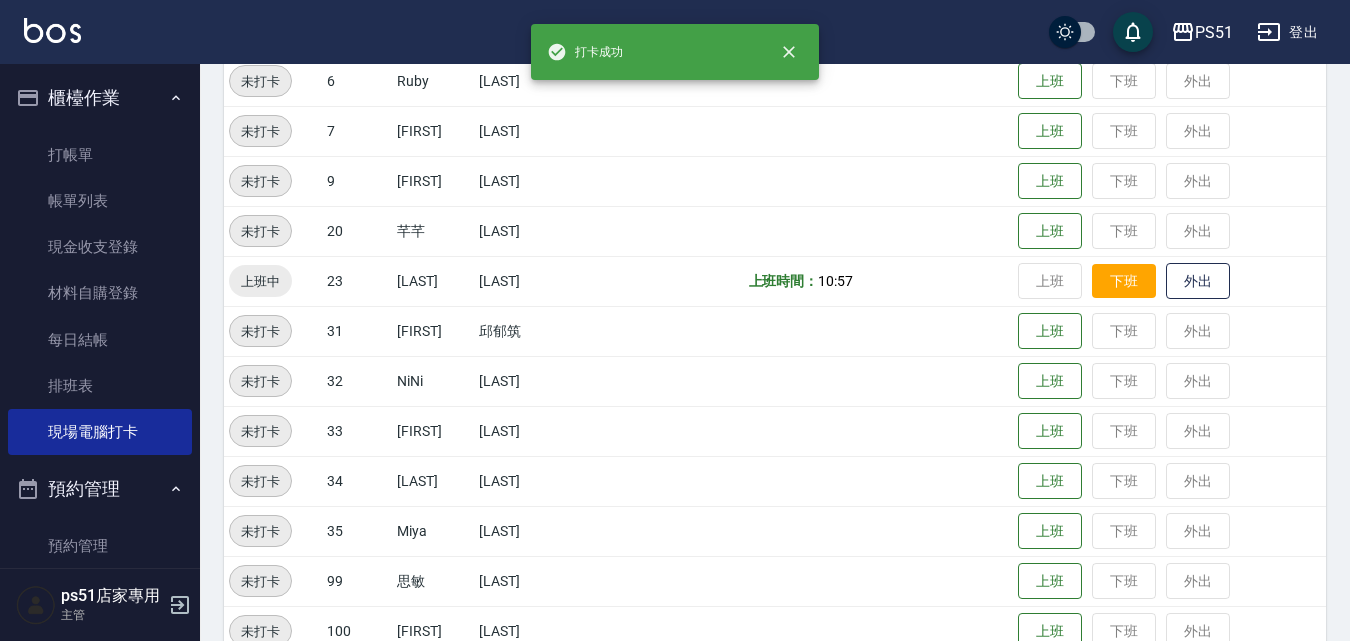 click on "下班" at bounding box center (1124, 281) 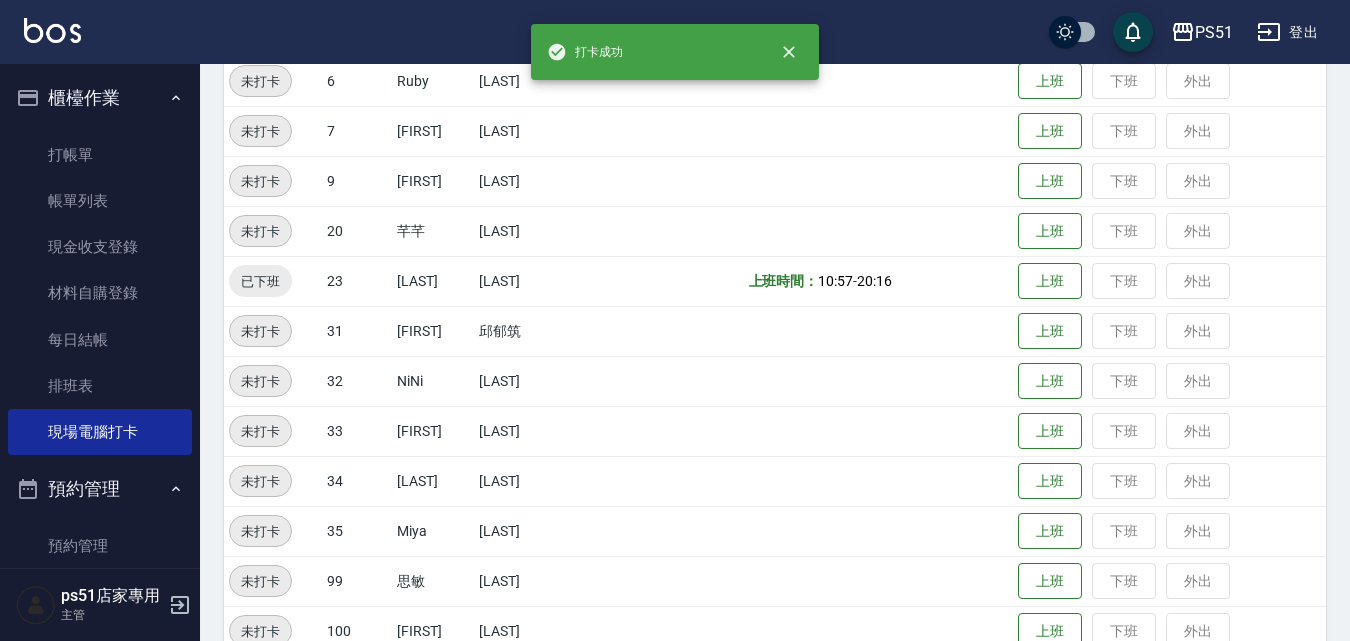 scroll, scrollTop: 0, scrollLeft: 0, axis: both 